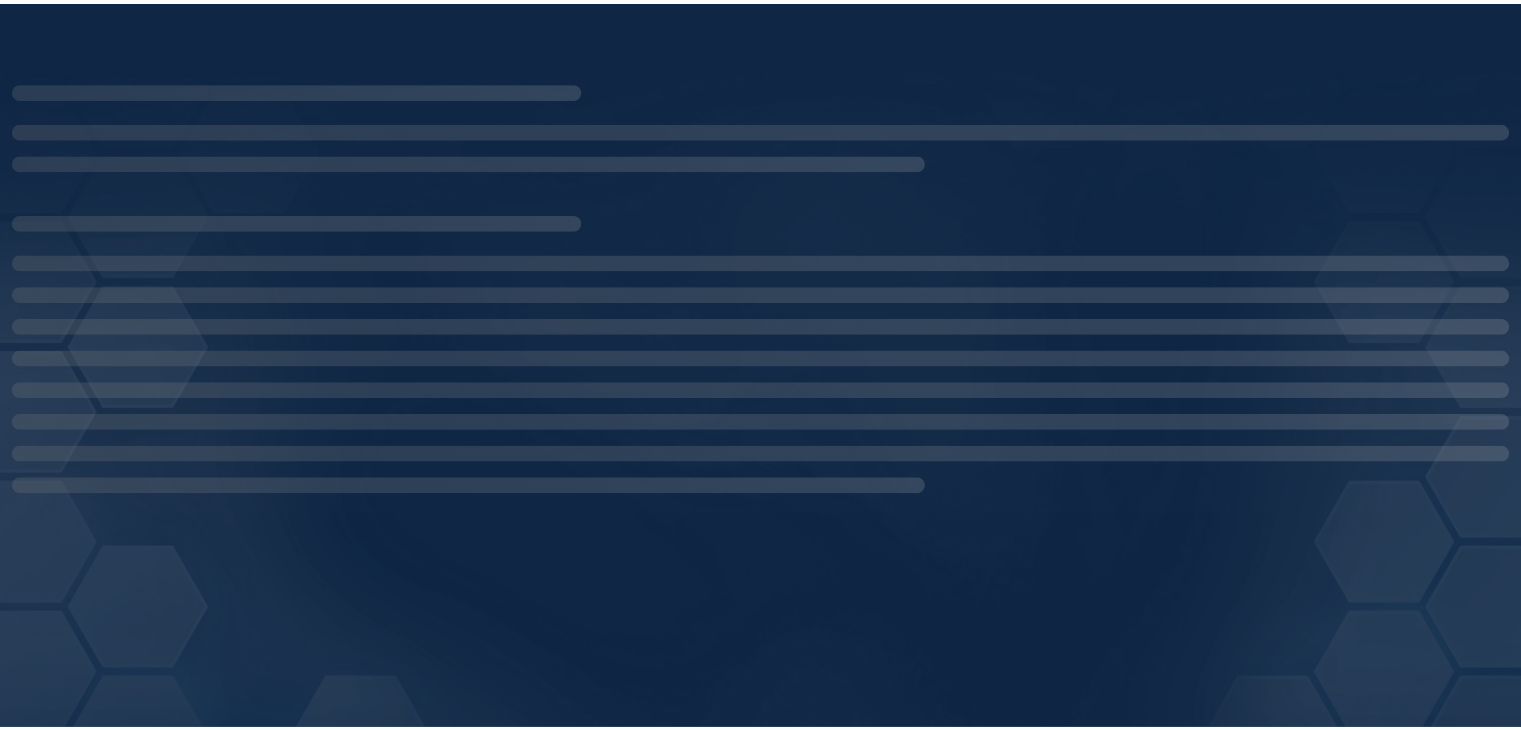 scroll, scrollTop: 0, scrollLeft: 0, axis: both 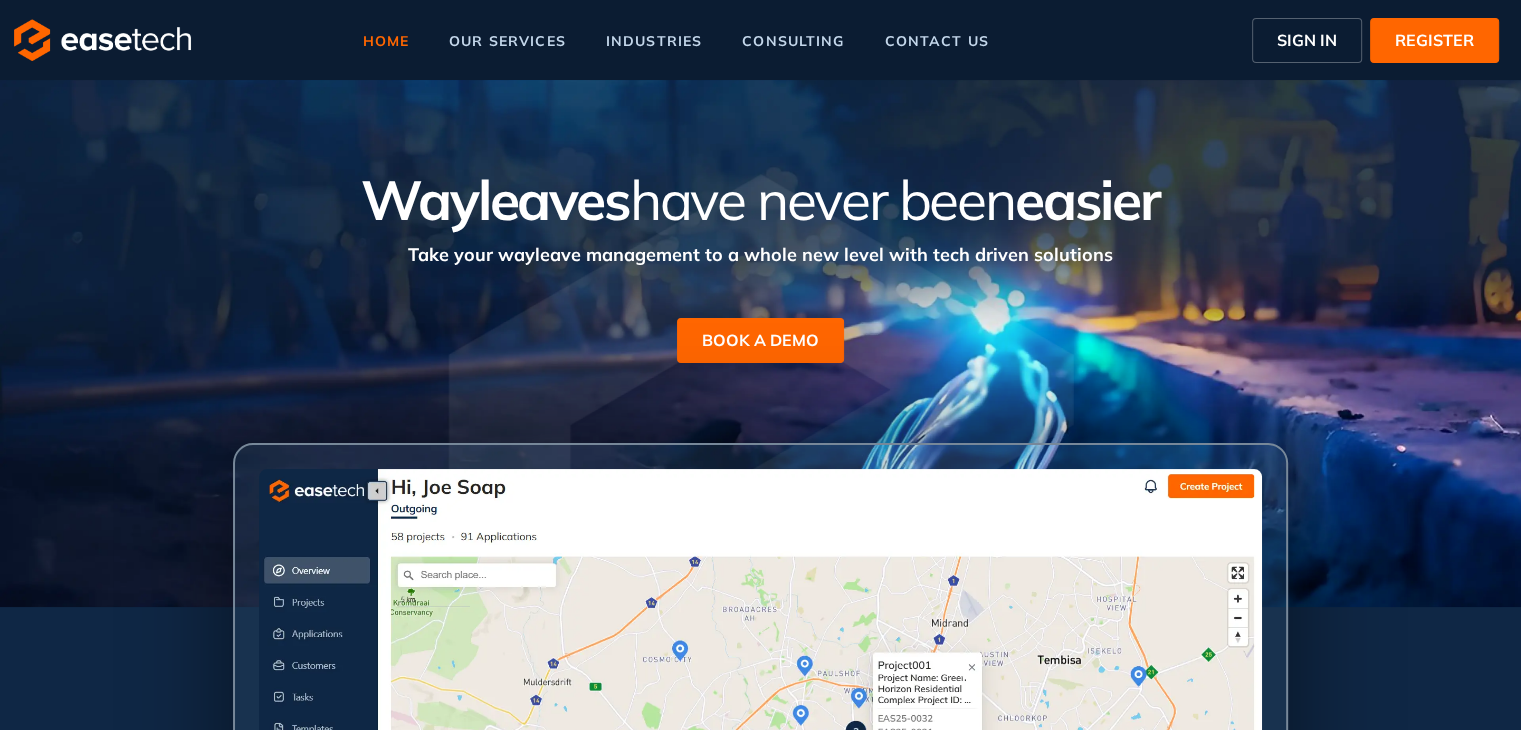 click on "SIGN IN" at bounding box center (1307, 40) 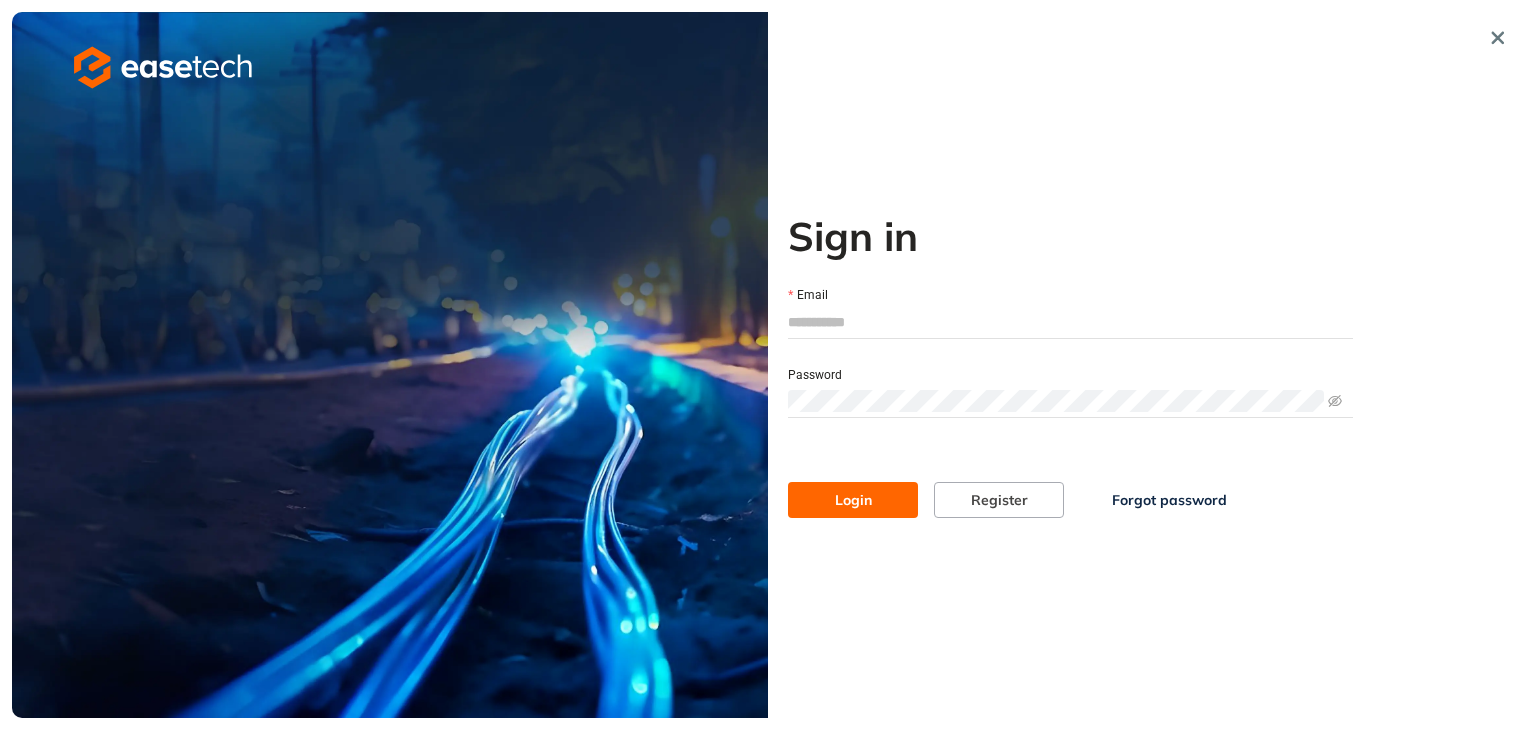 type on "**********" 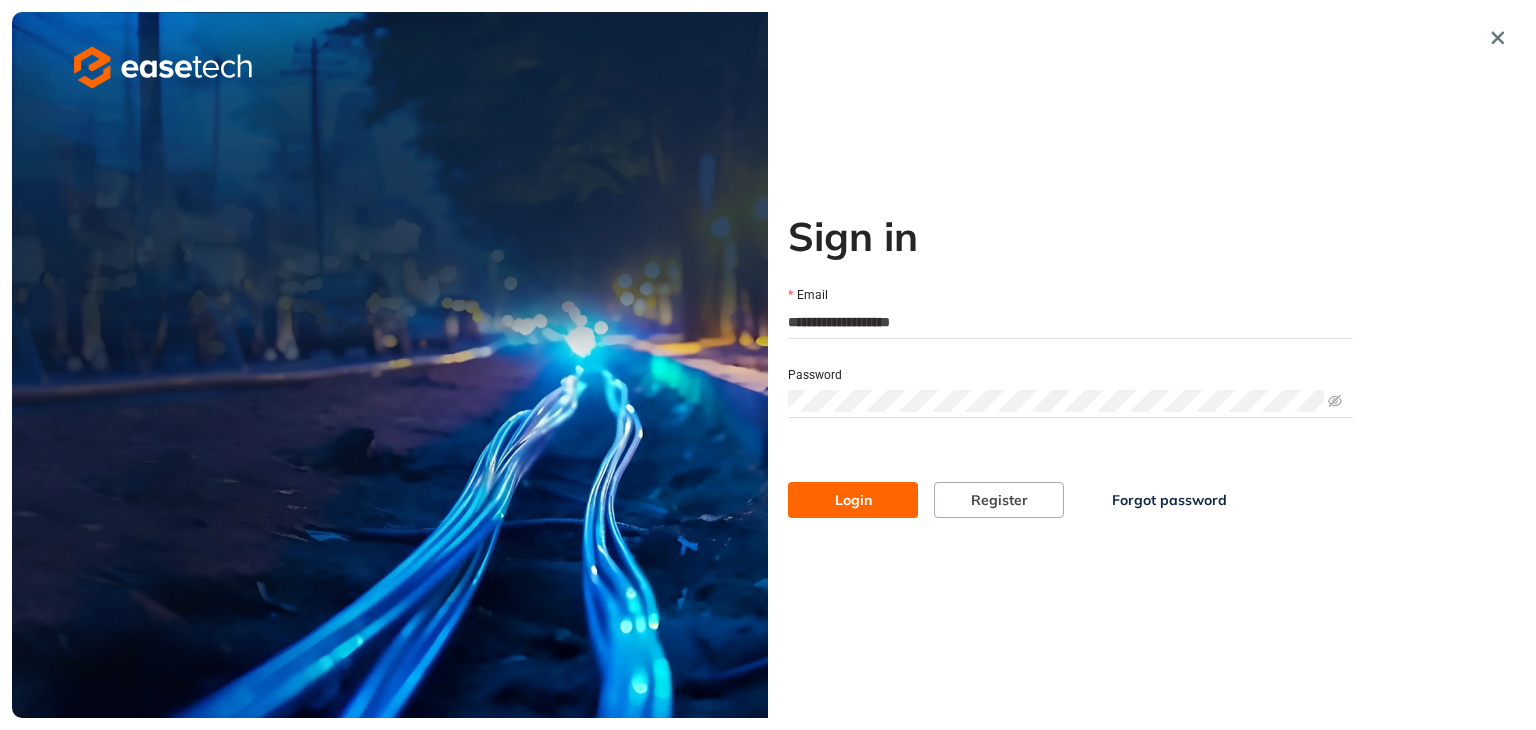 click on "Login" at bounding box center (853, 500) 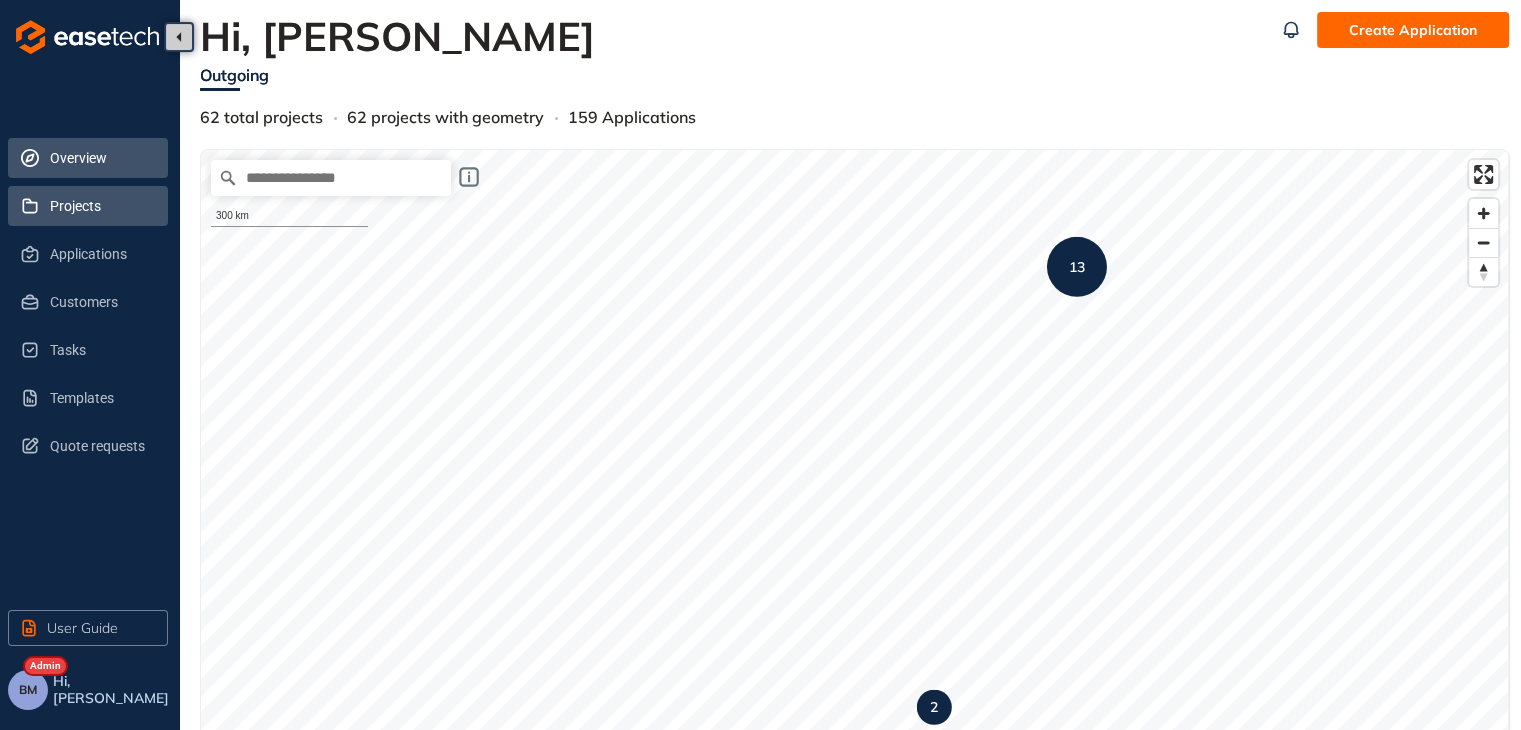 click on "Projects" at bounding box center (101, 206) 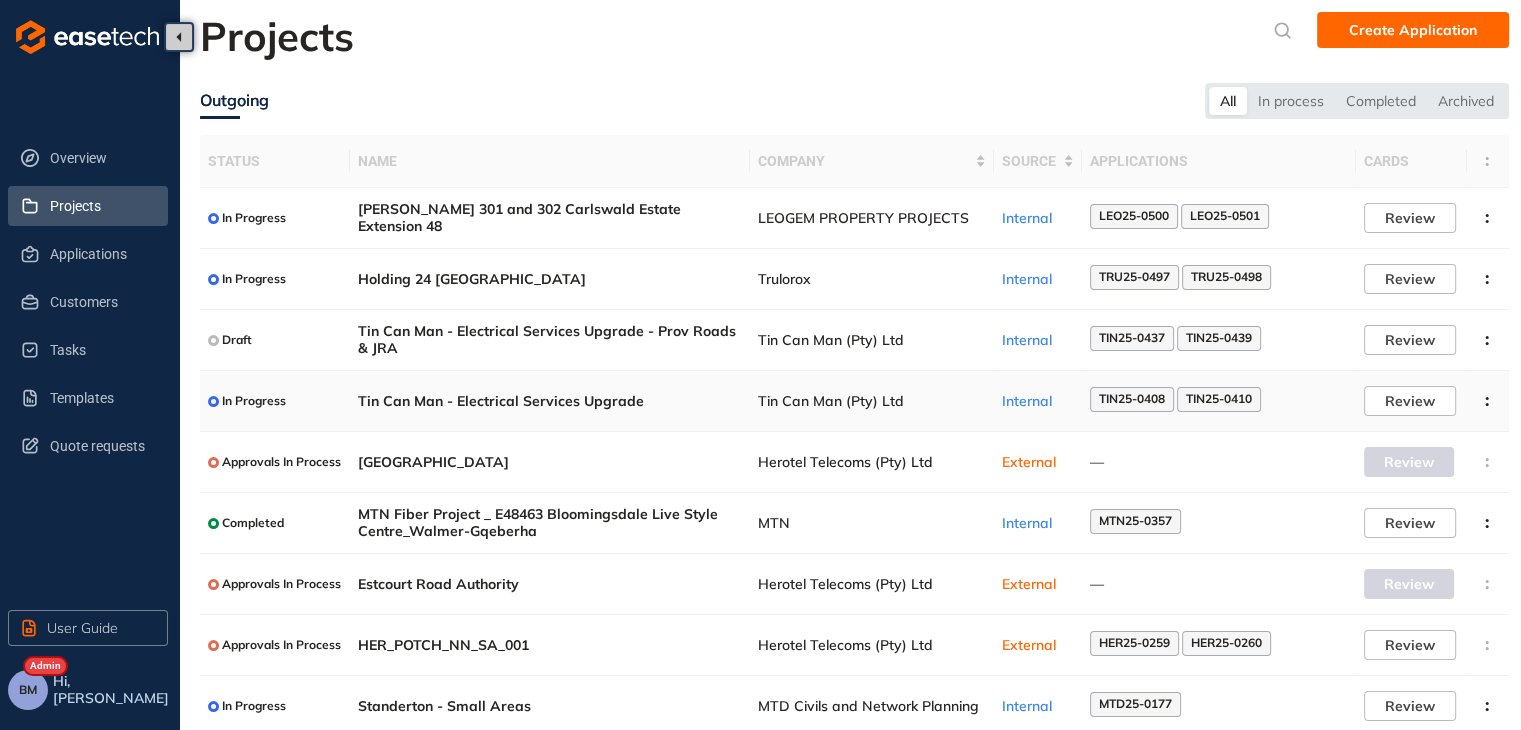 scroll, scrollTop: 130, scrollLeft: 0, axis: vertical 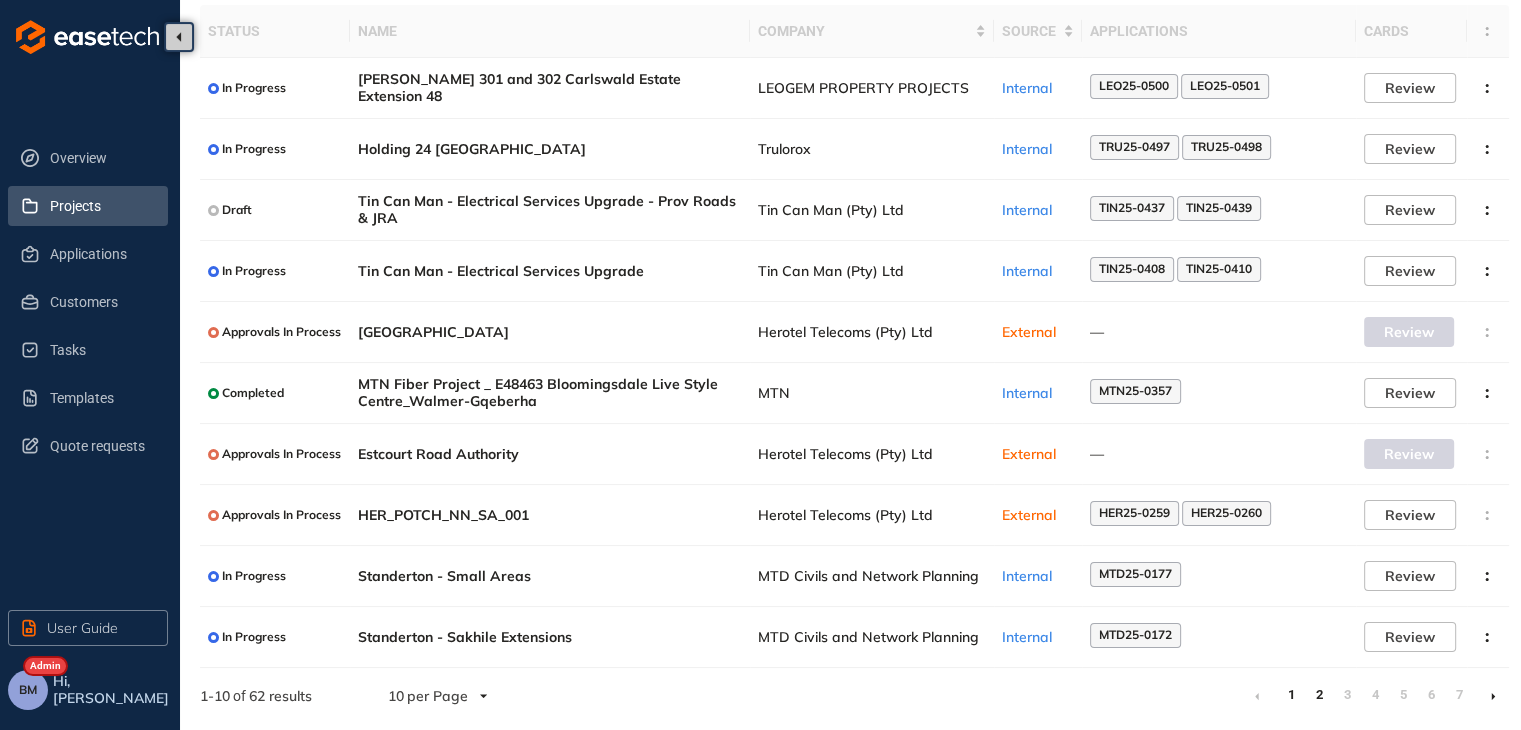 click on "2" at bounding box center [1319, 695] 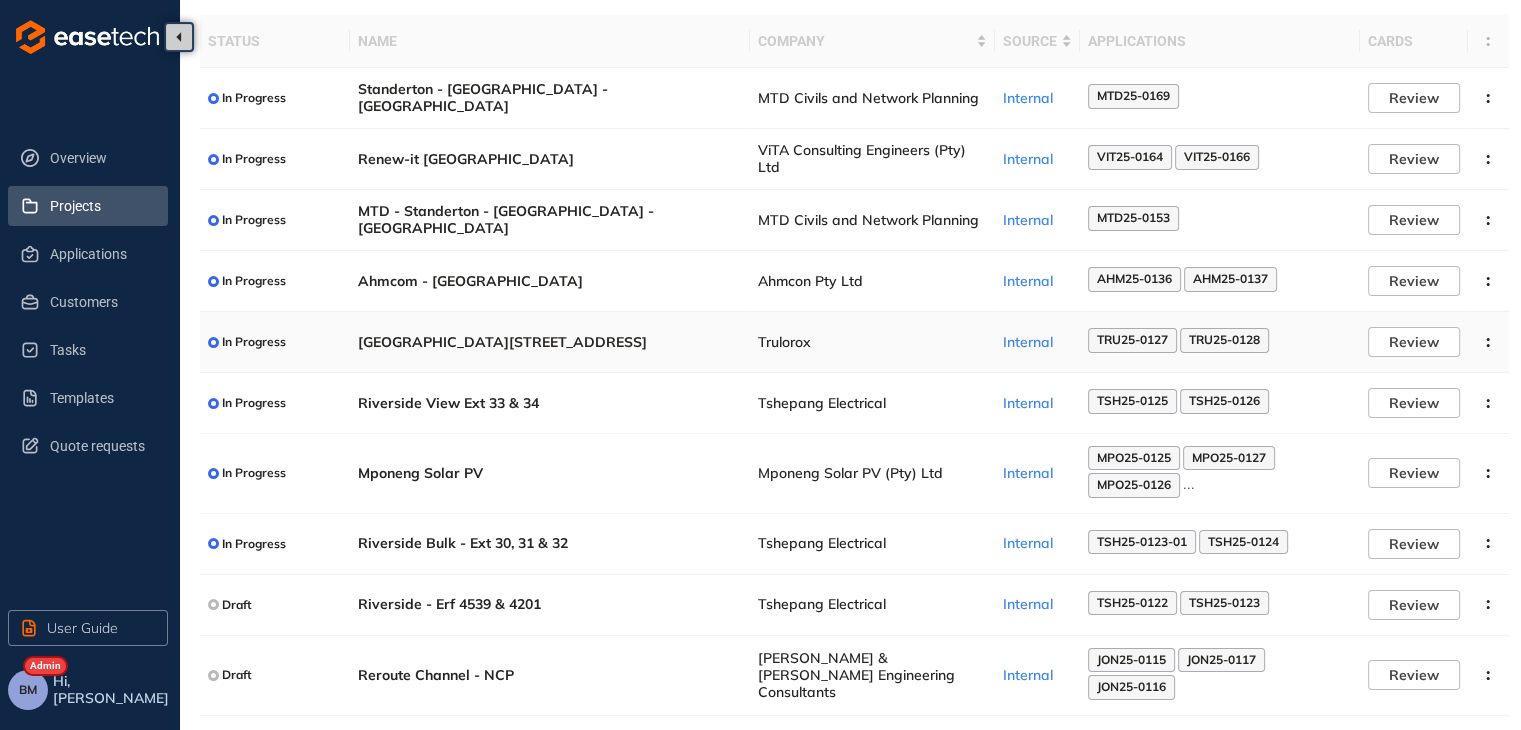 scroll, scrollTop: 148, scrollLeft: 0, axis: vertical 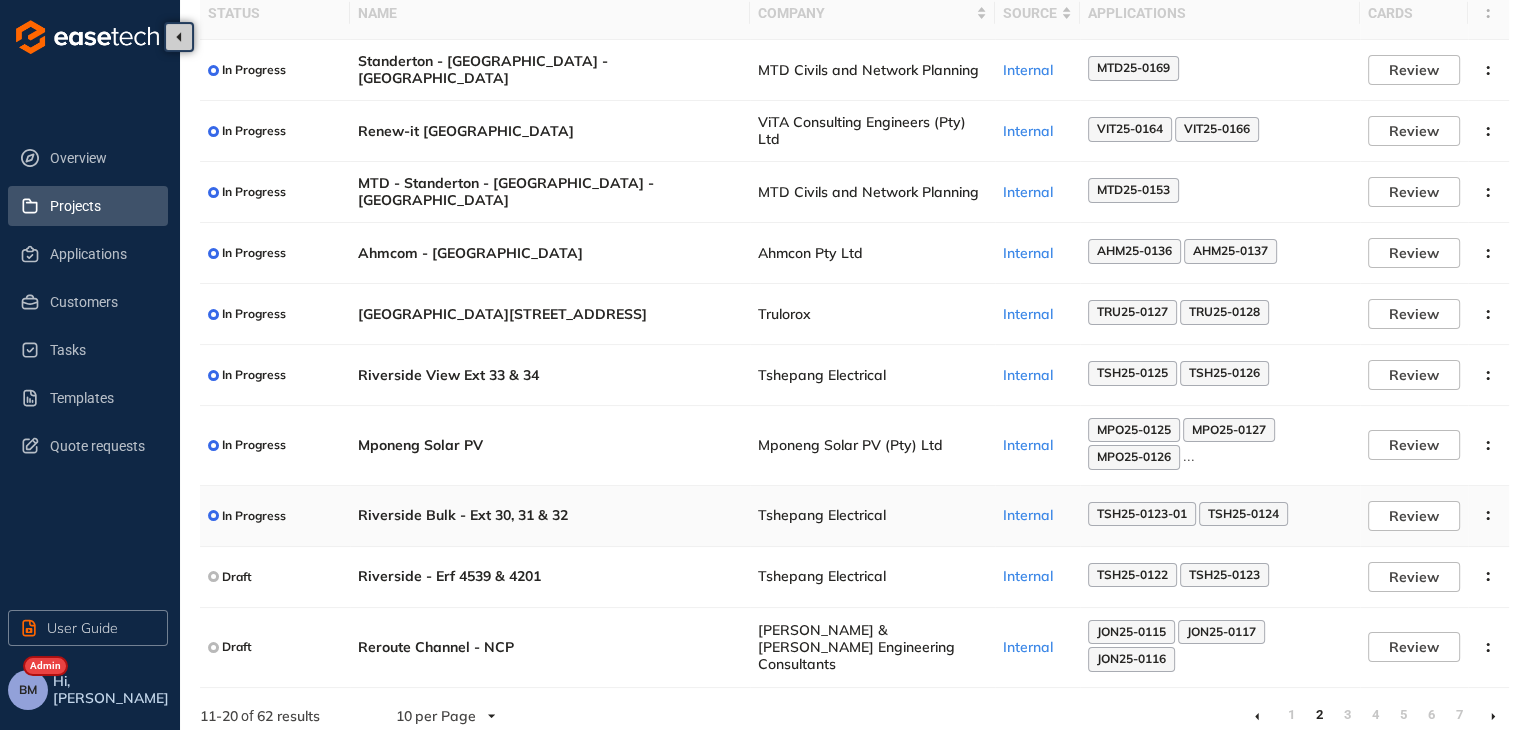 click on "TSH25-0123-01" at bounding box center (1142, 514) 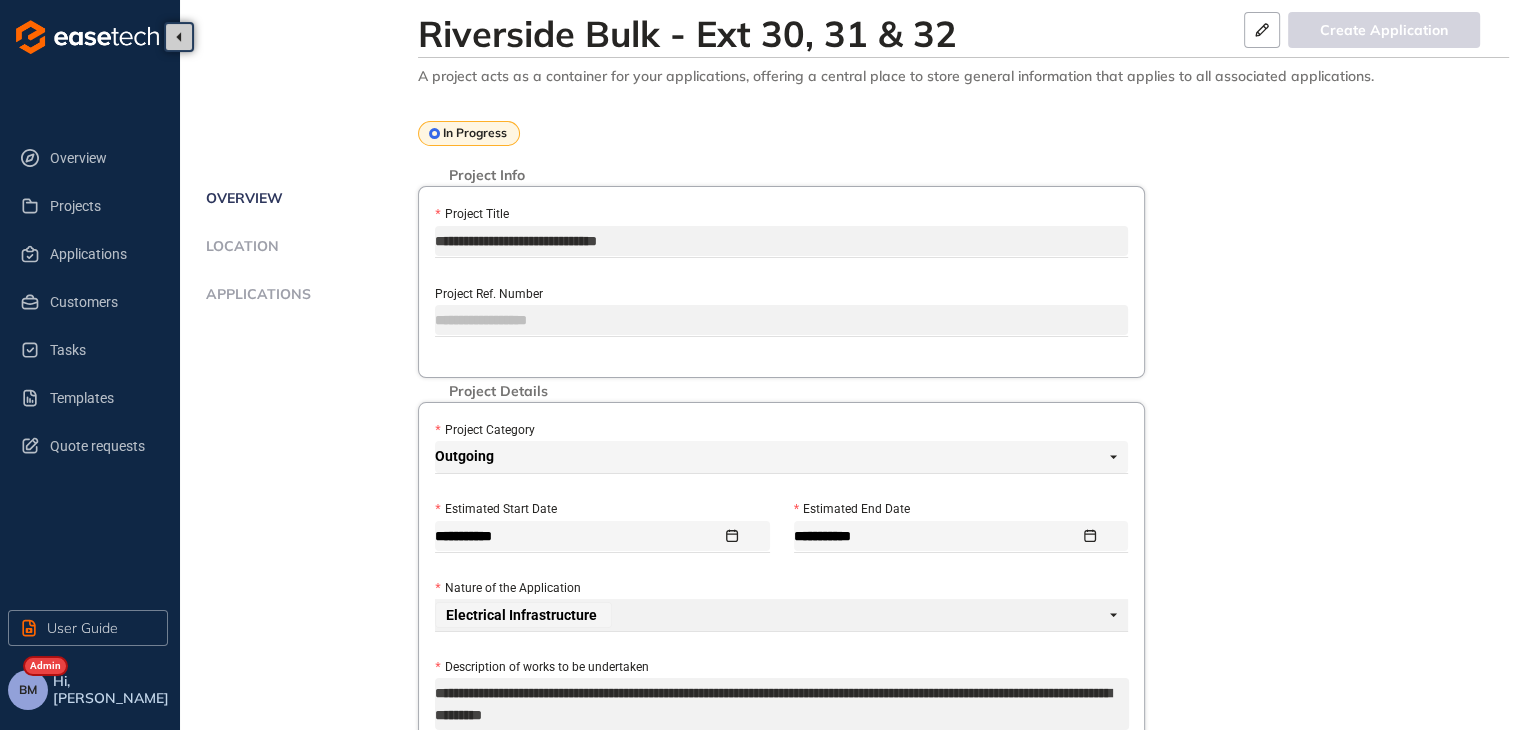 click on "Applications" at bounding box center [255, 294] 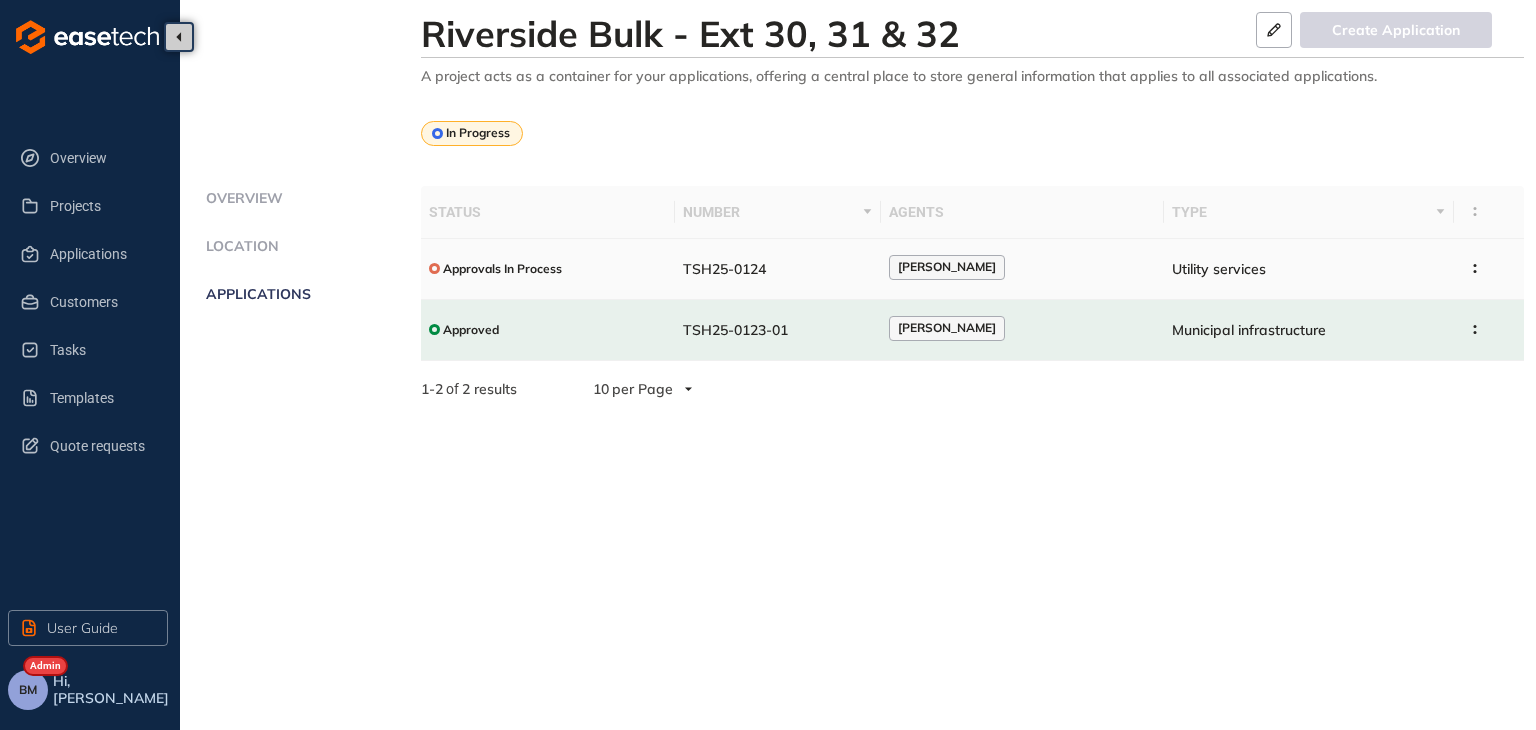 click on "TSH25-0124" at bounding box center [778, 269] 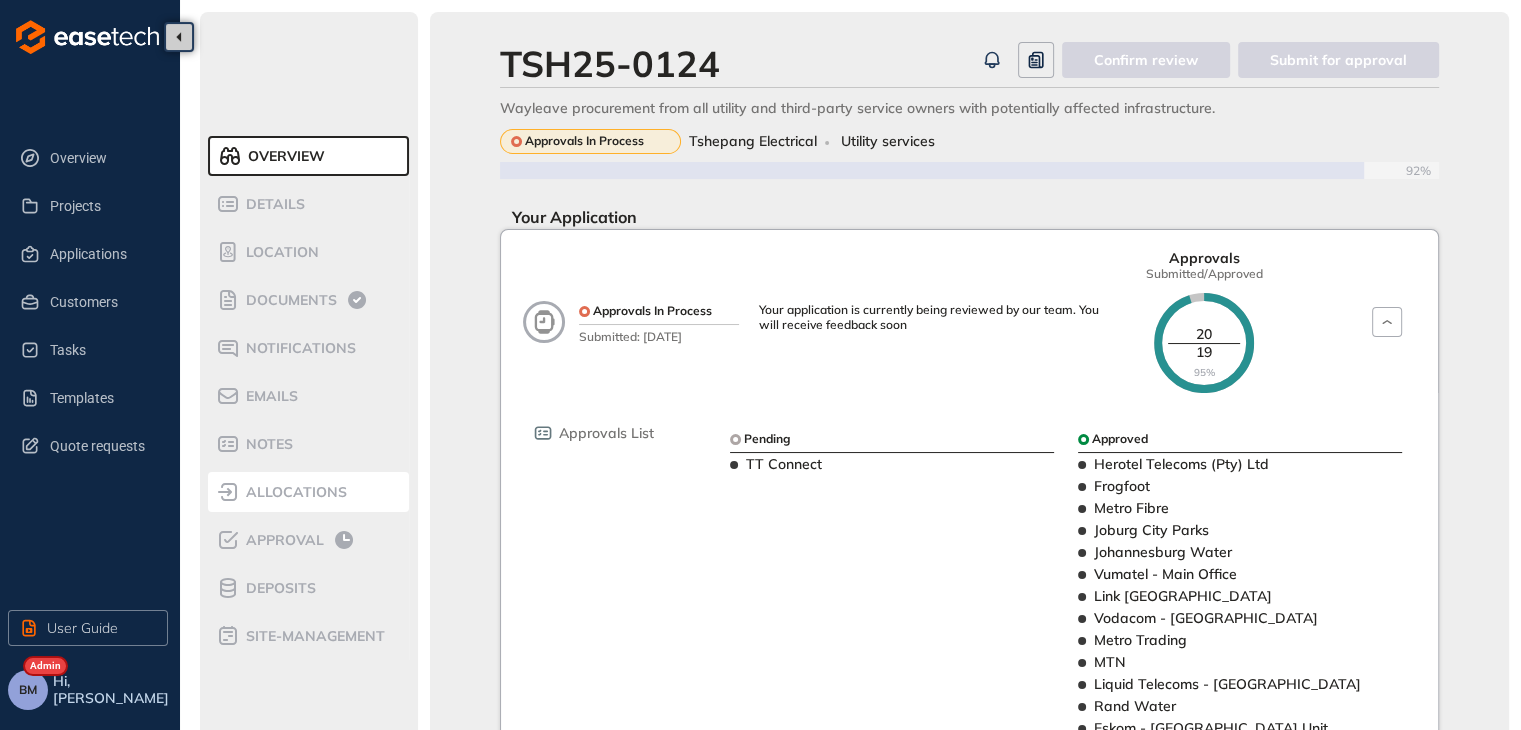 click on "allocations" at bounding box center (301, 492) 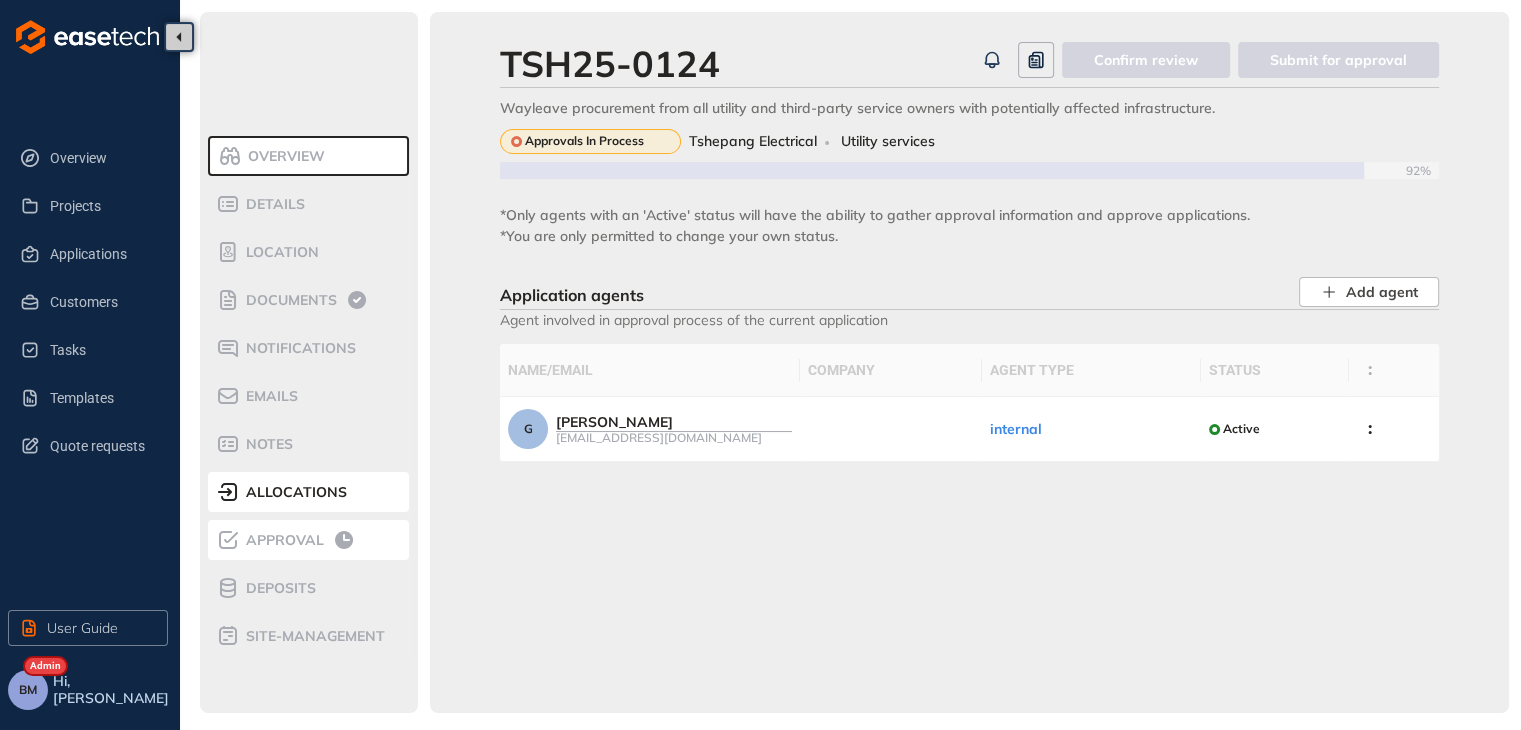 click on "Approval" at bounding box center (282, 540) 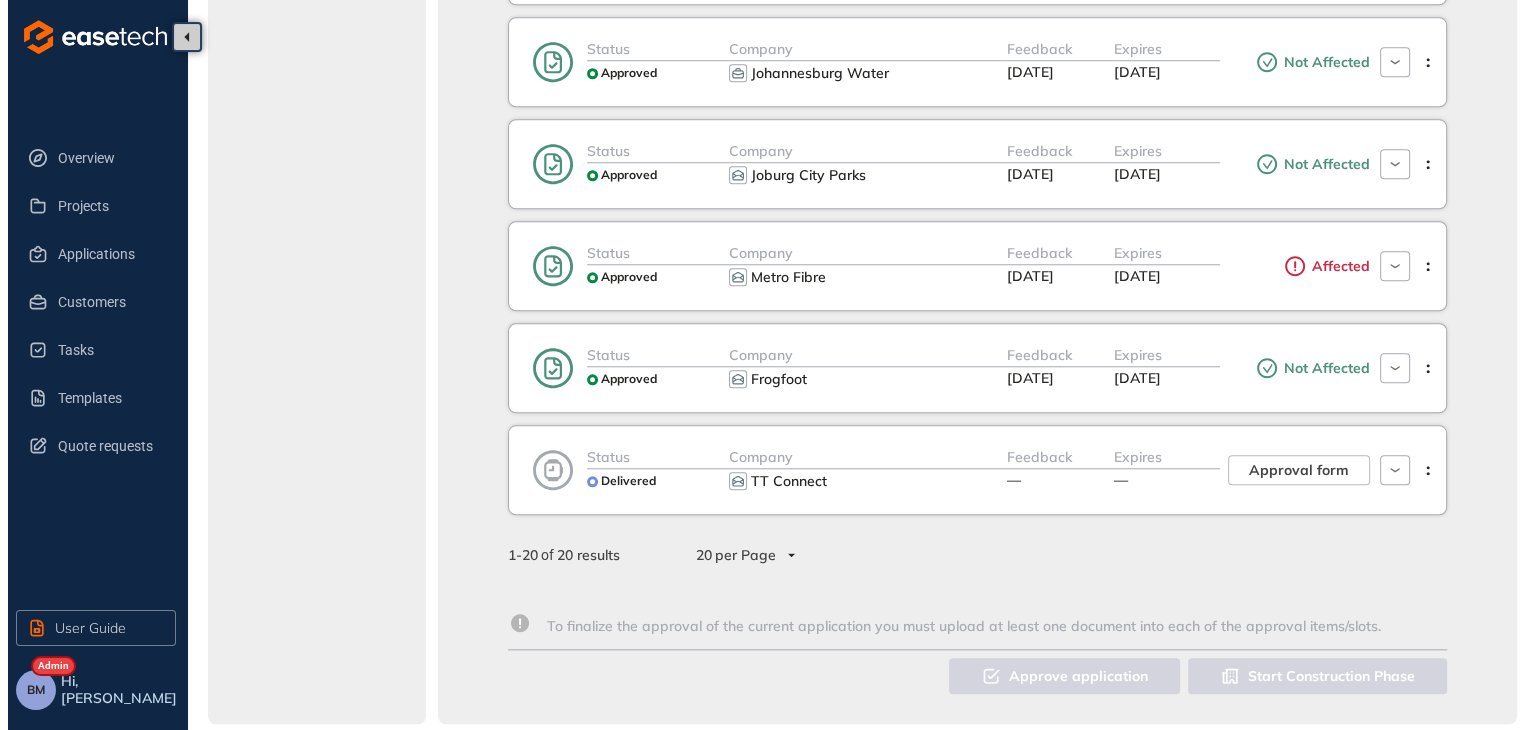 scroll, scrollTop: 1768, scrollLeft: 0, axis: vertical 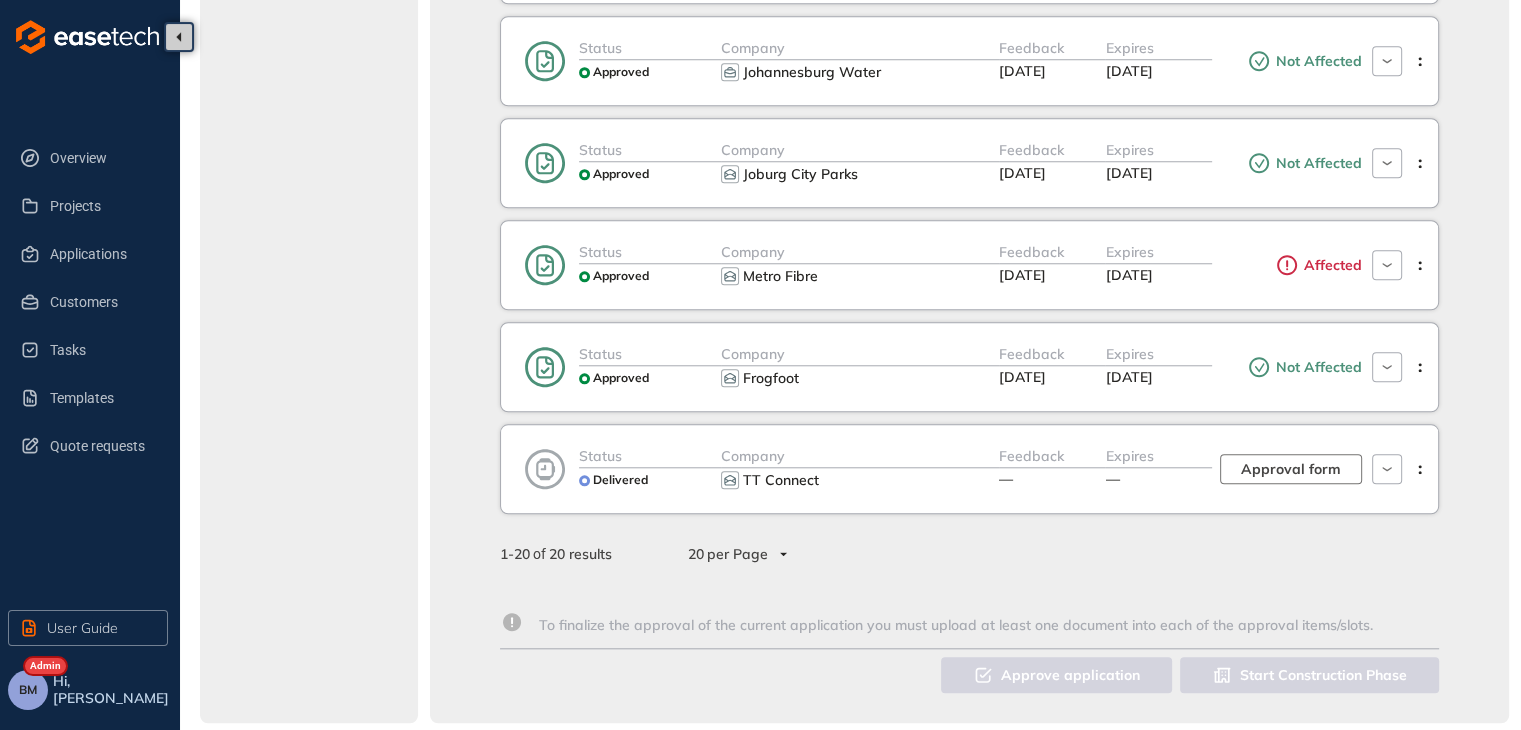 click on "Approval form" at bounding box center (1291, 469) 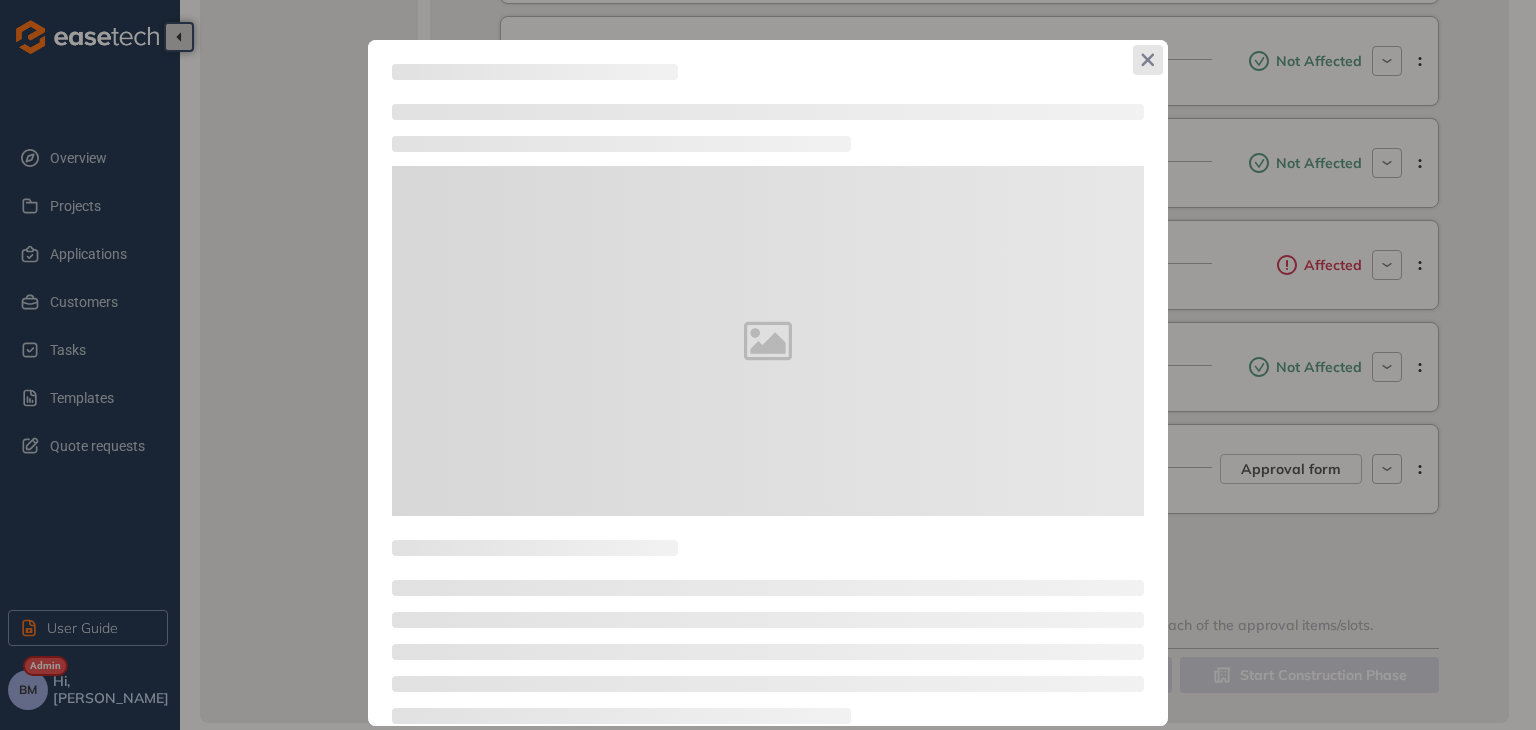 click at bounding box center (1148, 60) 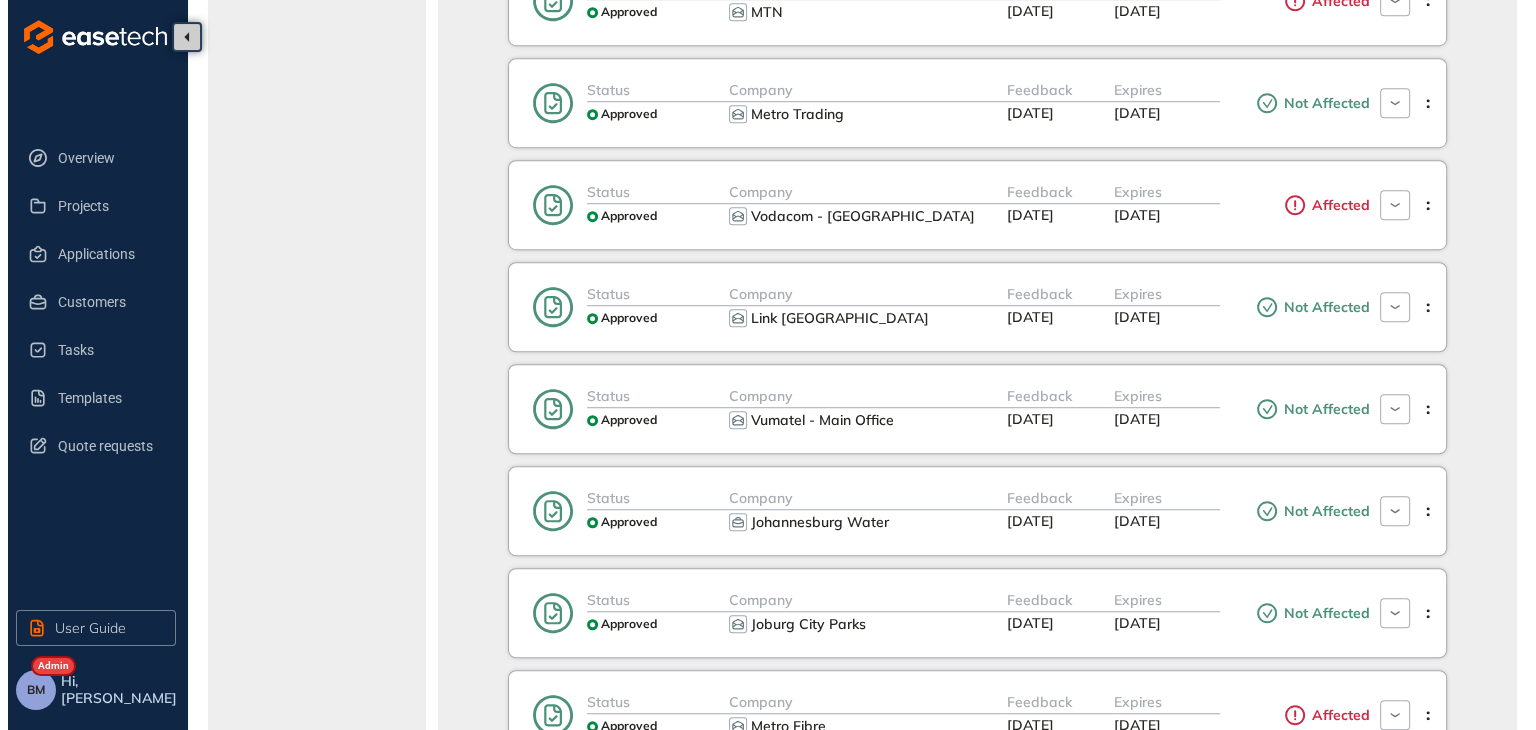 scroll, scrollTop: 1768, scrollLeft: 0, axis: vertical 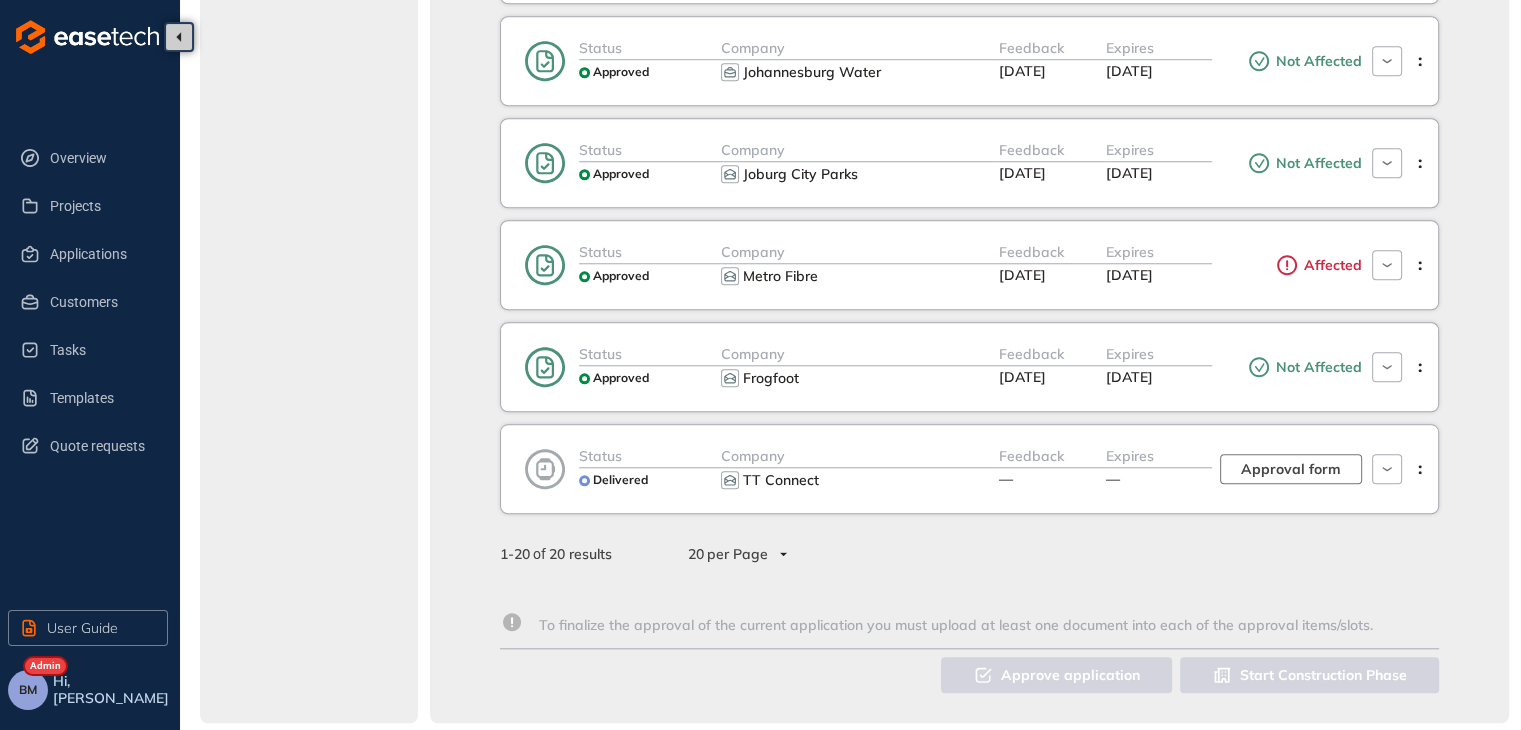 click on "Approval form" at bounding box center [1291, 469] 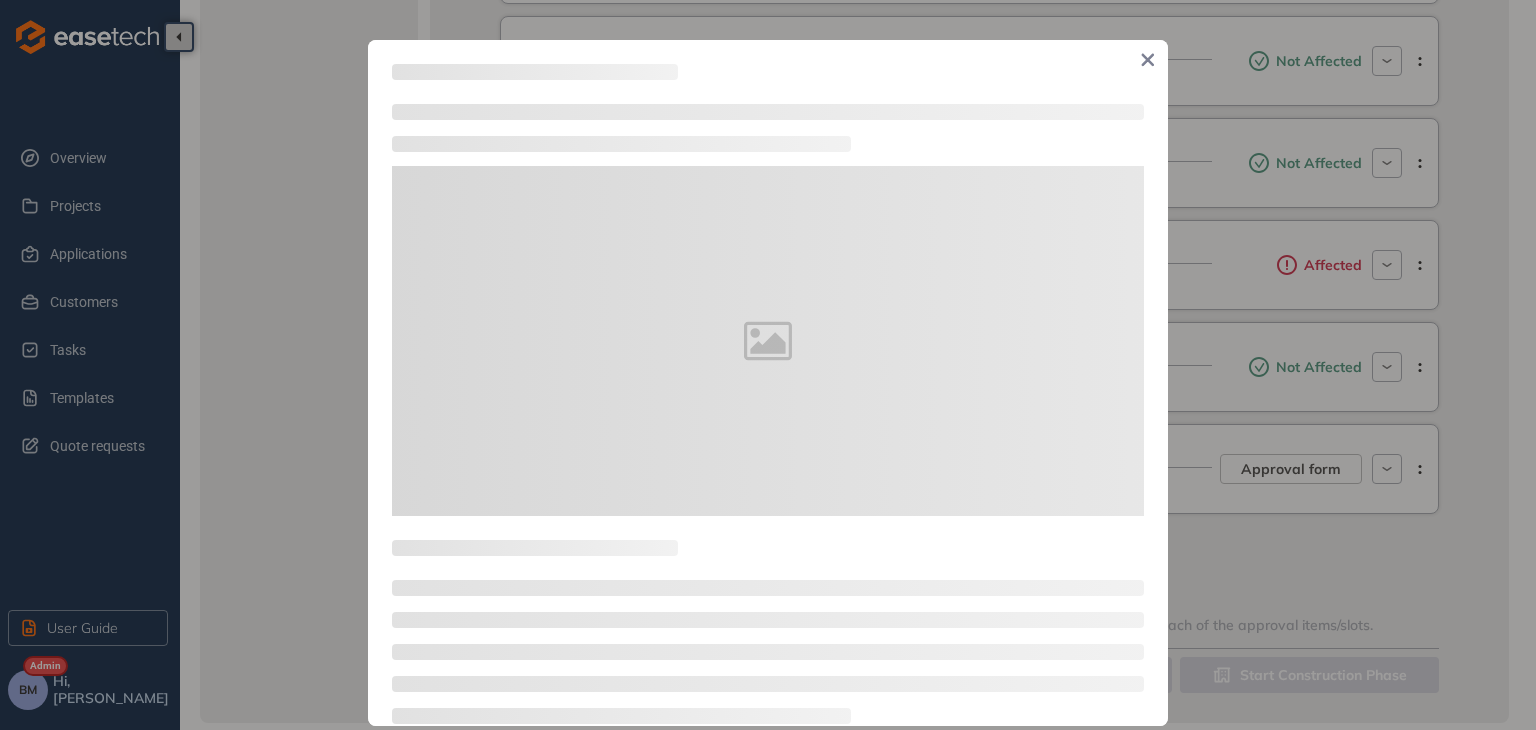 type on "**********" 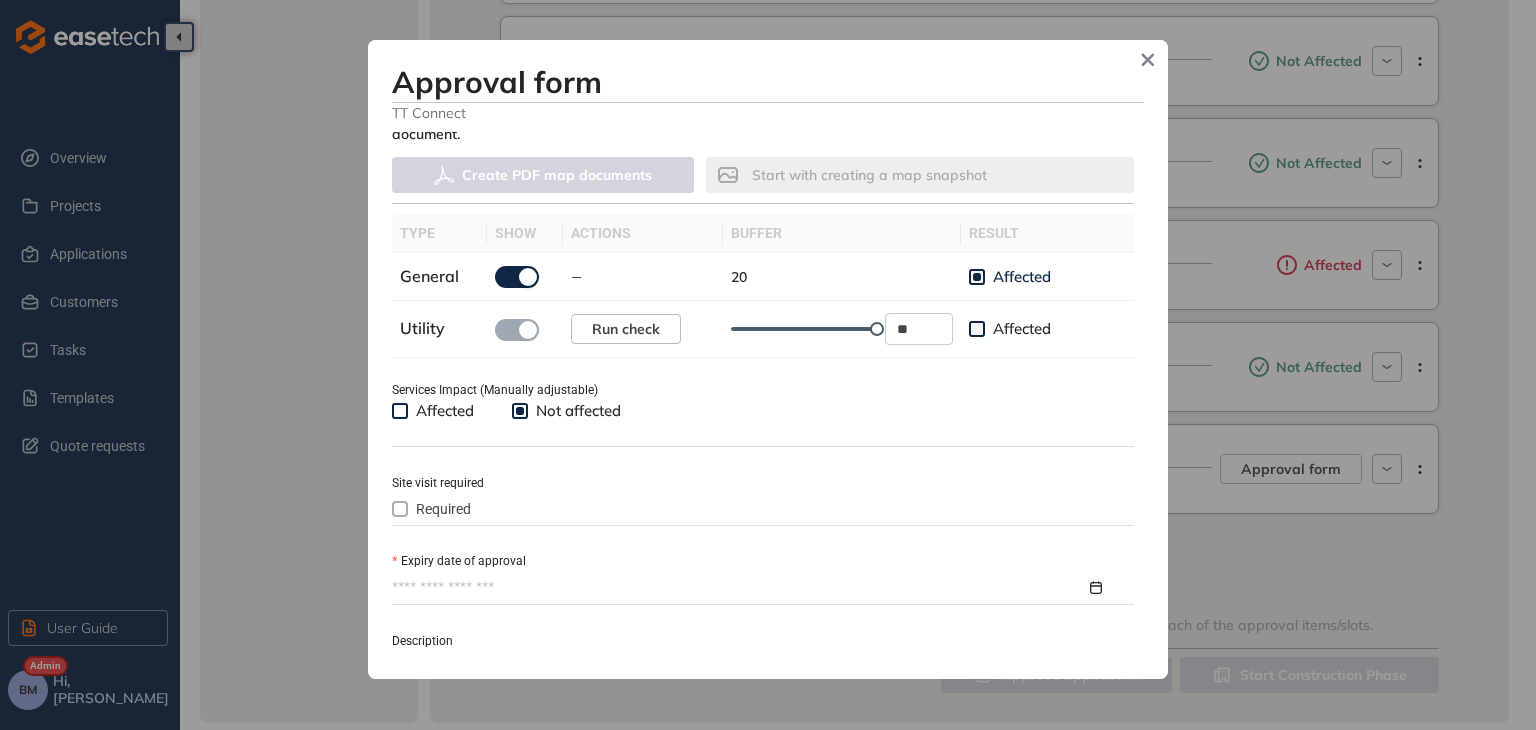 scroll, scrollTop: 600, scrollLeft: 0, axis: vertical 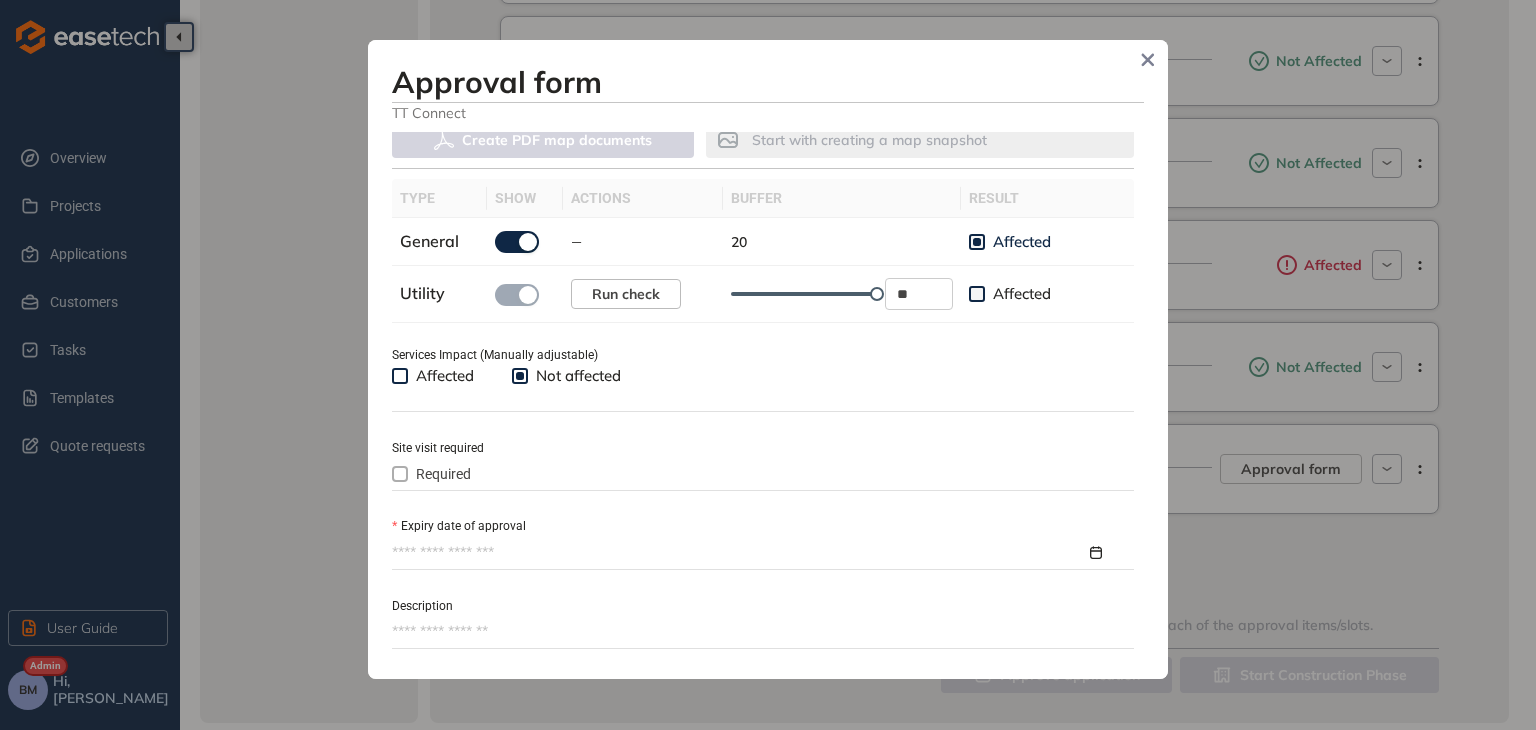 click on "Expiry date of approval" at bounding box center (739, 553) 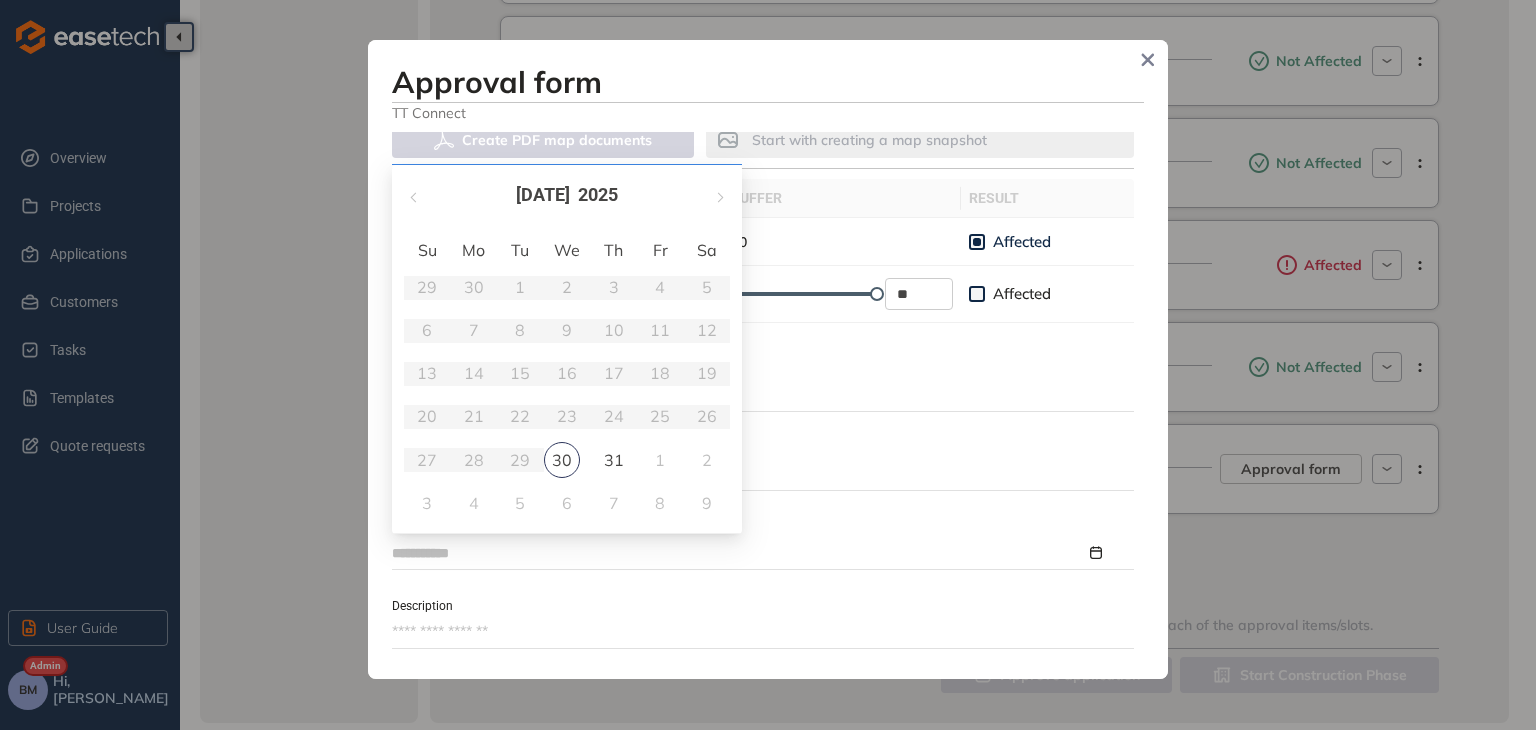 type on "**********" 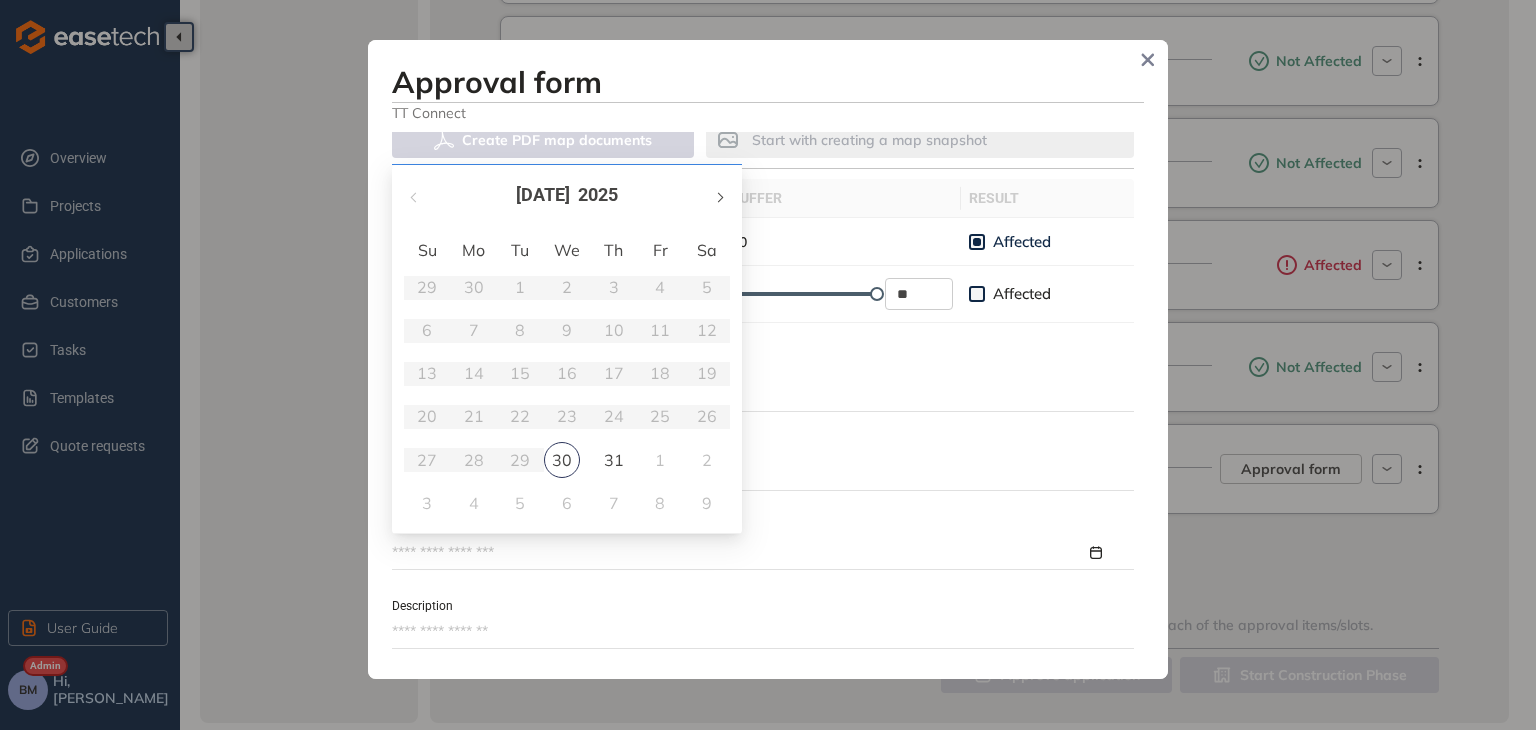 click at bounding box center [719, 197] 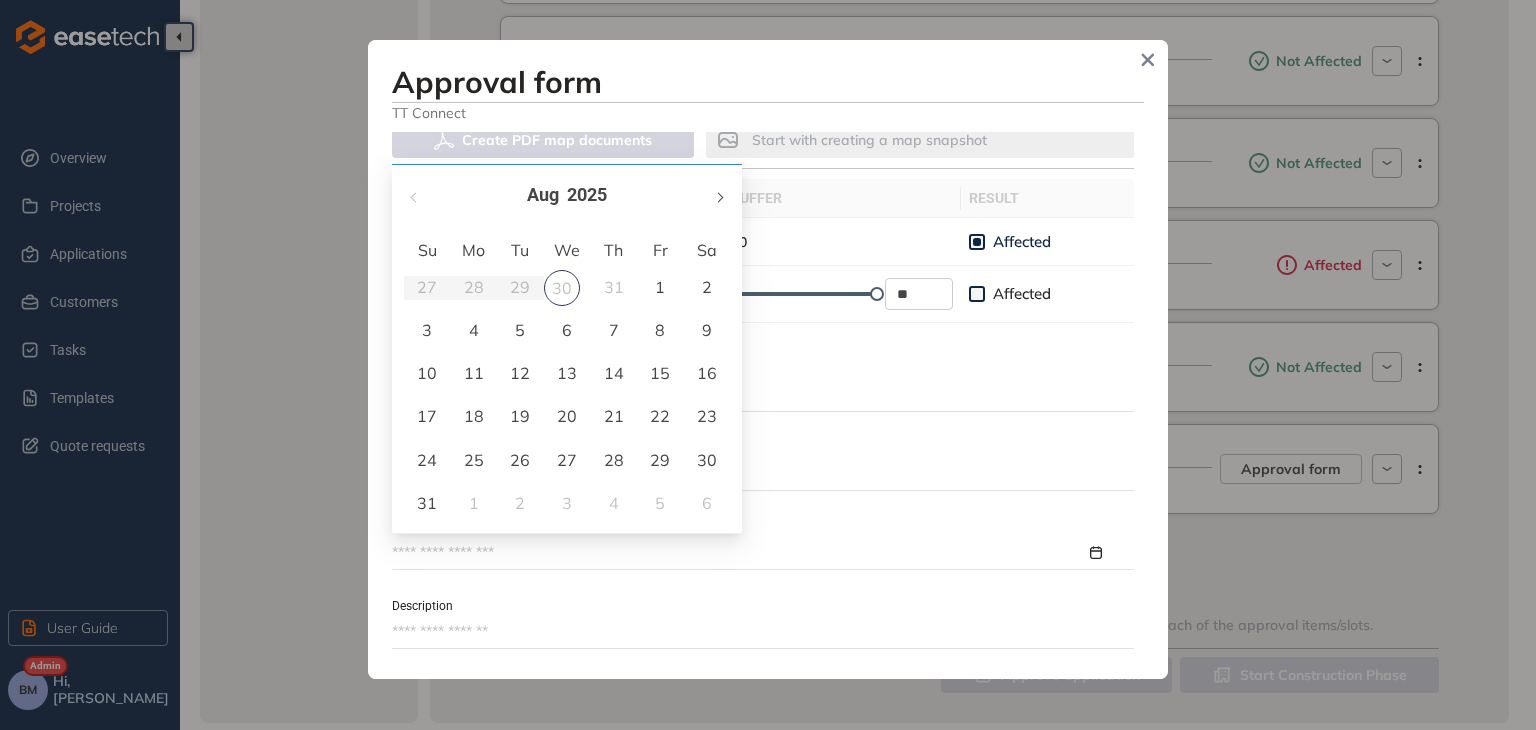 click at bounding box center (719, 197) 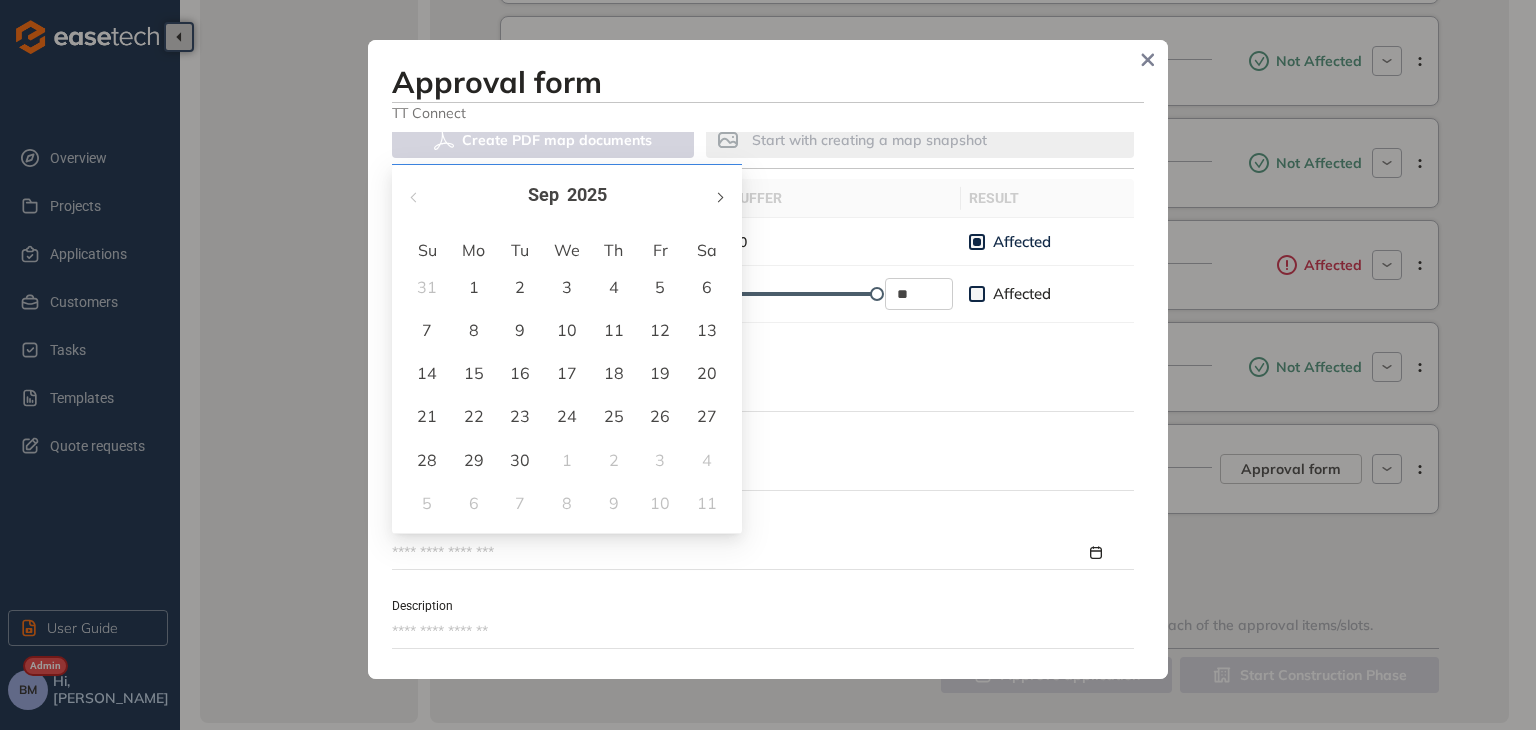 click at bounding box center (719, 197) 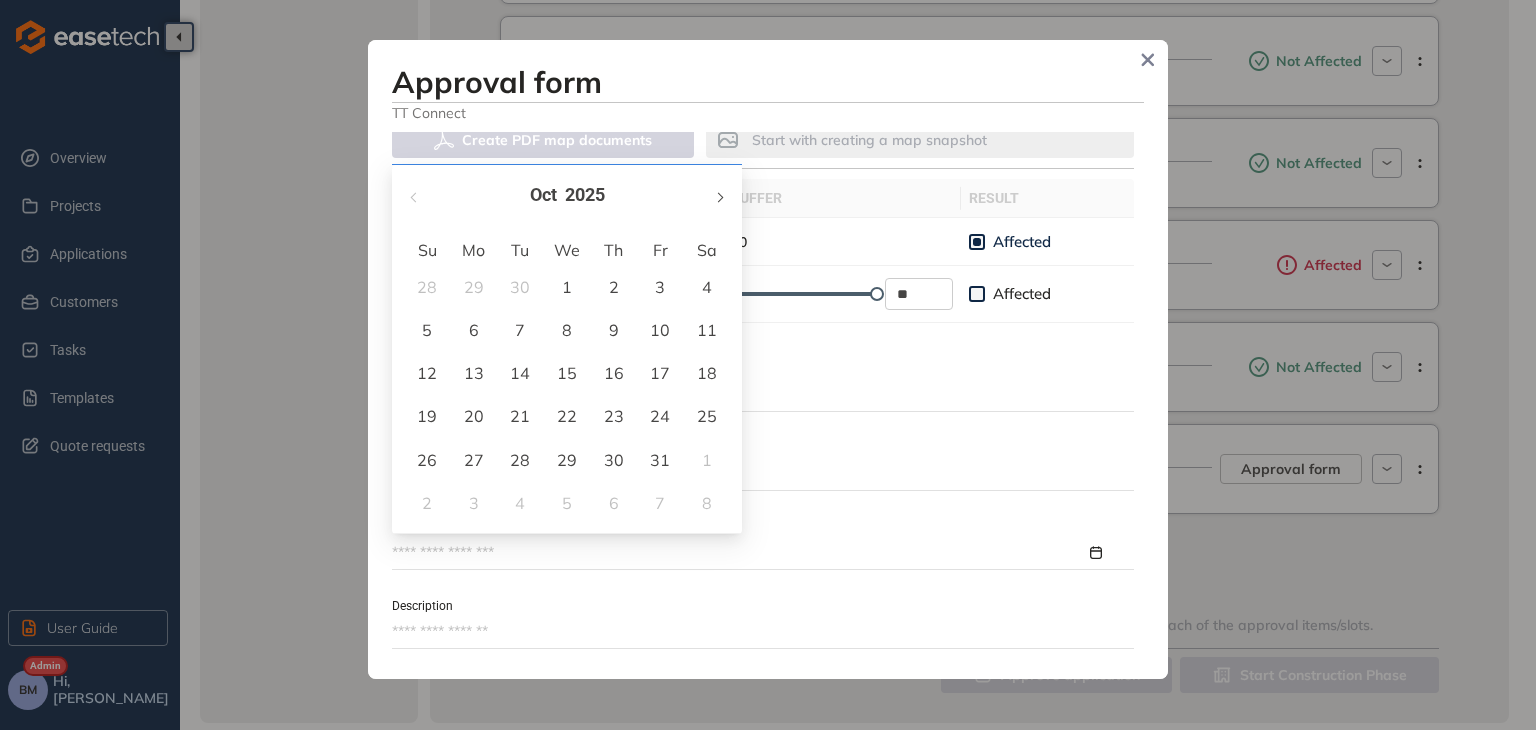 click at bounding box center (719, 197) 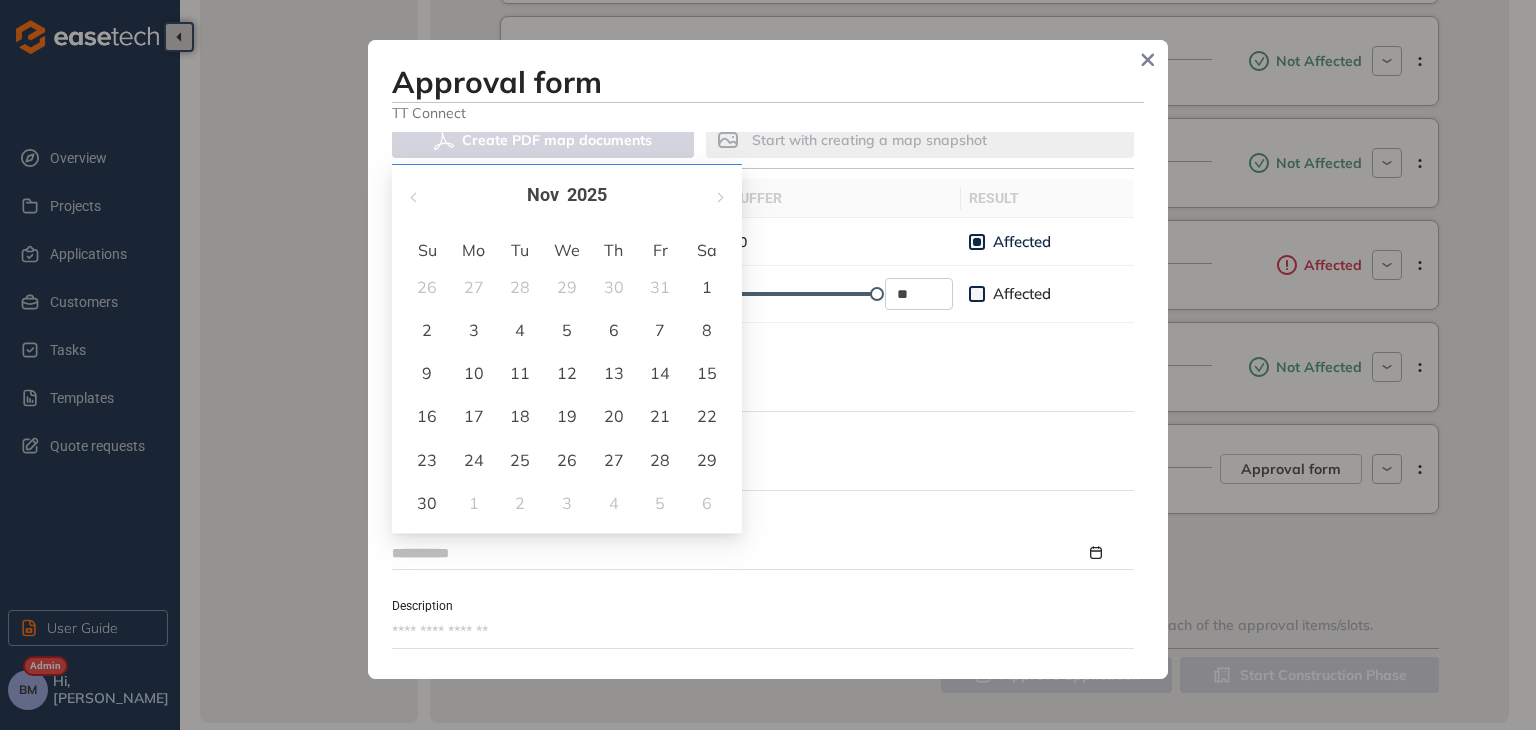type on "**********" 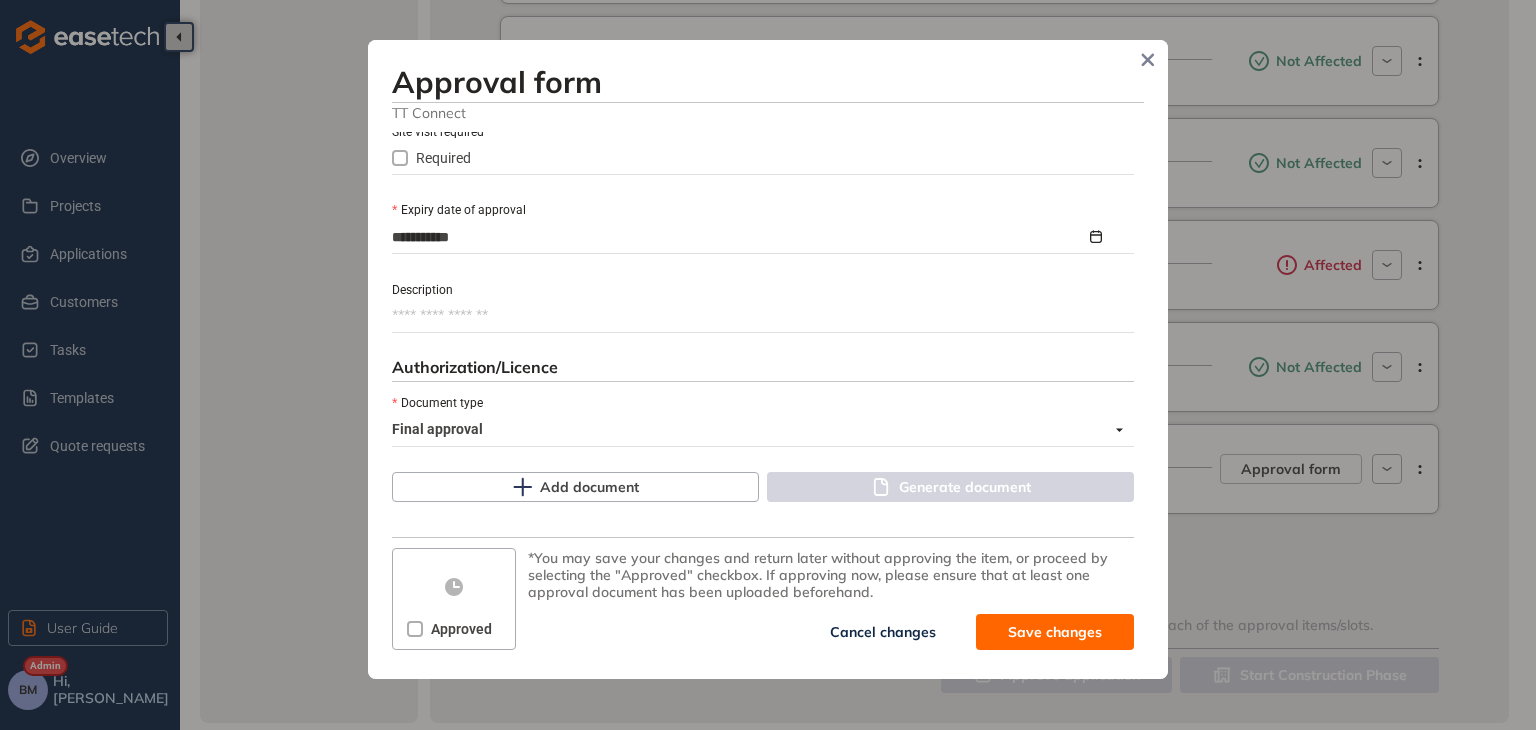 scroll, scrollTop: 917, scrollLeft: 0, axis: vertical 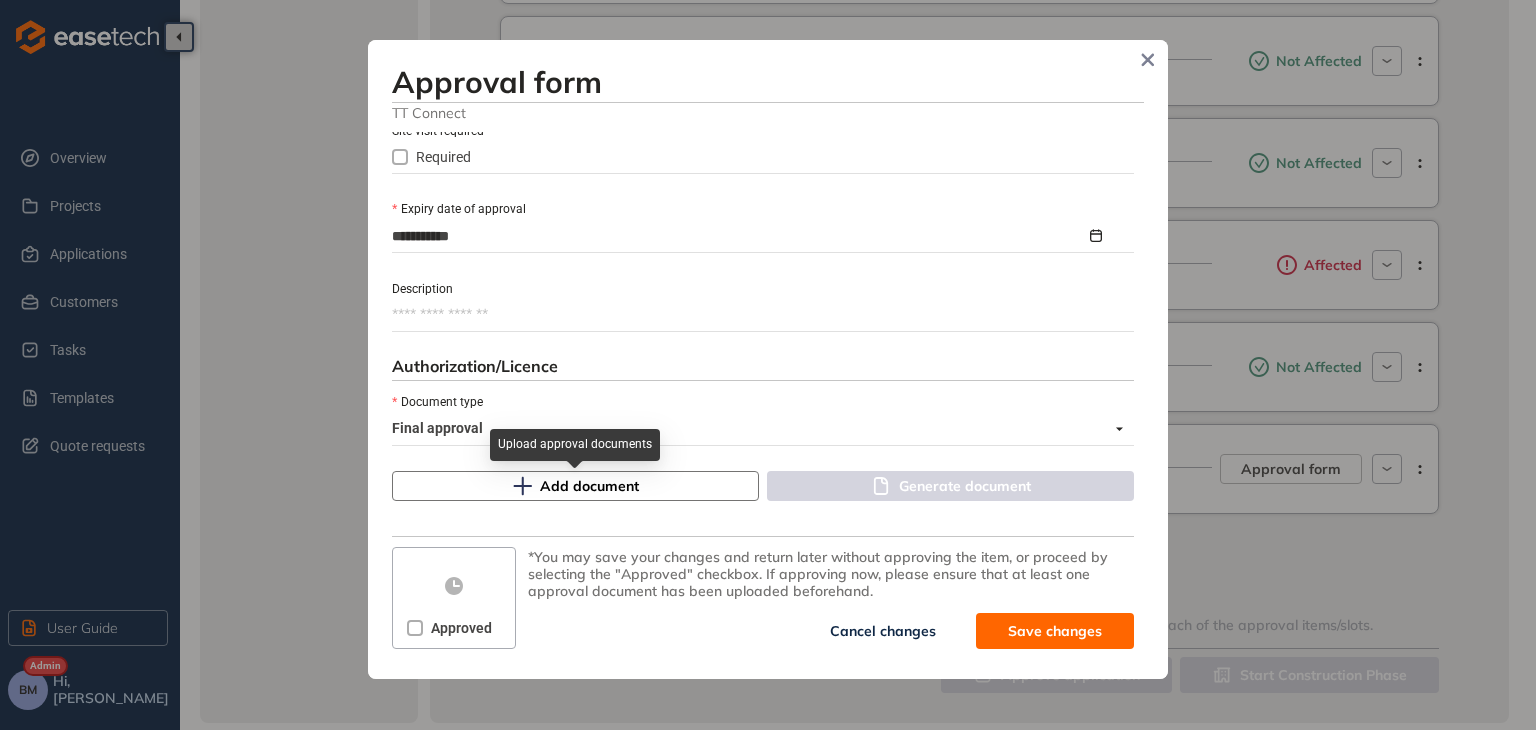 click on "Add document" at bounding box center (575, 486) 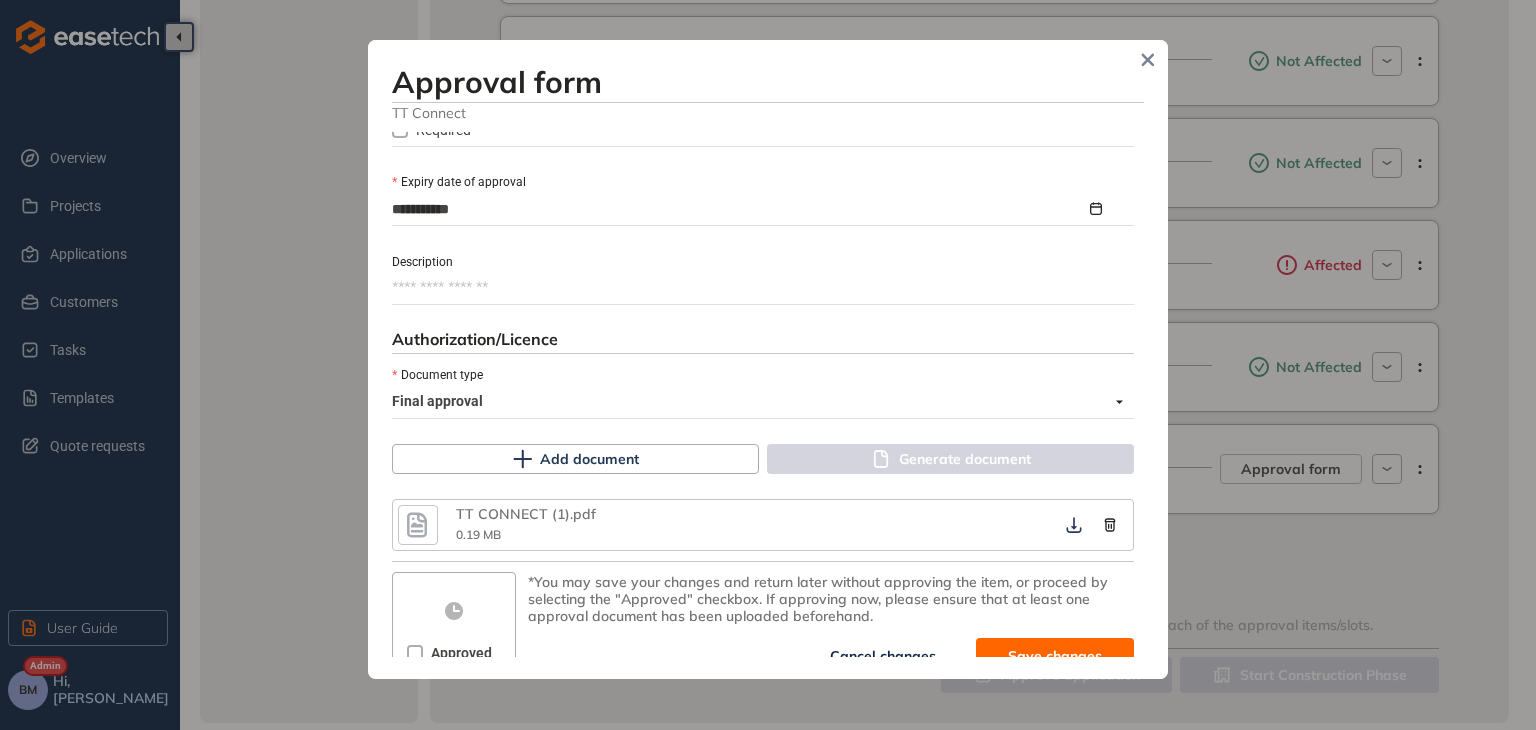 scroll, scrollTop: 969, scrollLeft: 0, axis: vertical 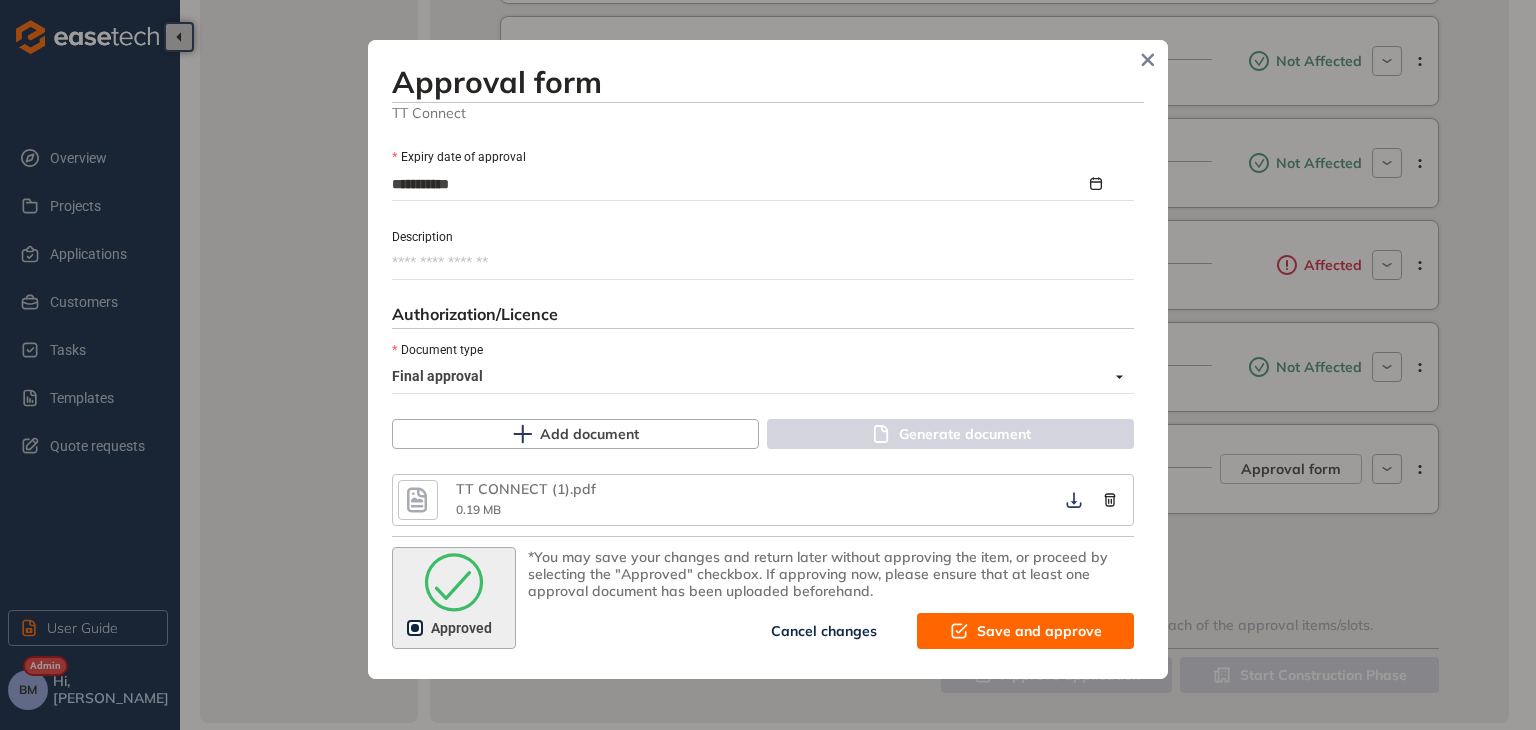 click on "Save and approve" at bounding box center (1039, 631) 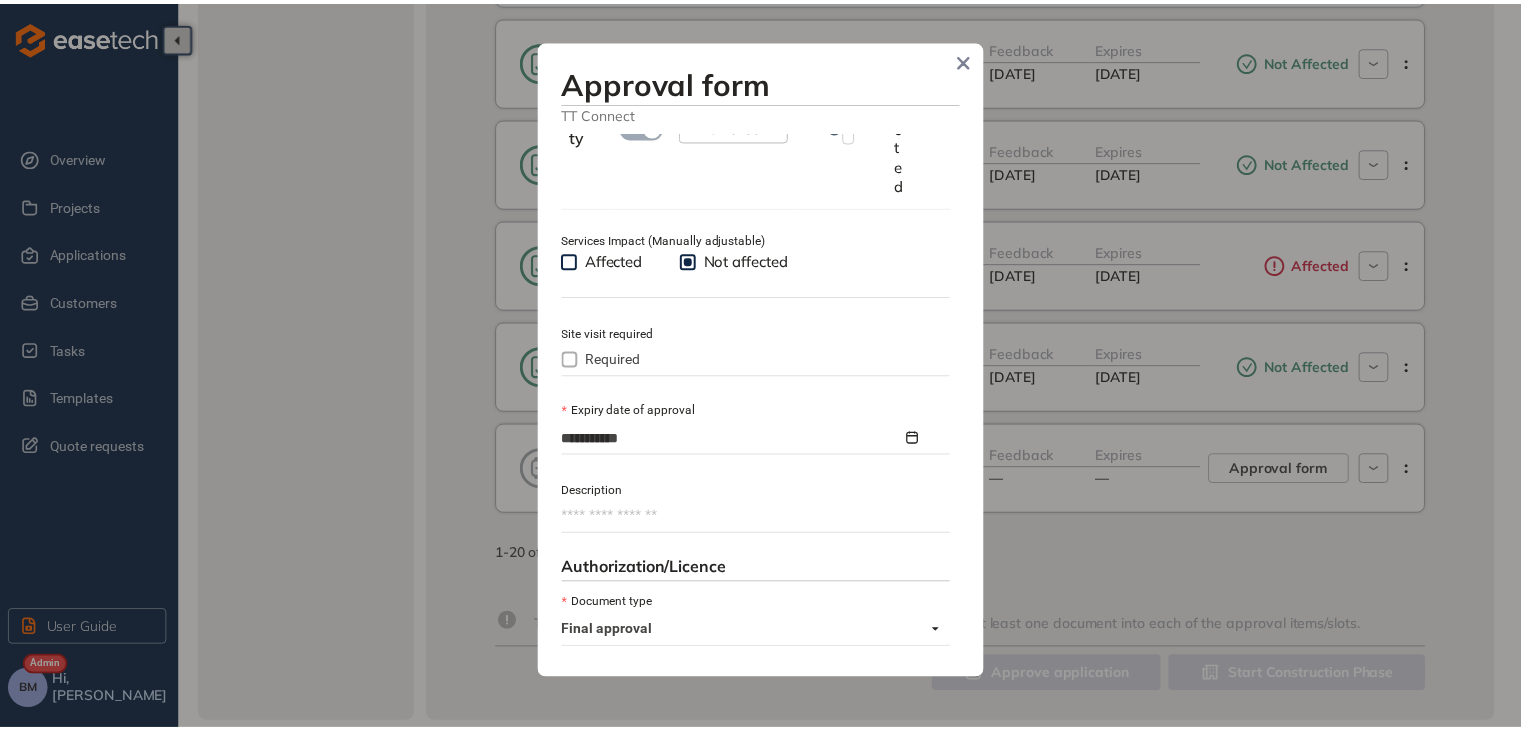 scroll, scrollTop: 1222, scrollLeft: 0, axis: vertical 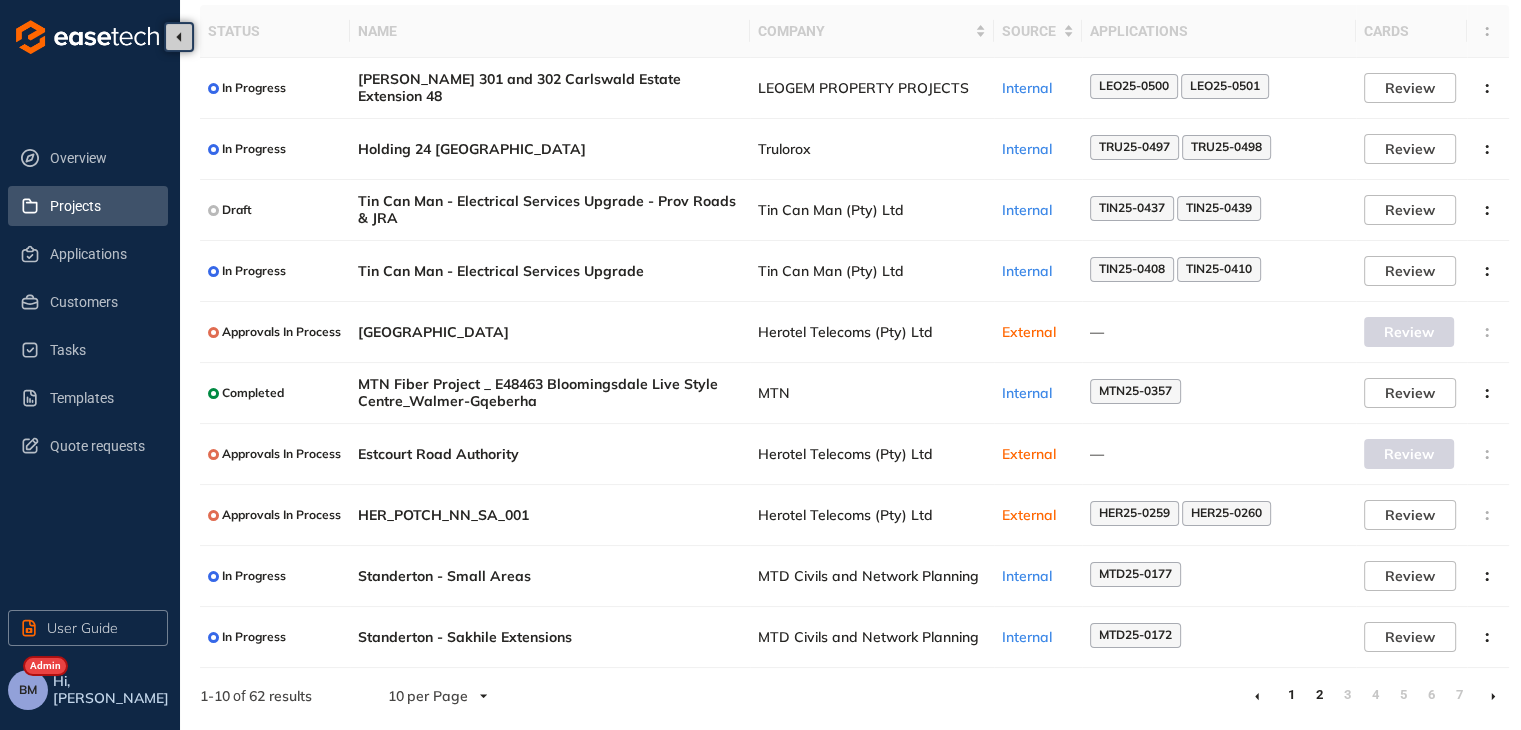 click on "1" at bounding box center [1291, 695] 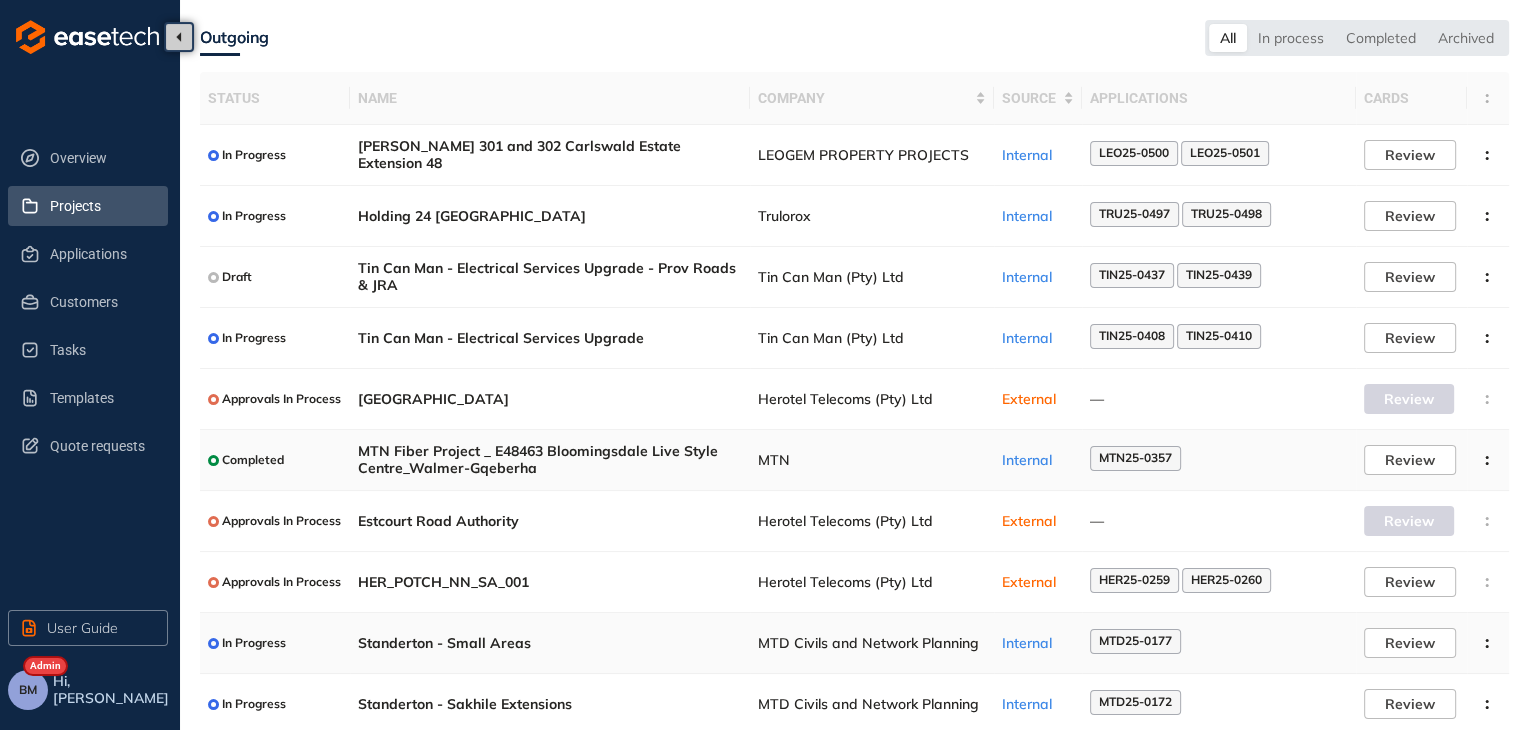 scroll, scrollTop: 130, scrollLeft: 0, axis: vertical 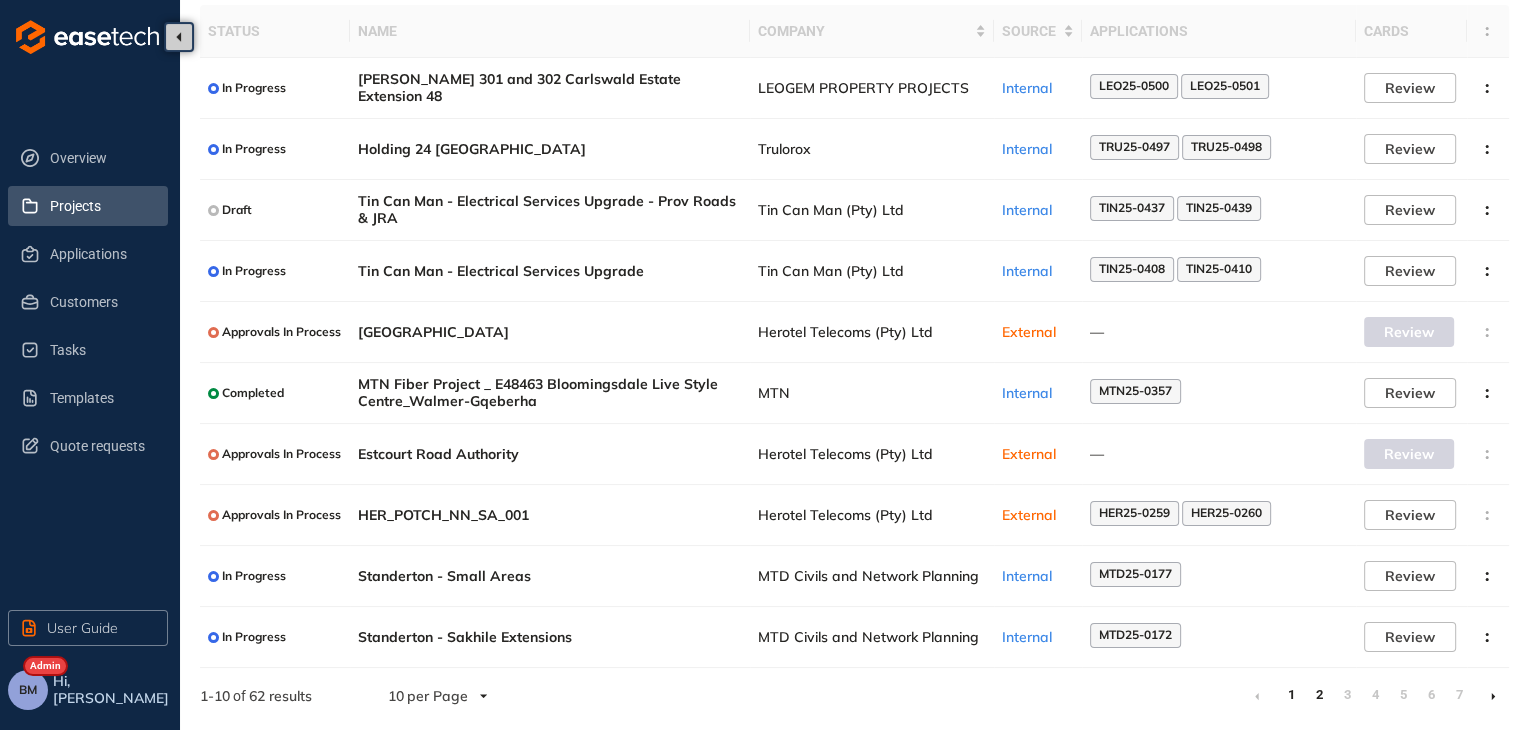 click on "2" at bounding box center [1319, 695] 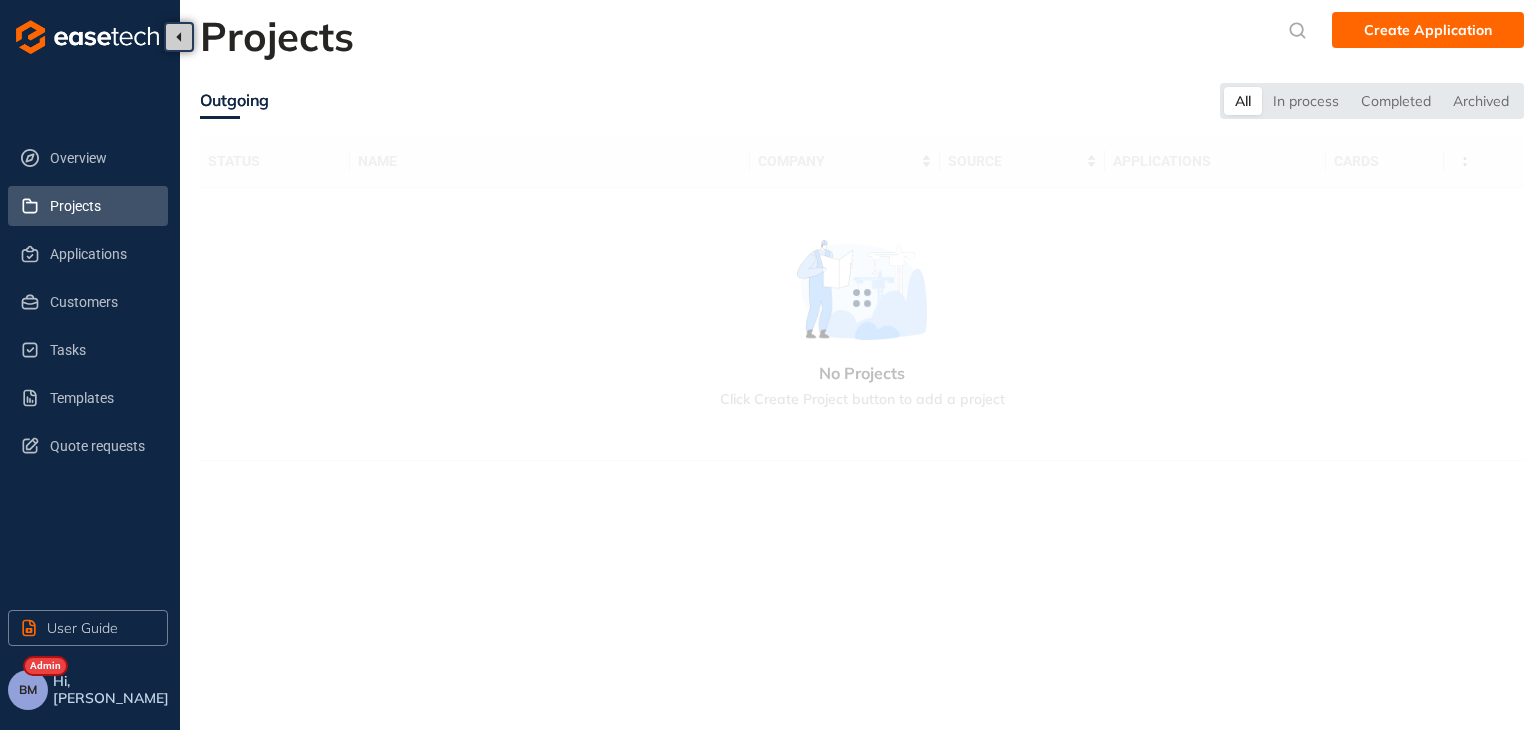 click on "Projects" at bounding box center [101, 206] 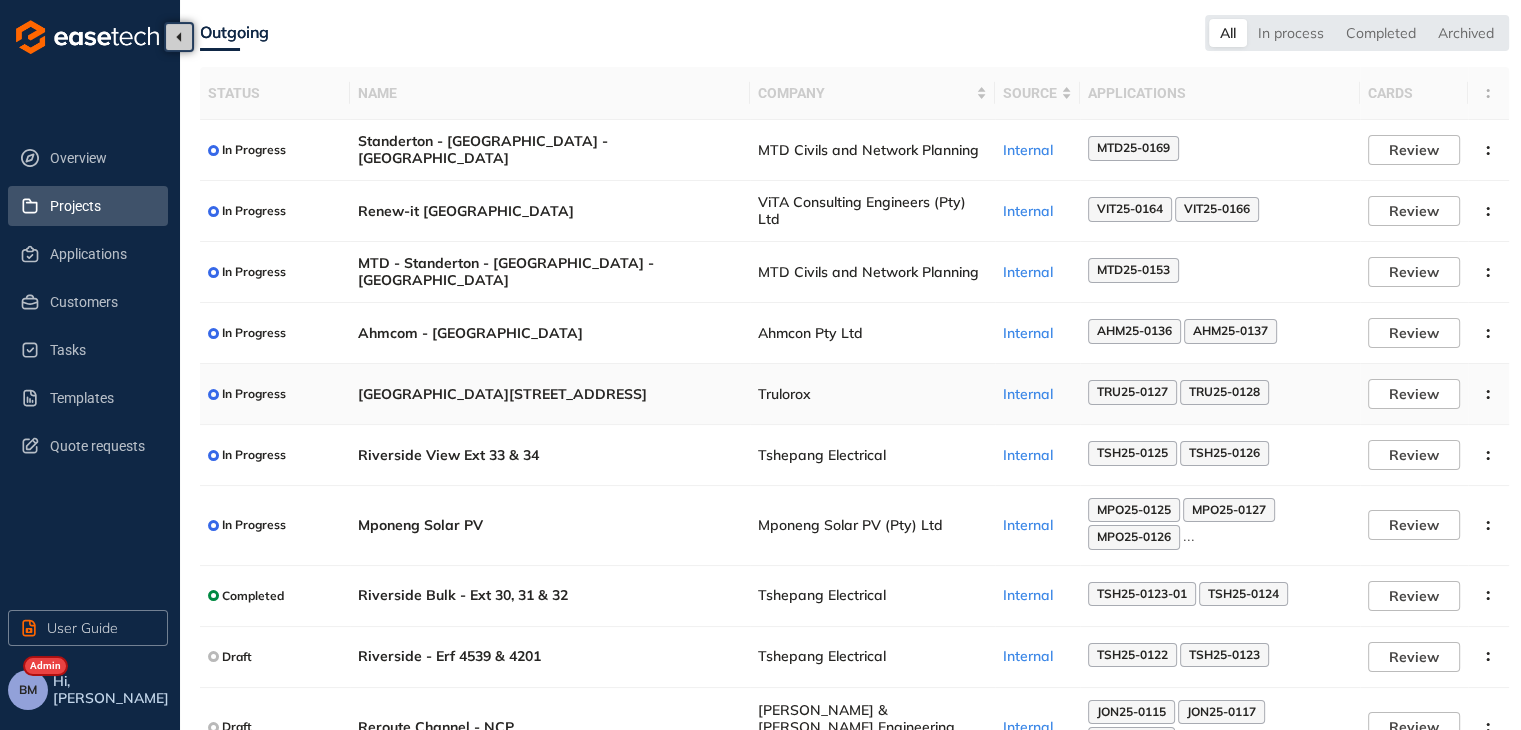 scroll, scrollTop: 148, scrollLeft: 0, axis: vertical 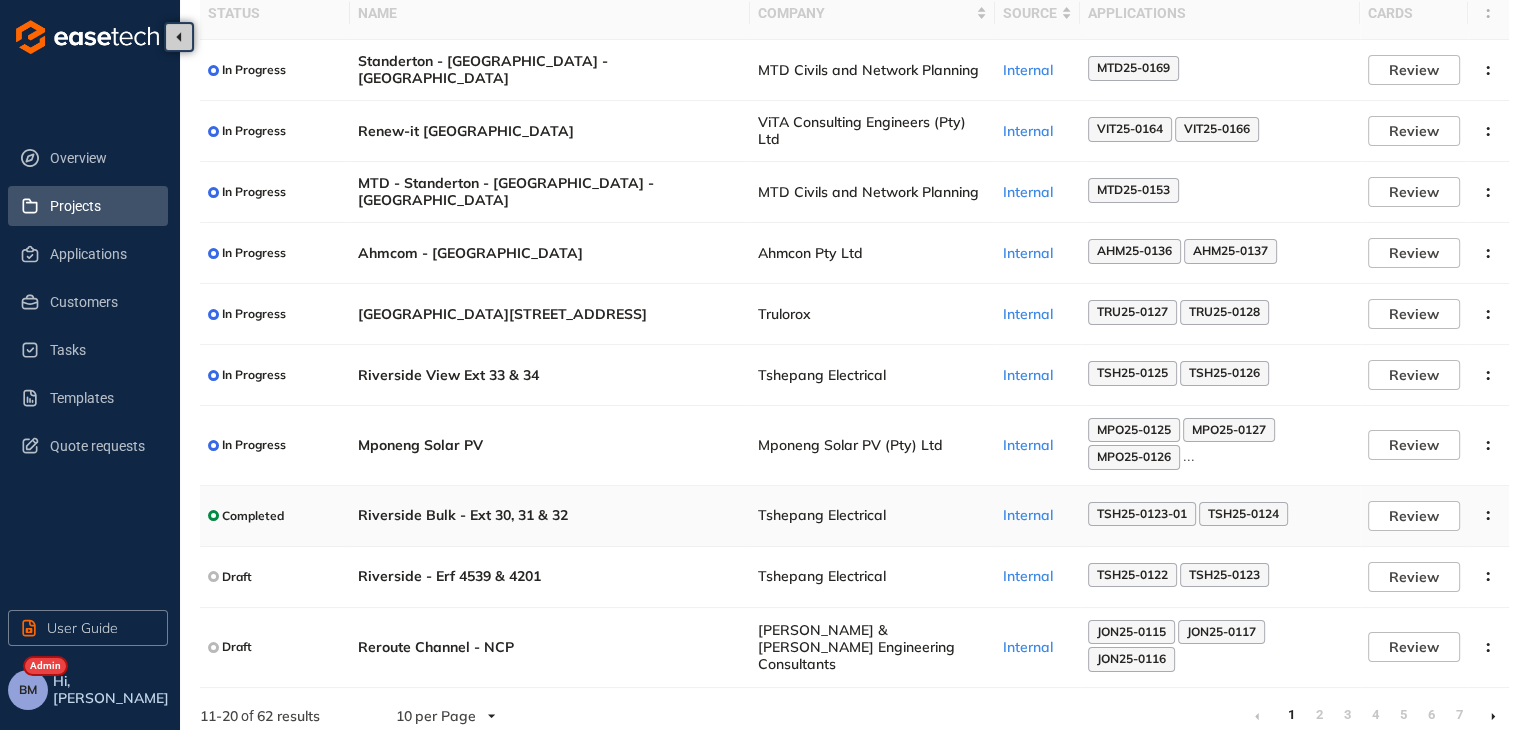 click on "Tshepang Electrical" at bounding box center (872, 515) 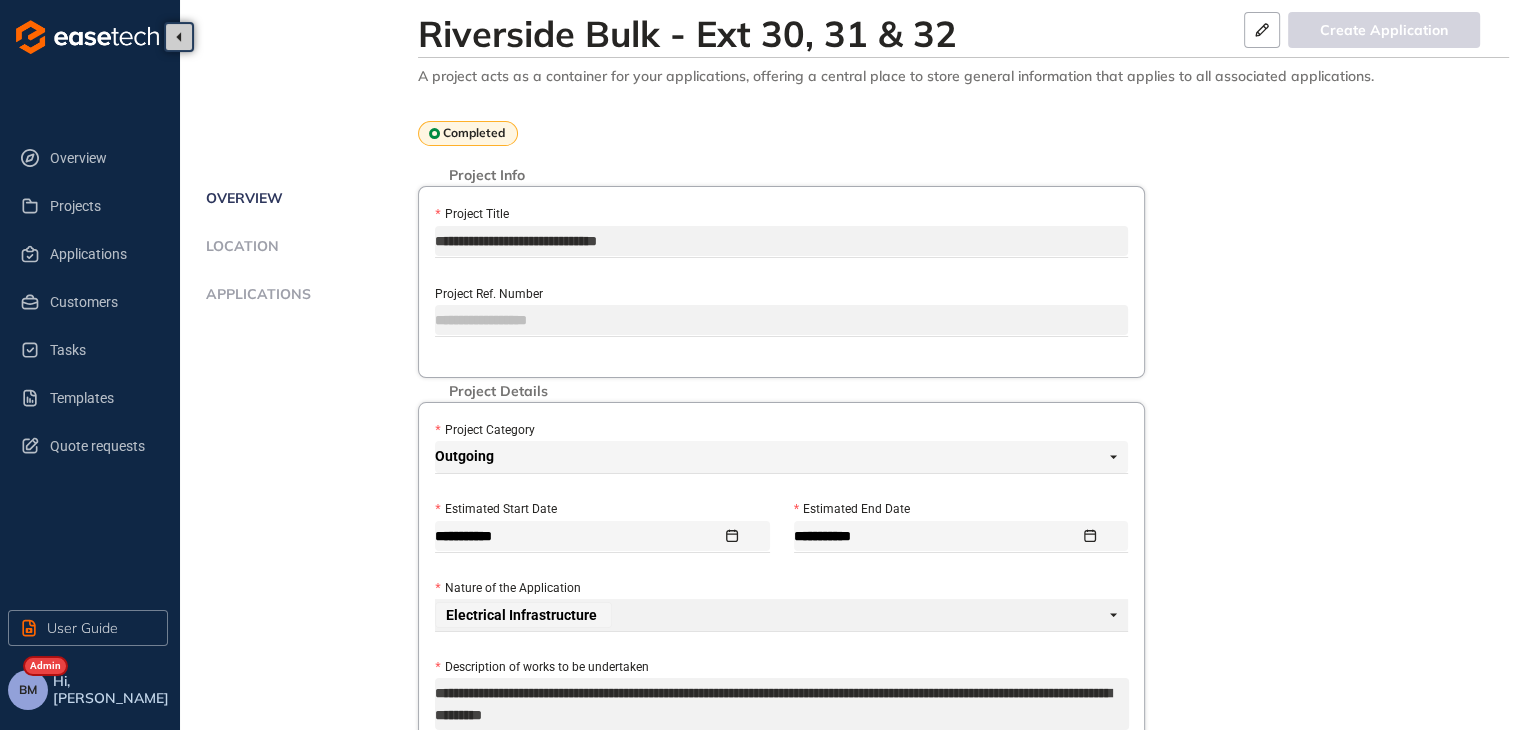 click on "Applications" at bounding box center (255, 294) 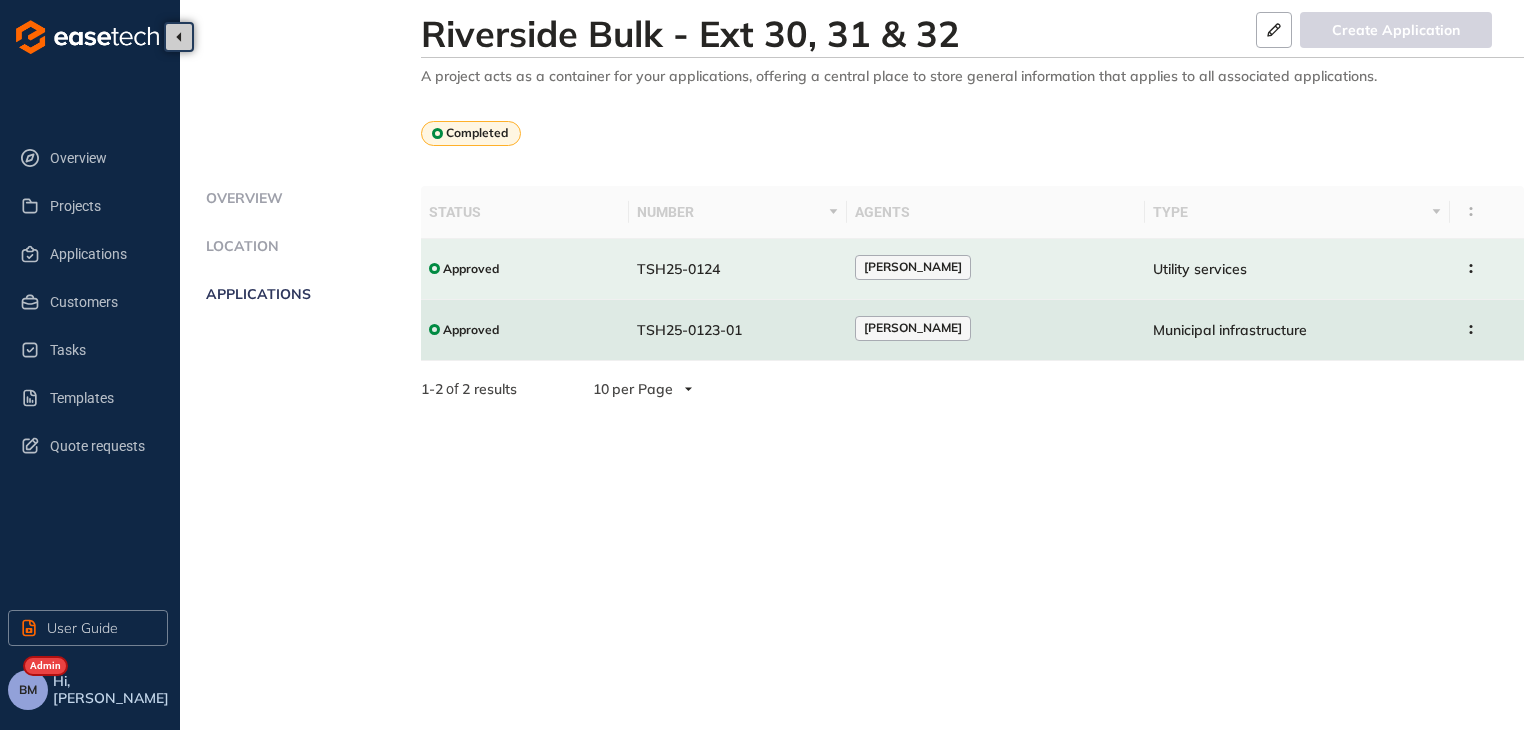 click on "[PERSON_NAME]" at bounding box center [996, 329] 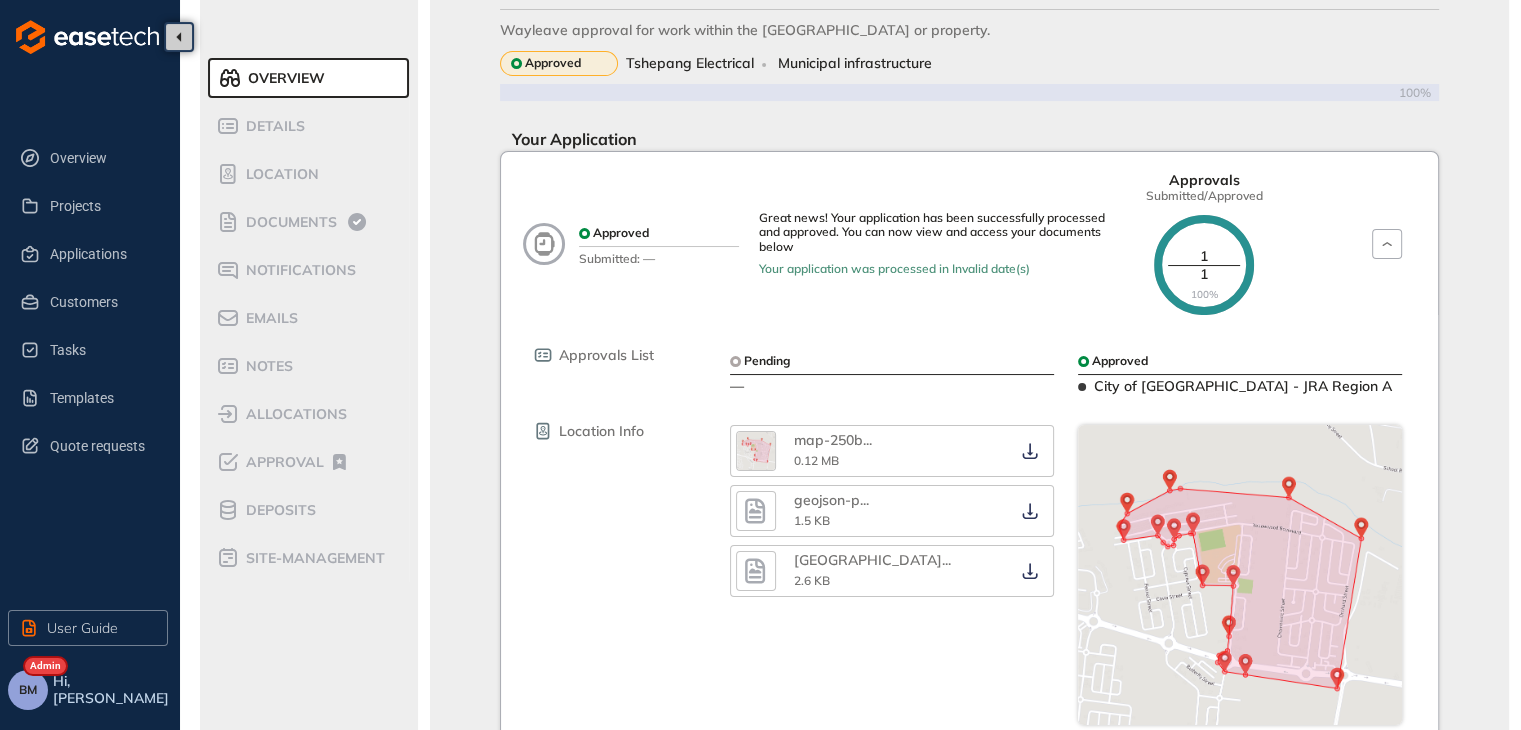 scroll, scrollTop: 100, scrollLeft: 0, axis: vertical 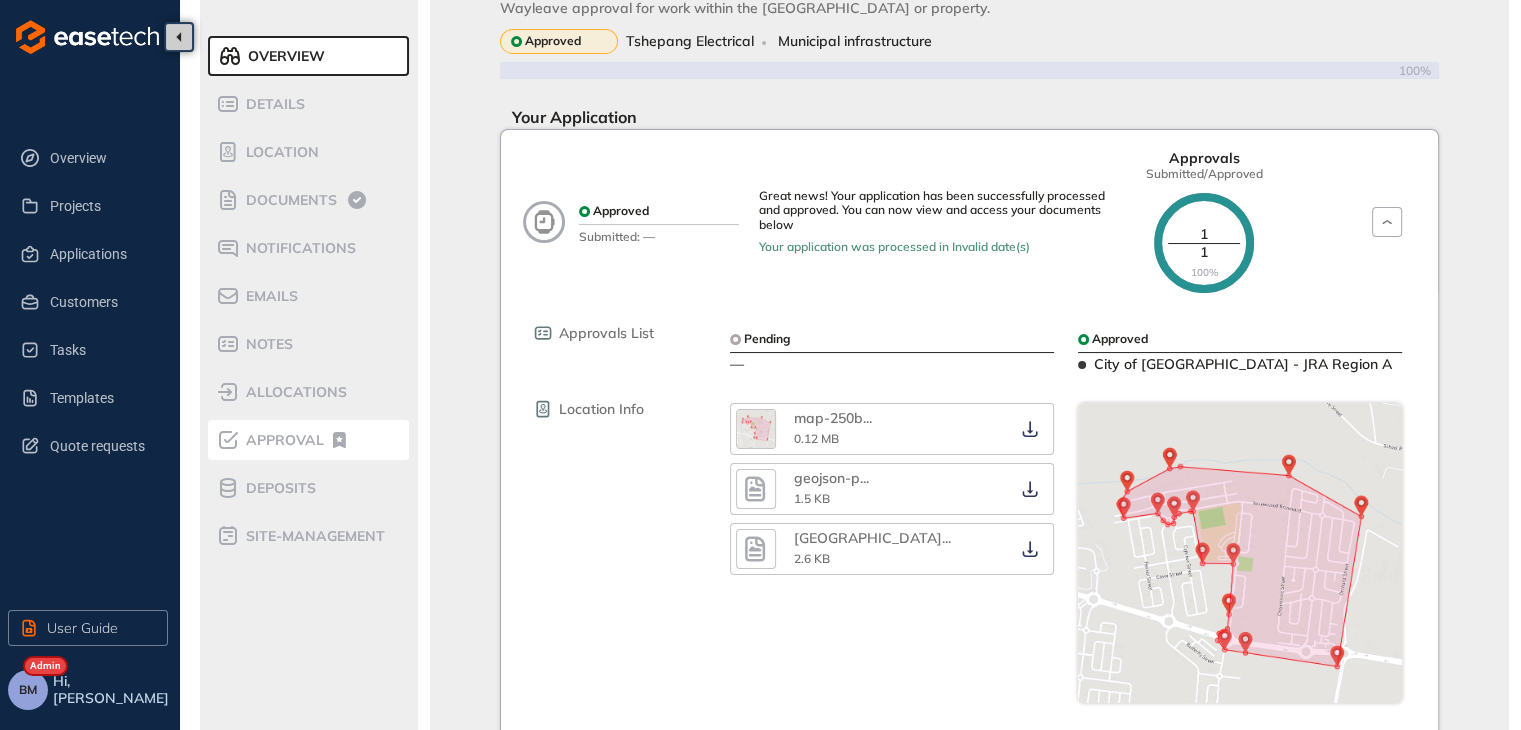 click on "Approval" at bounding box center [282, 440] 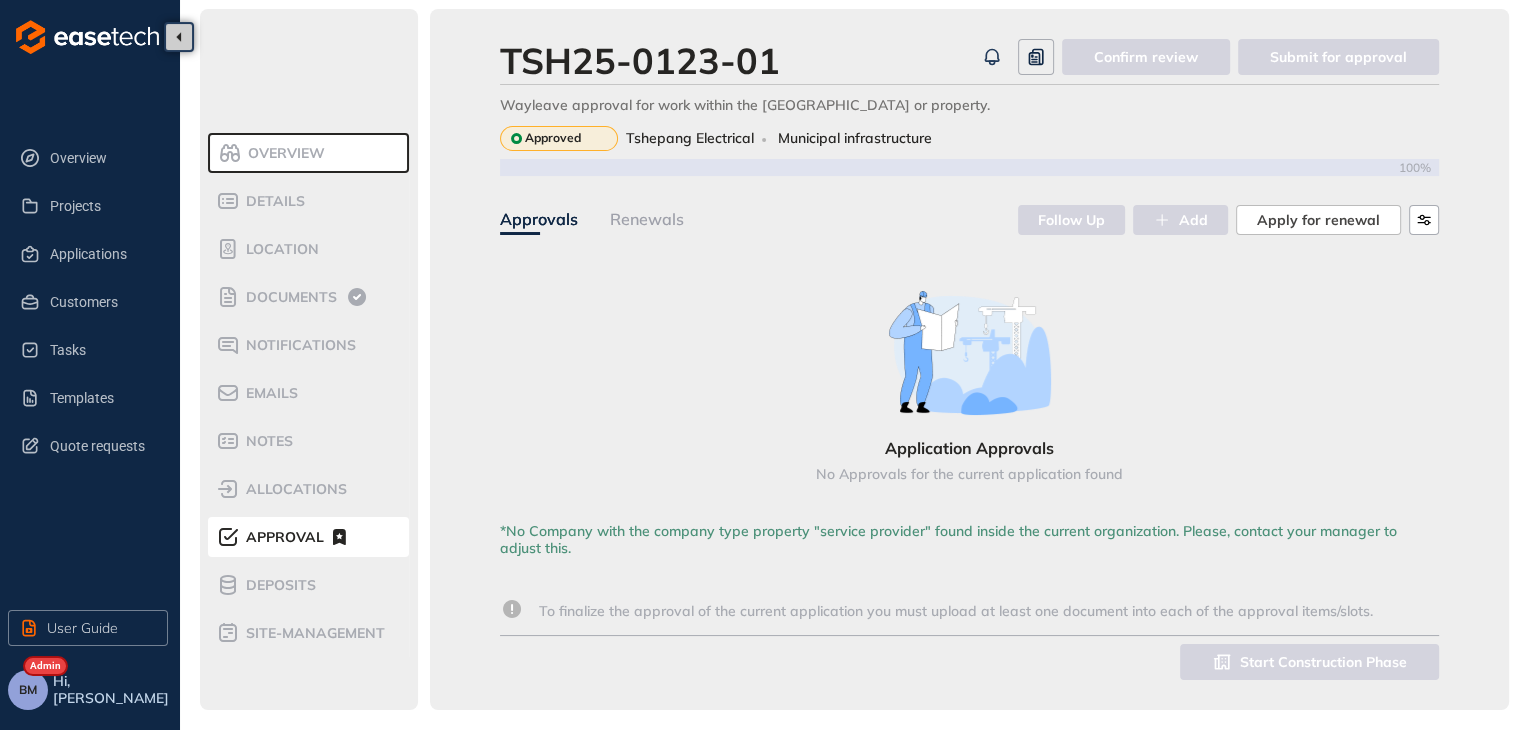 scroll, scrollTop: 3, scrollLeft: 0, axis: vertical 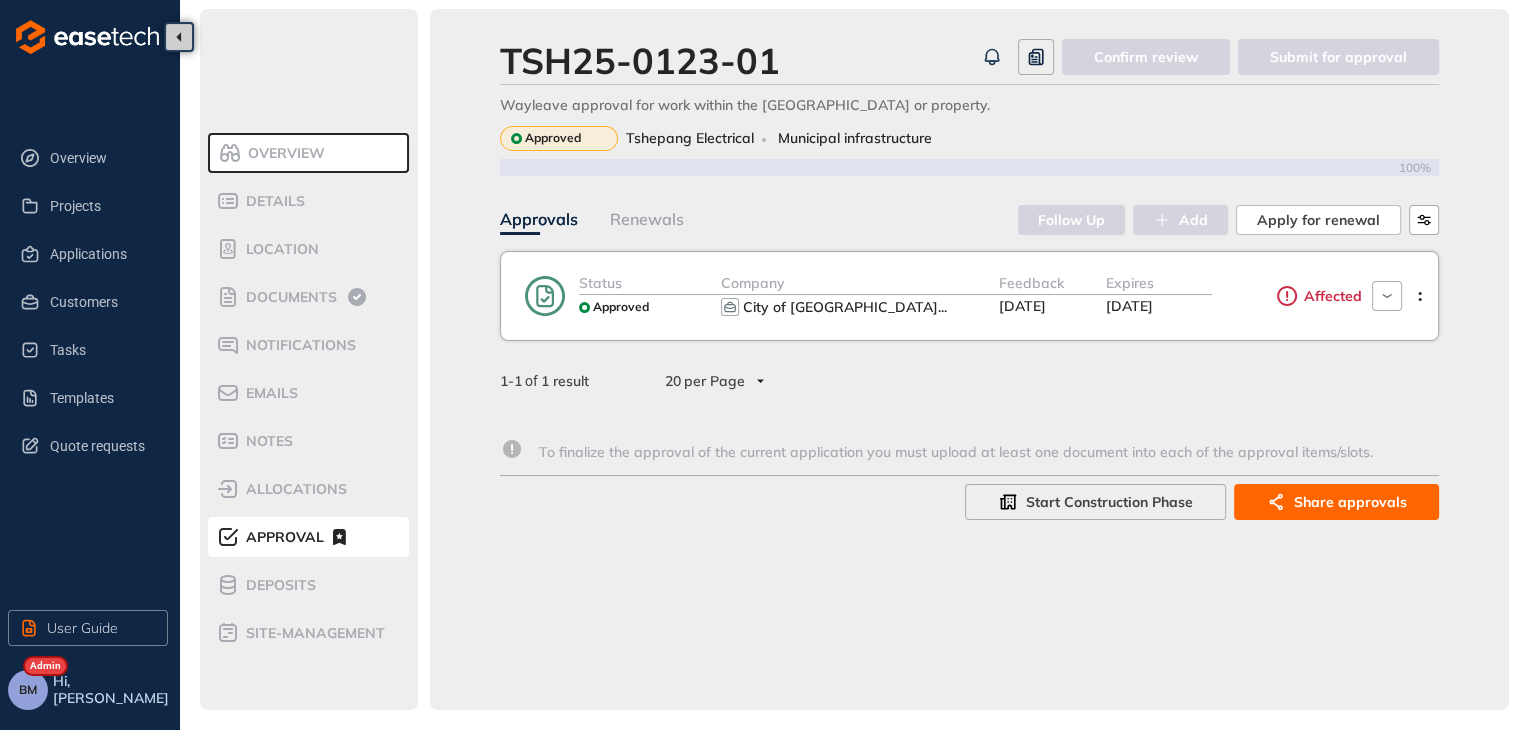 click on "Affected" at bounding box center (1330, 296) 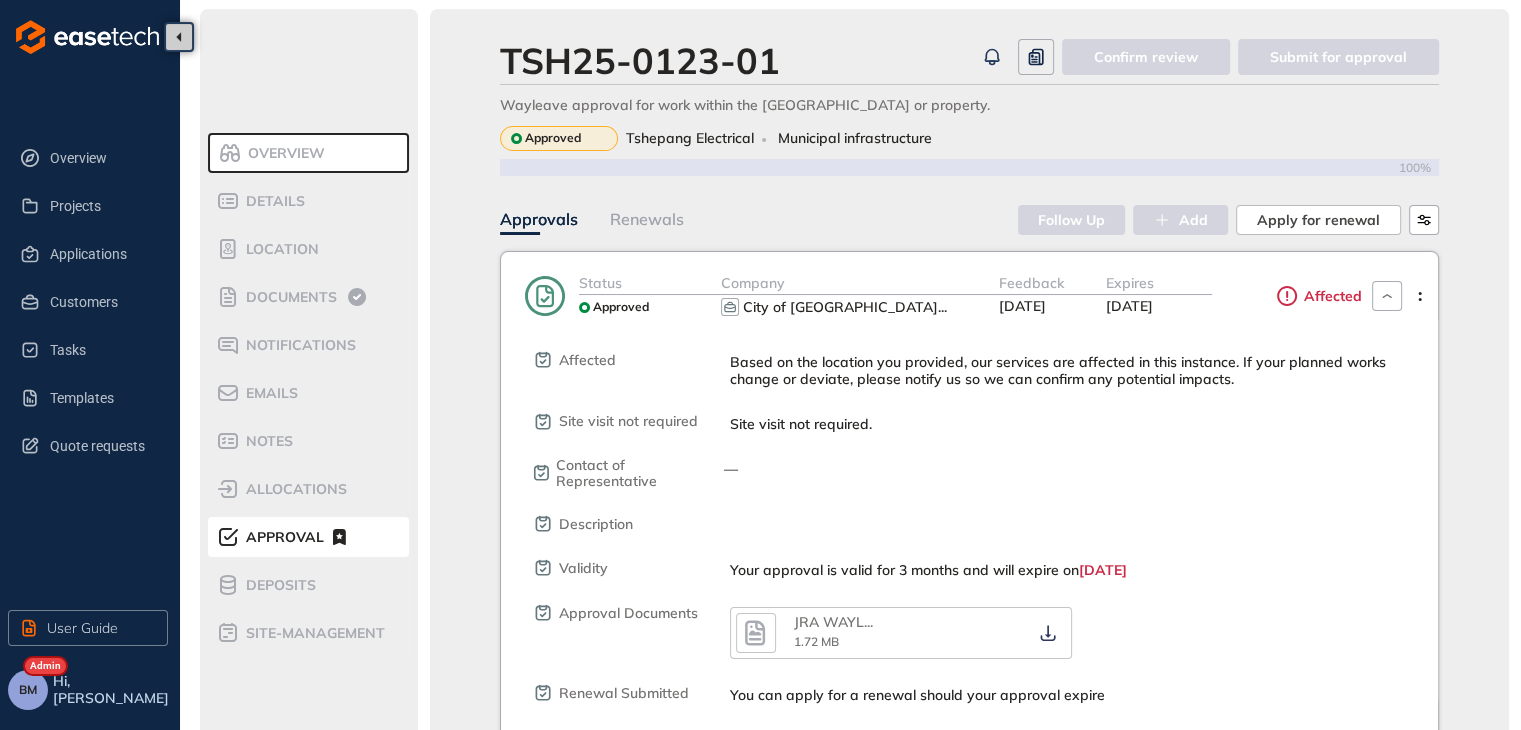click on "Affected" at bounding box center (1330, 296) 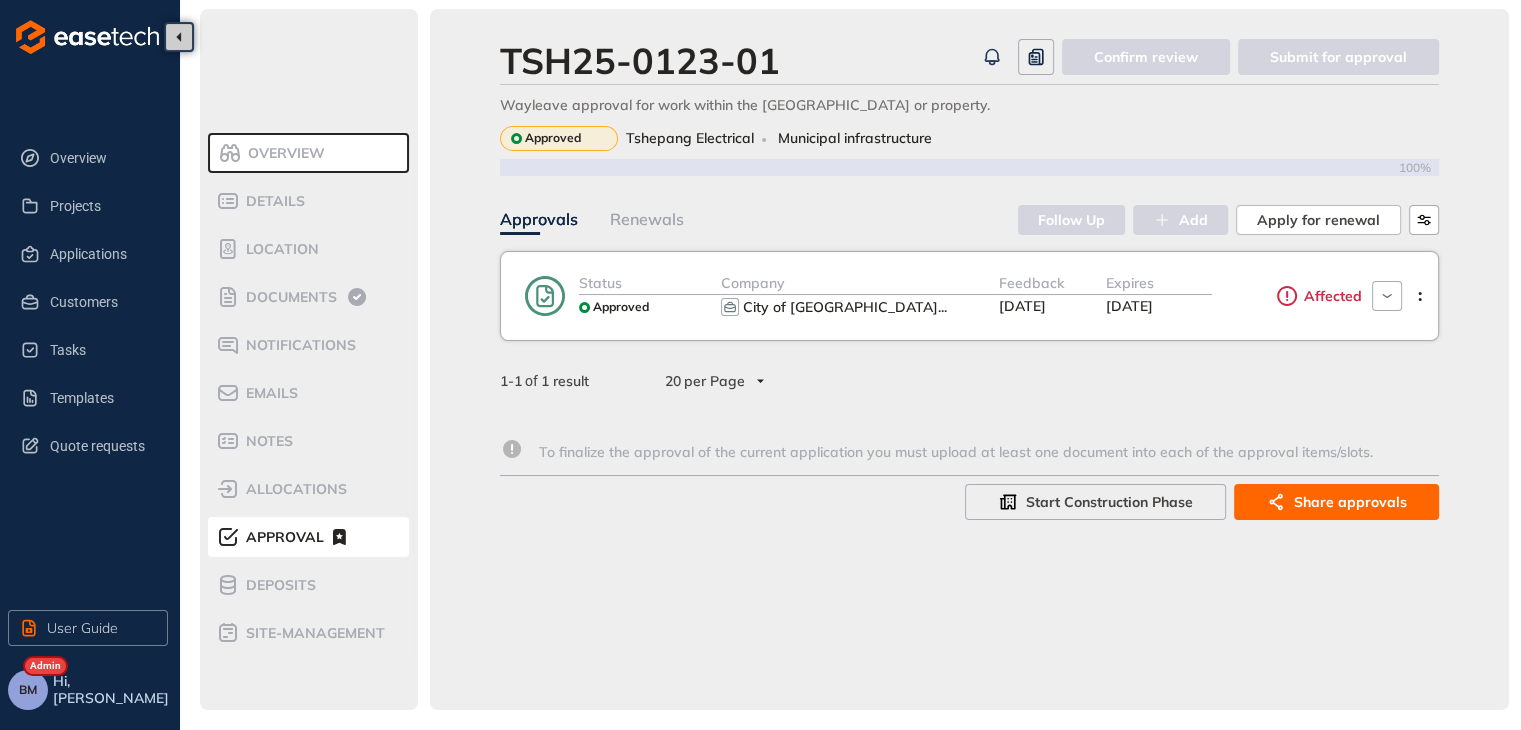 scroll, scrollTop: 100, scrollLeft: 0, axis: vertical 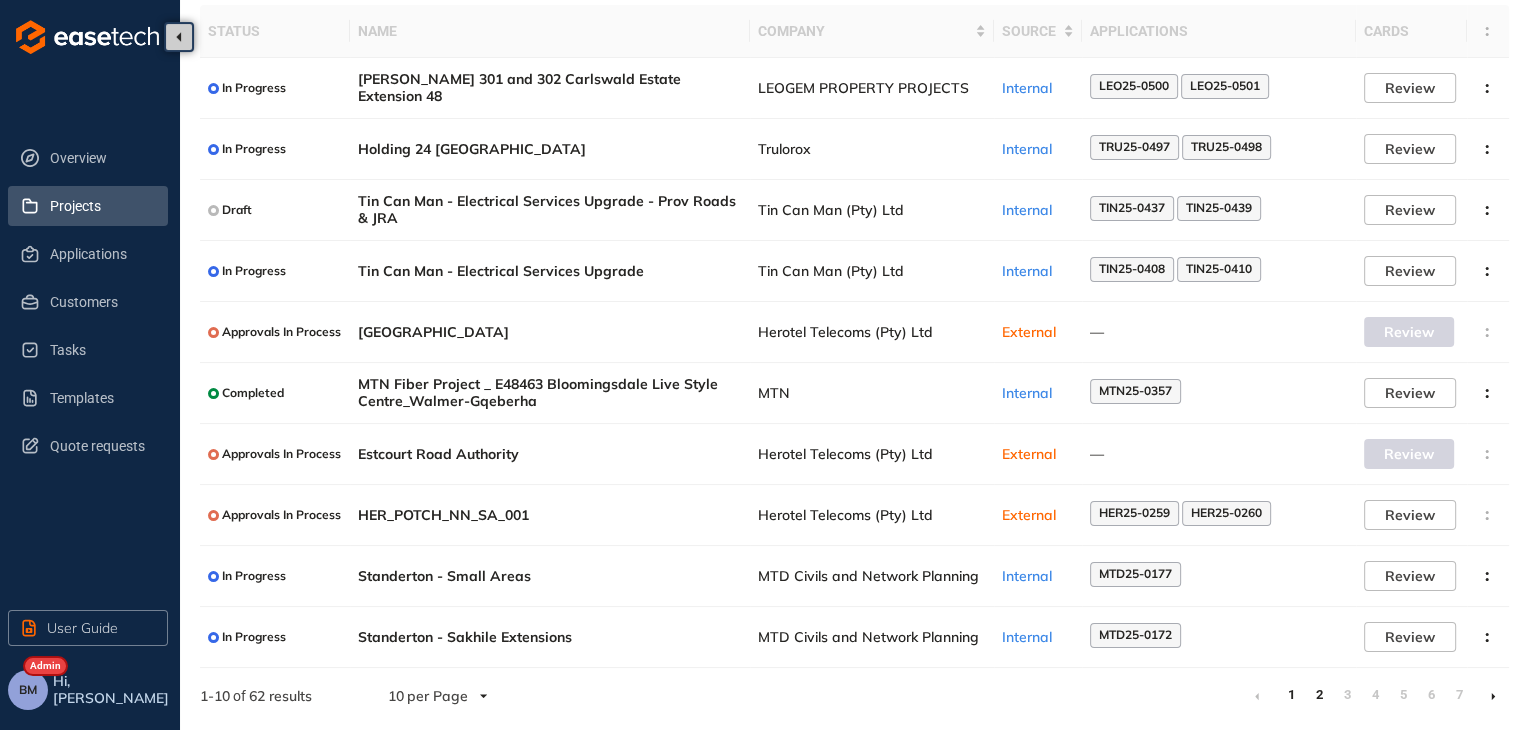 click on "2" at bounding box center [1319, 695] 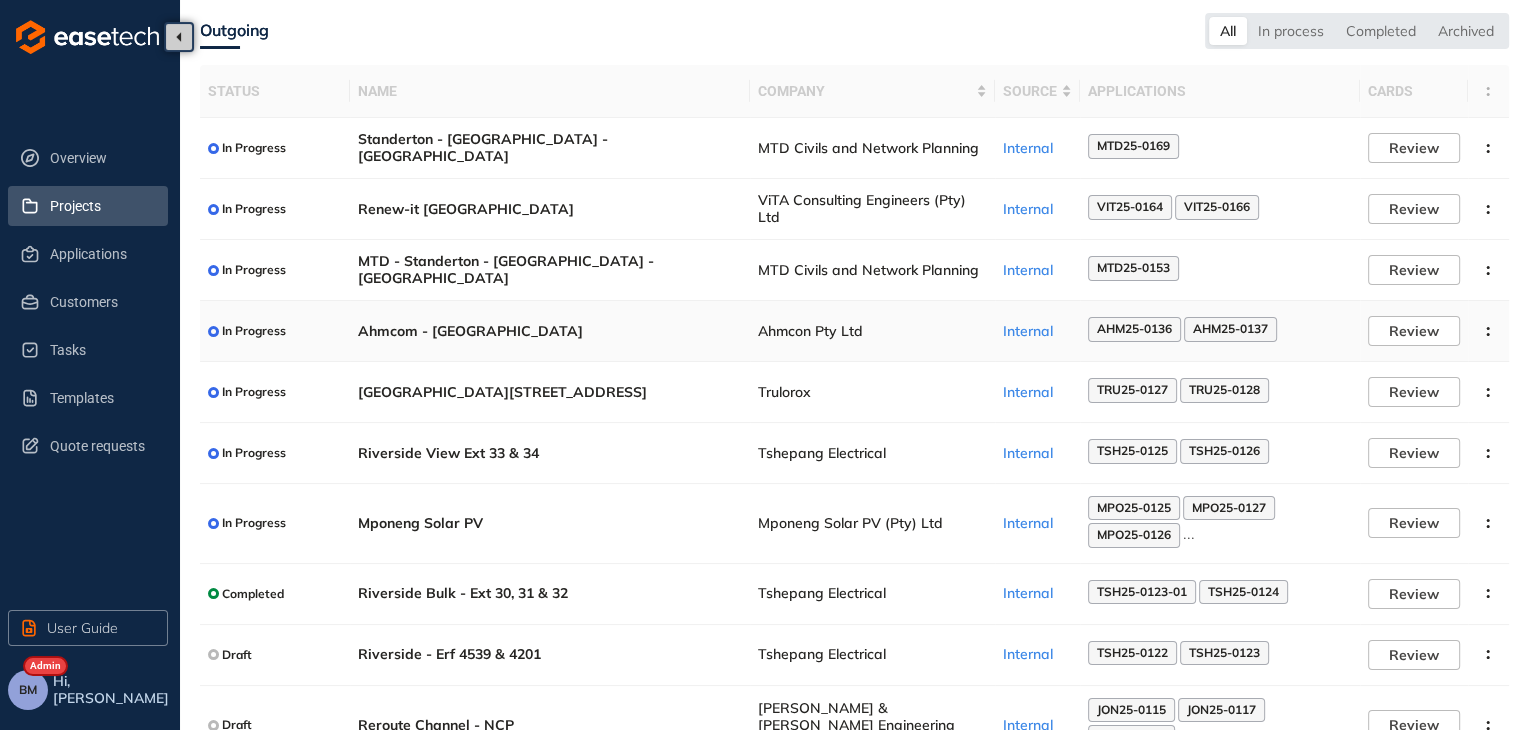 scroll, scrollTop: 148, scrollLeft: 0, axis: vertical 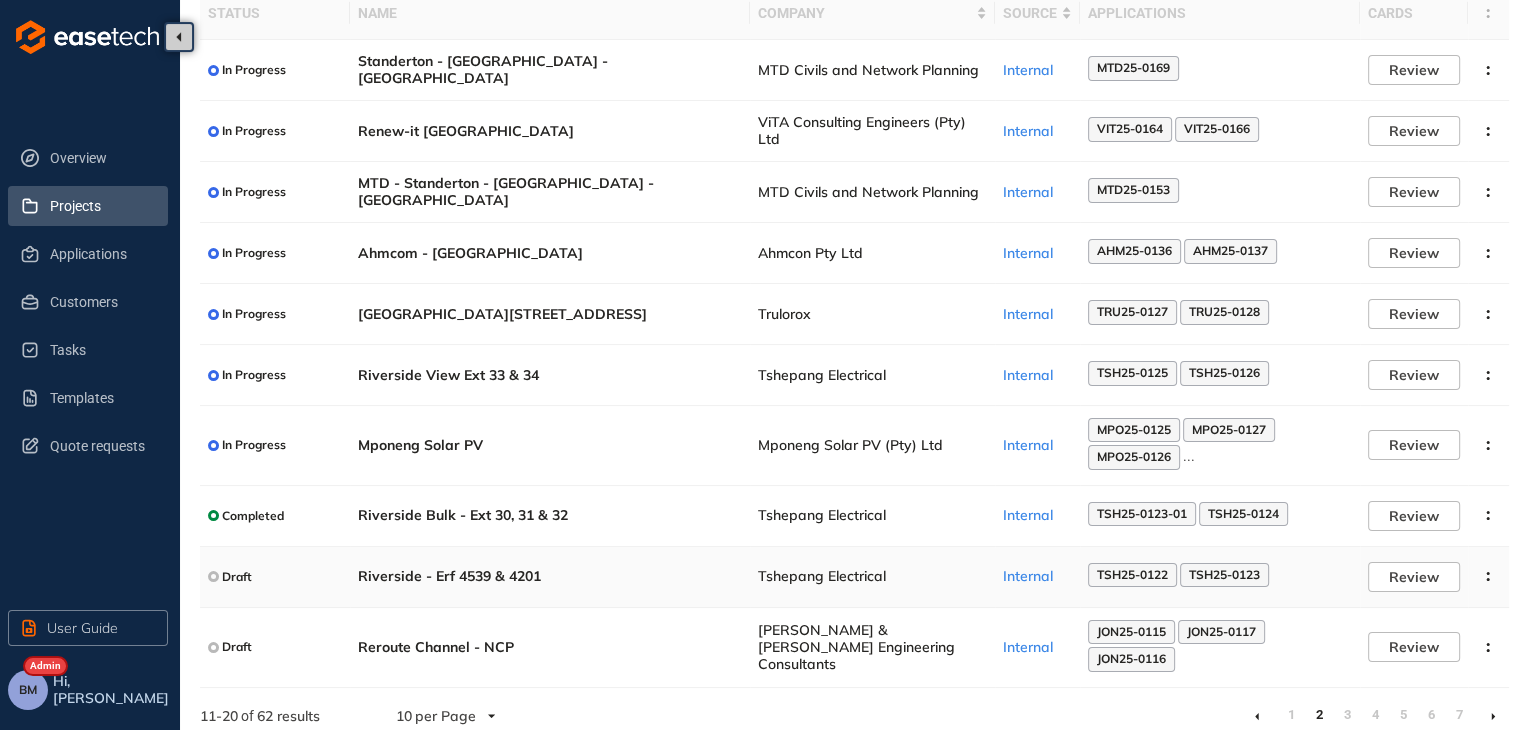click on "Tshepang Electrical" at bounding box center [872, 576] 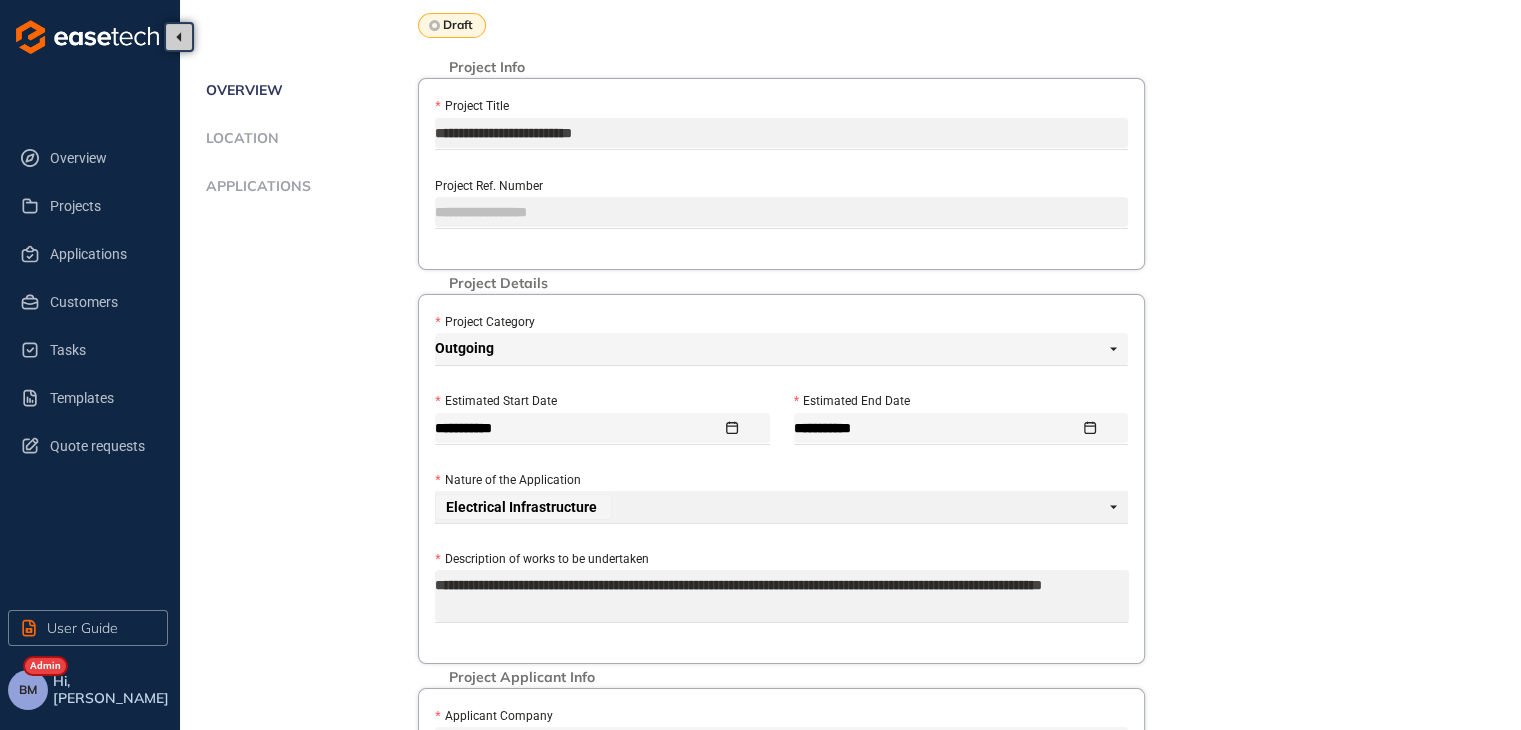 scroll, scrollTop: 100, scrollLeft: 0, axis: vertical 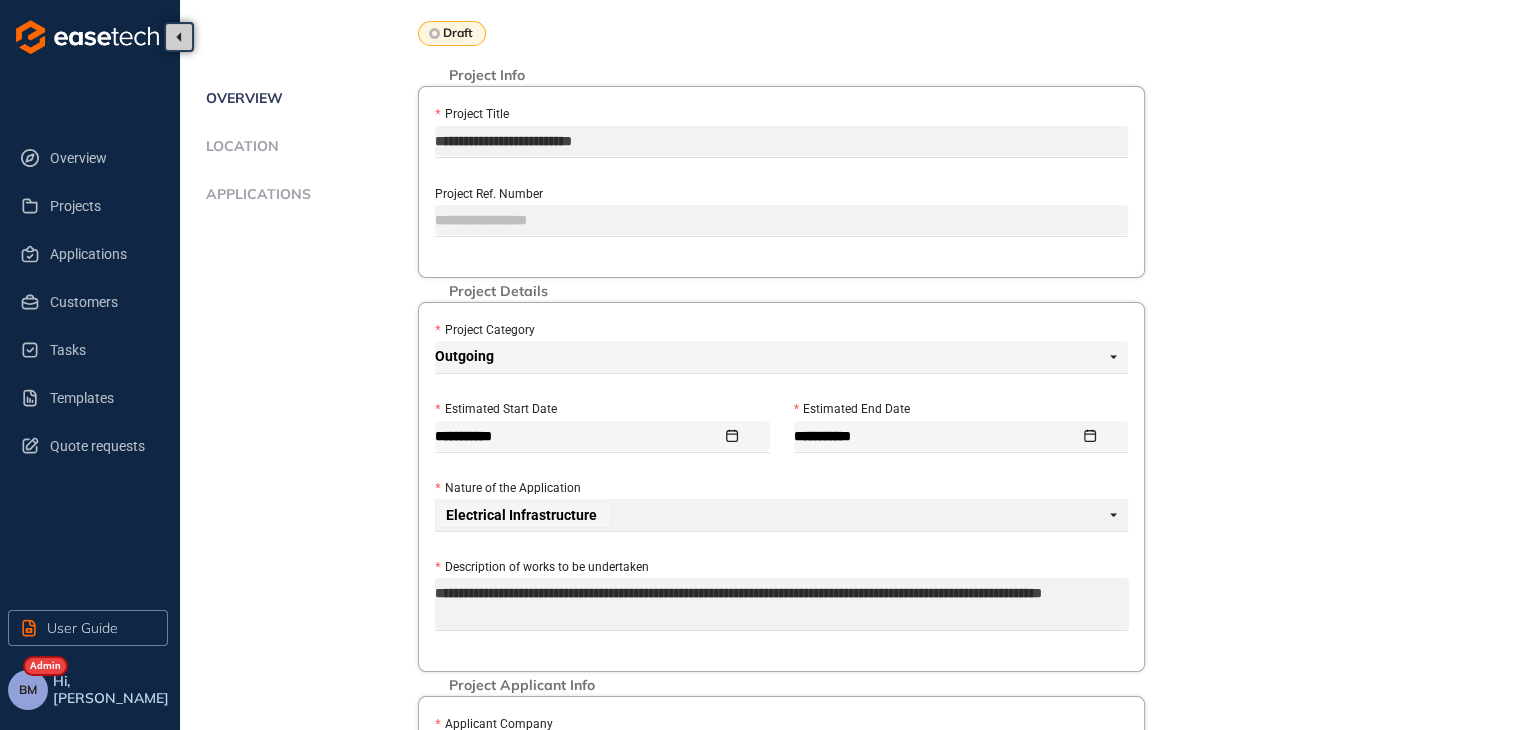 click on "Applications" at bounding box center (255, 194) 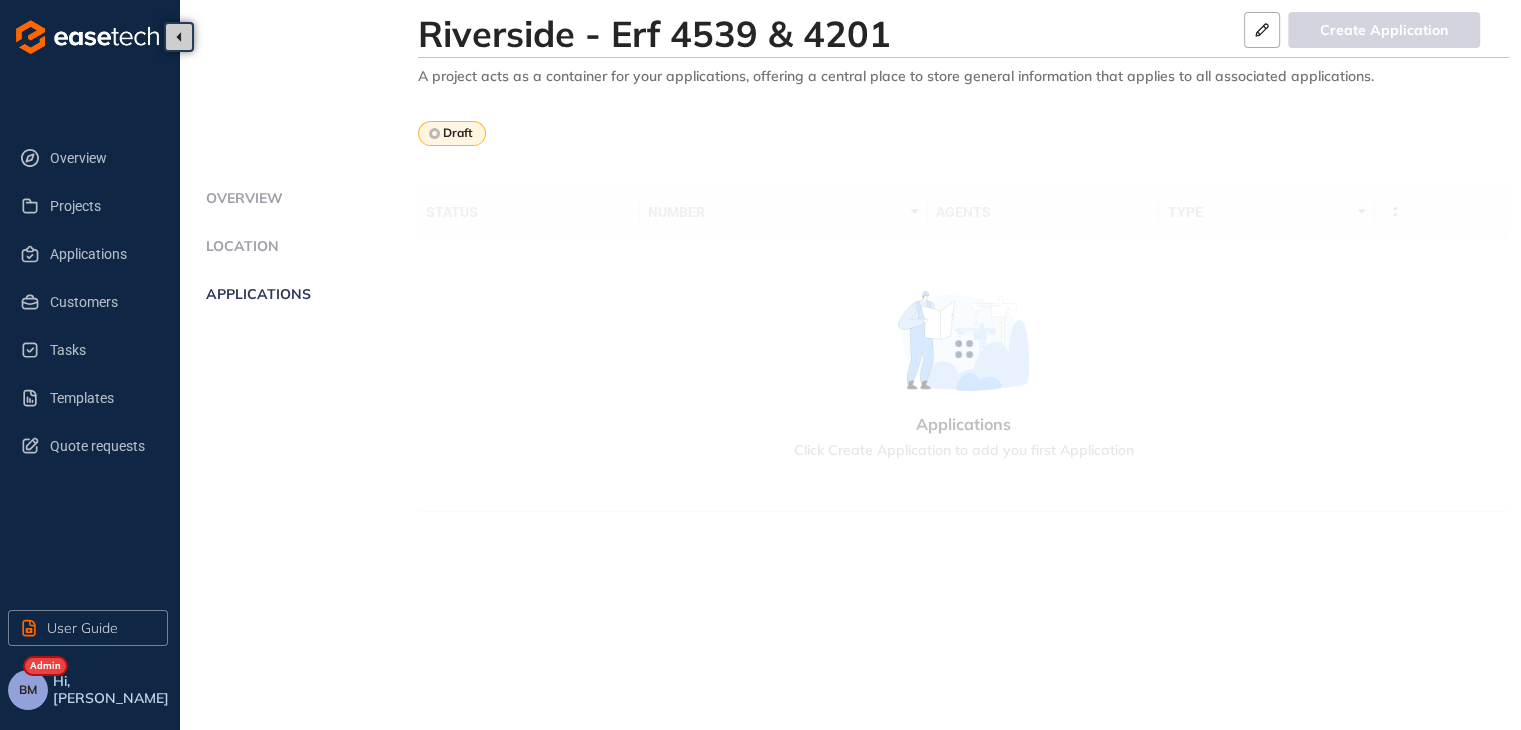 scroll, scrollTop: 0, scrollLeft: 0, axis: both 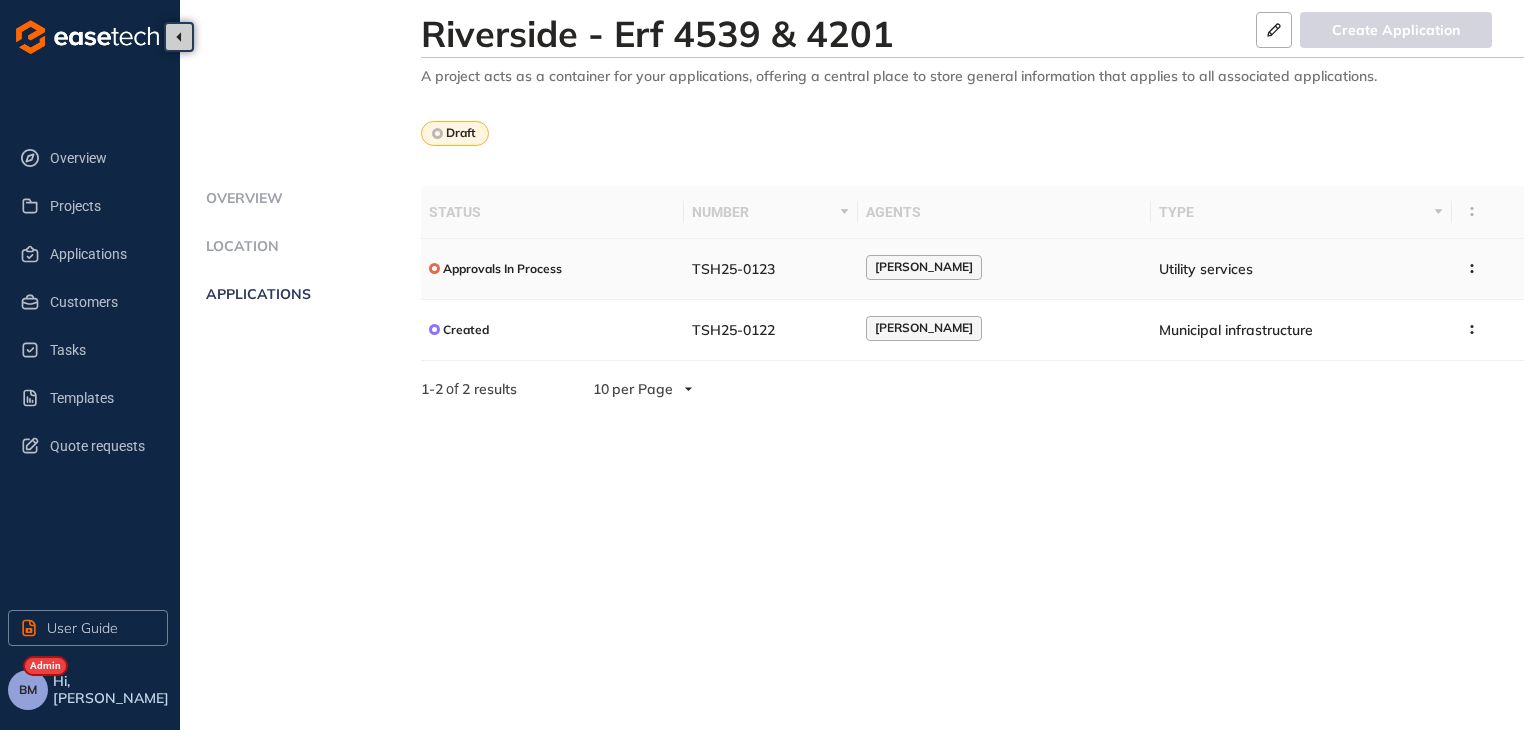 click on "TSH25-0123" at bounding box center (771, 269) 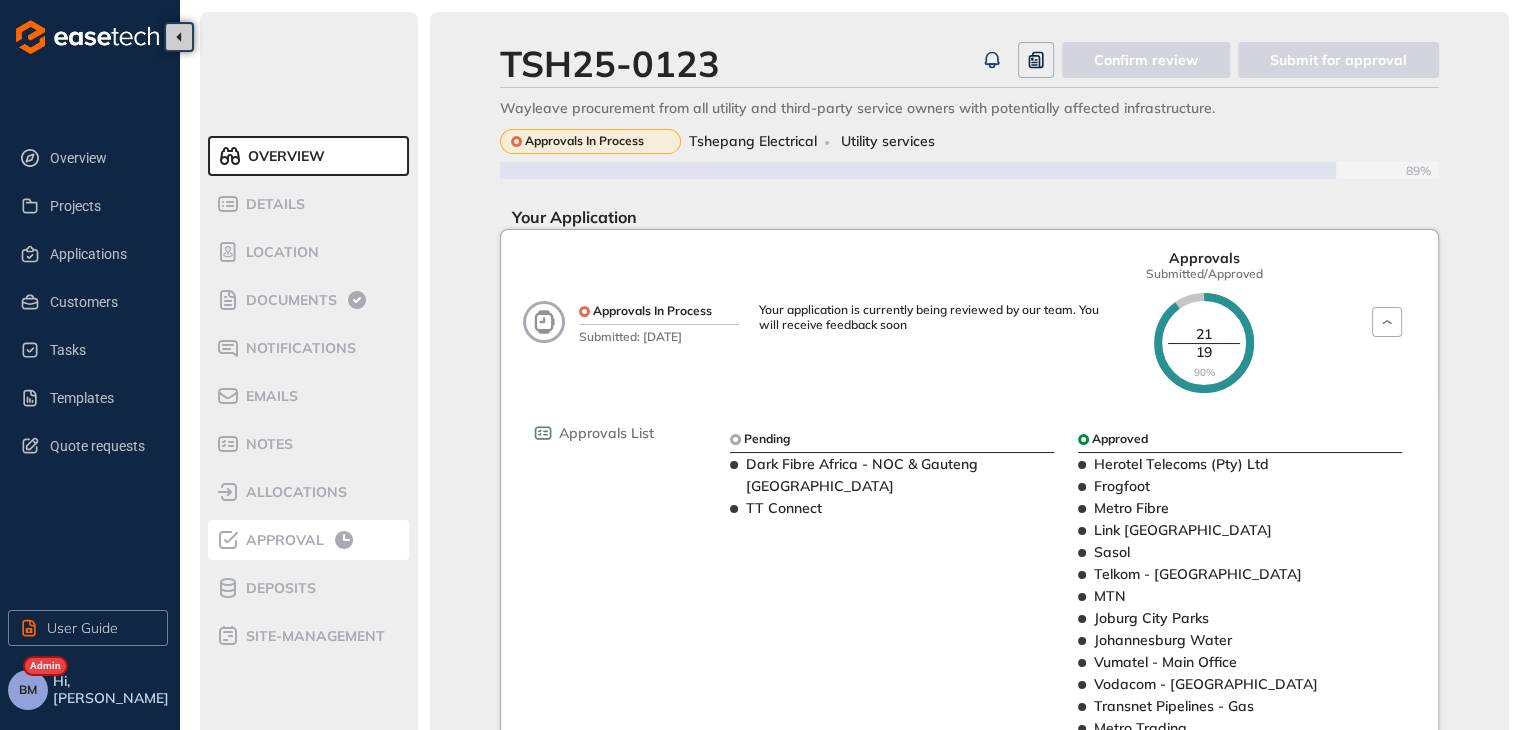 click on "Approval" at bounding box center [282, 540] 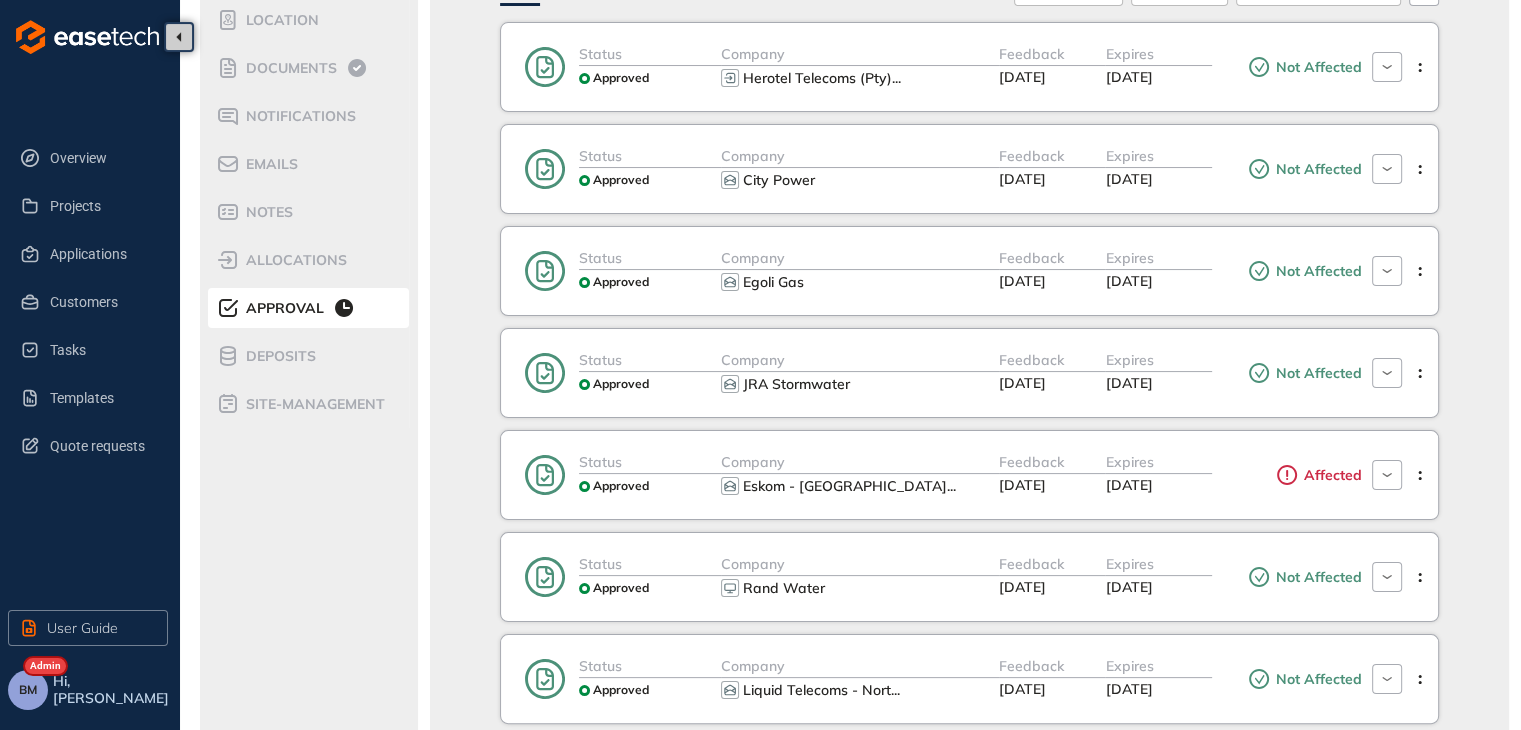 scroll, scrollTop: 400, scrollLeft: 0, axis: vertical 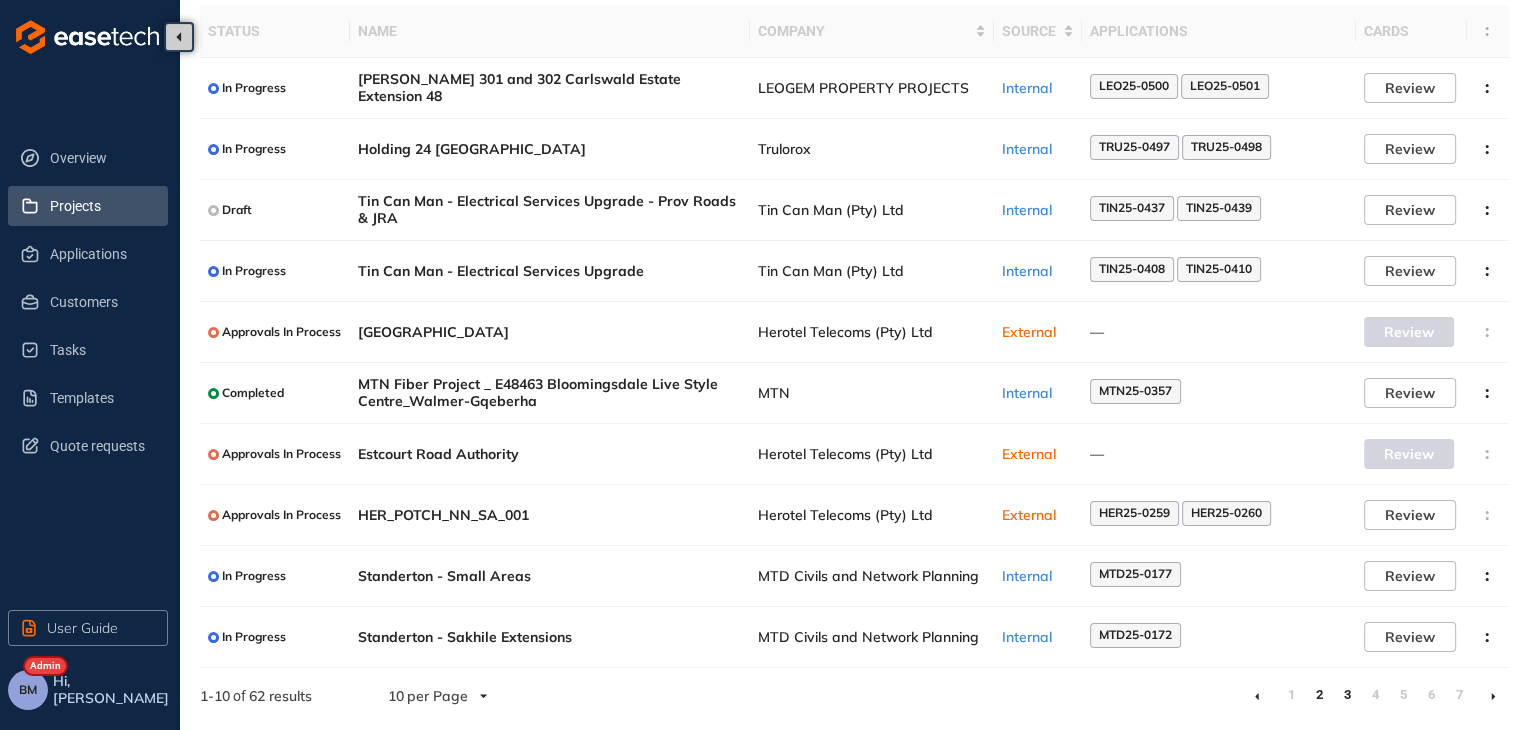 click on "3" at bounding box center (1347, 695) 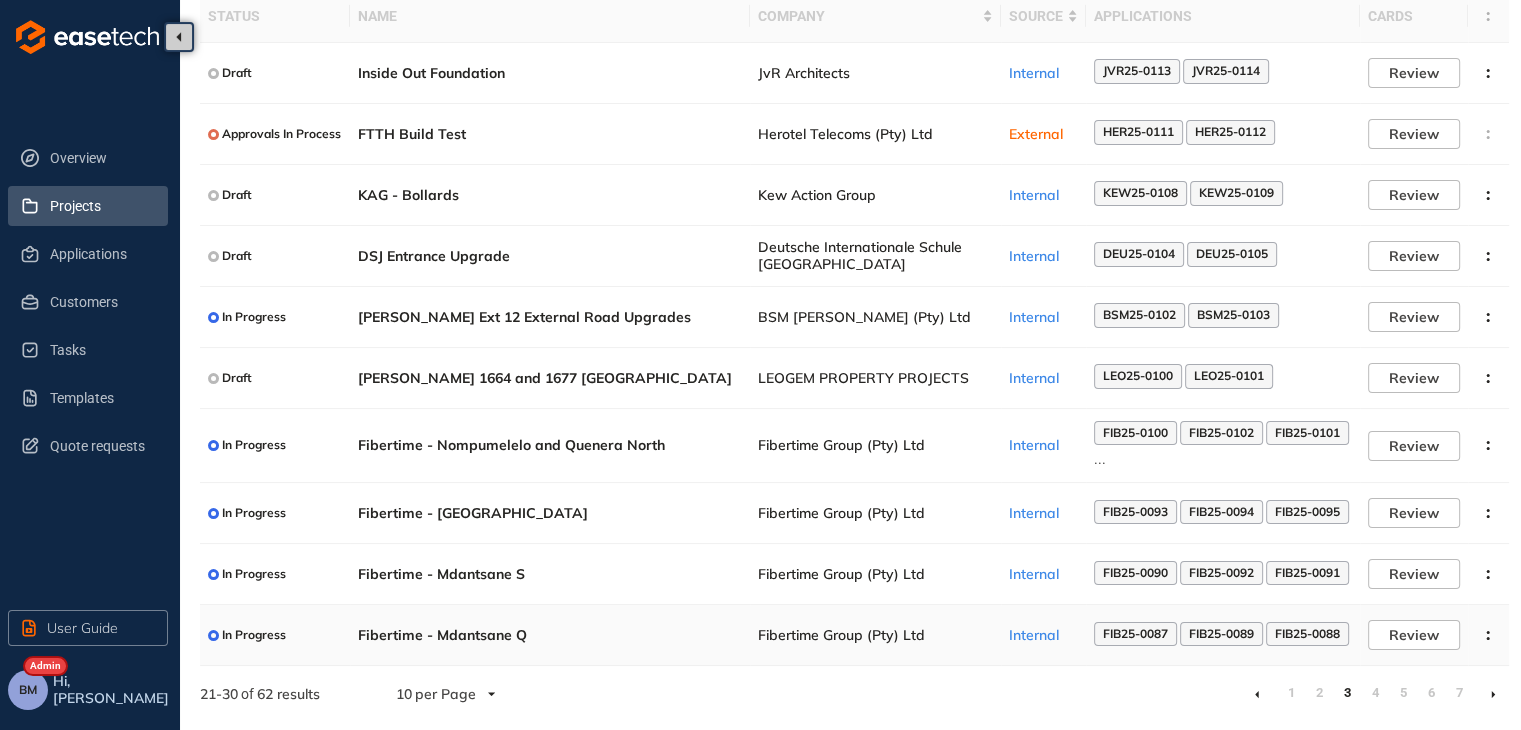 scroll, scrollTop: 202, scrollLeft: 0, axis: vertical 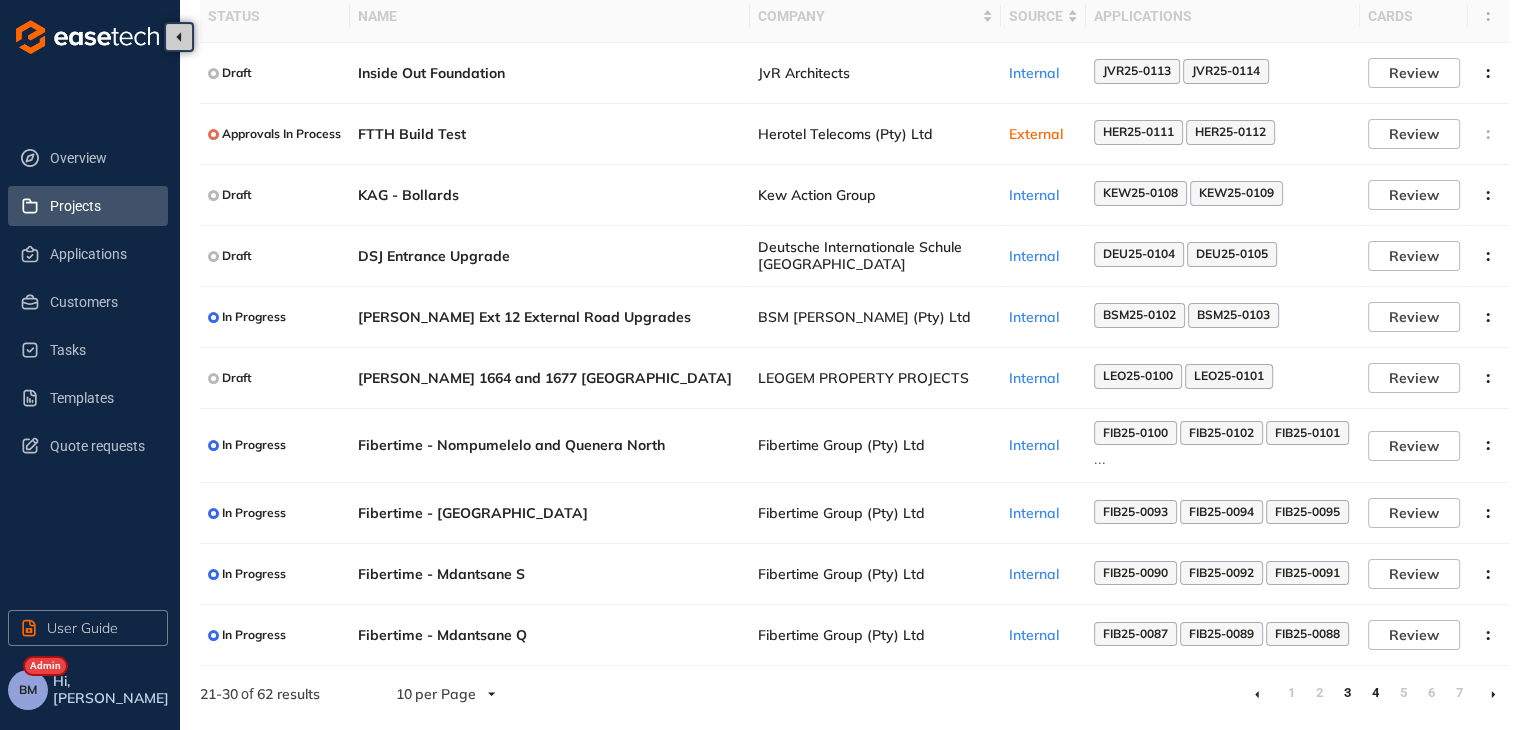 click on "4" at bounding box center [1375, 693] 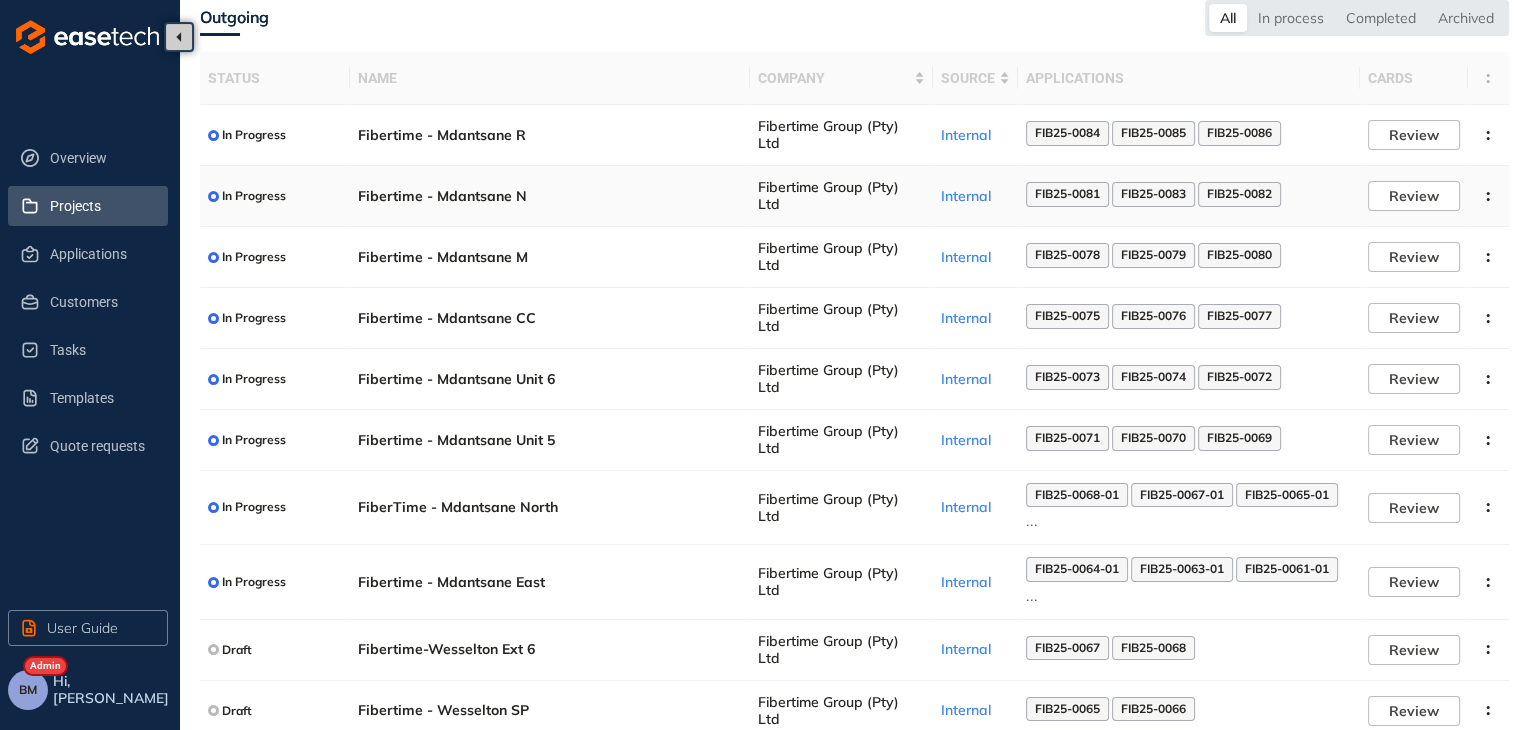 scroll, scrollTop: 156, scrollLeft: 0, axis: vertical 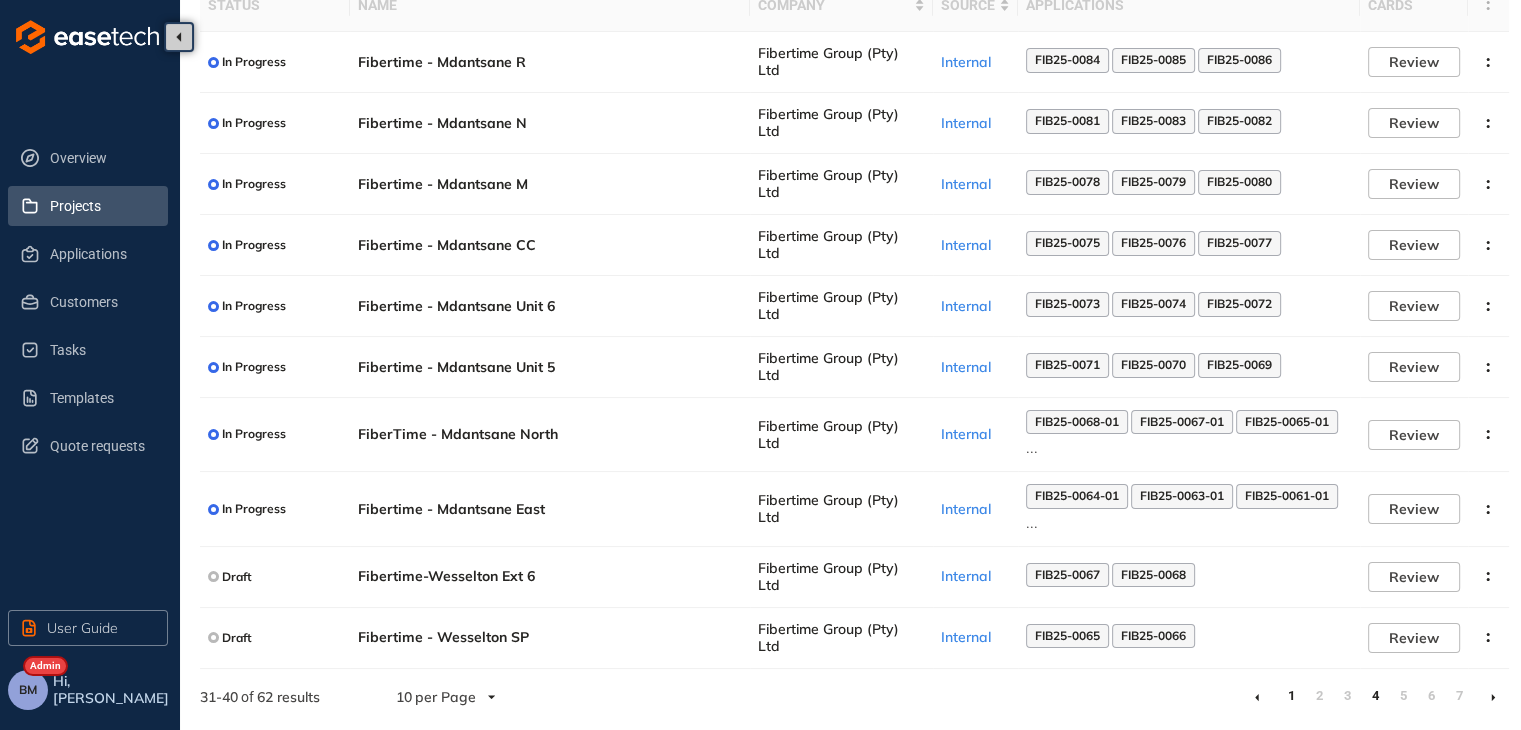 click on "1" at bounding box center (1291, 696) 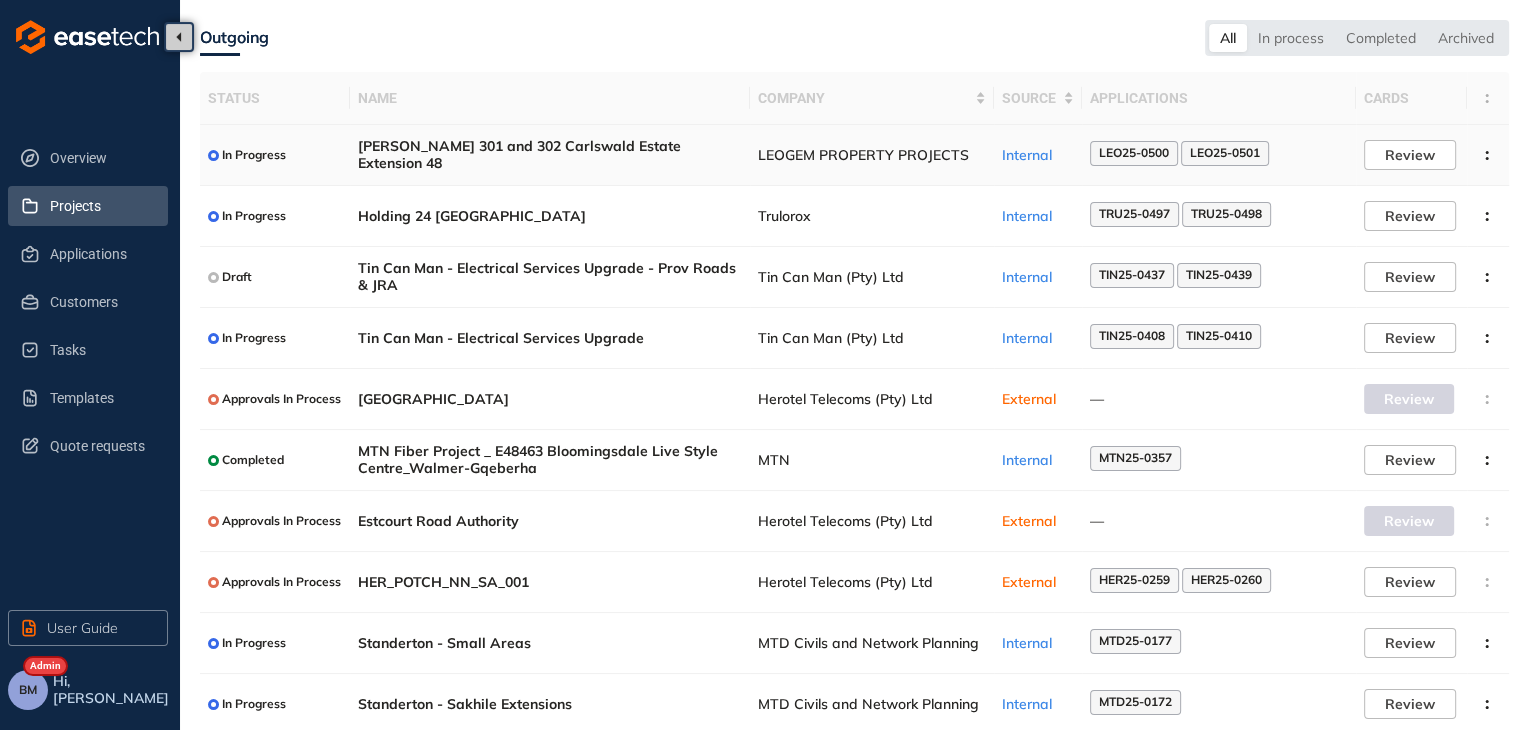 scroll, scrollTop: 130, scrollLeft: 0, axis: vertical 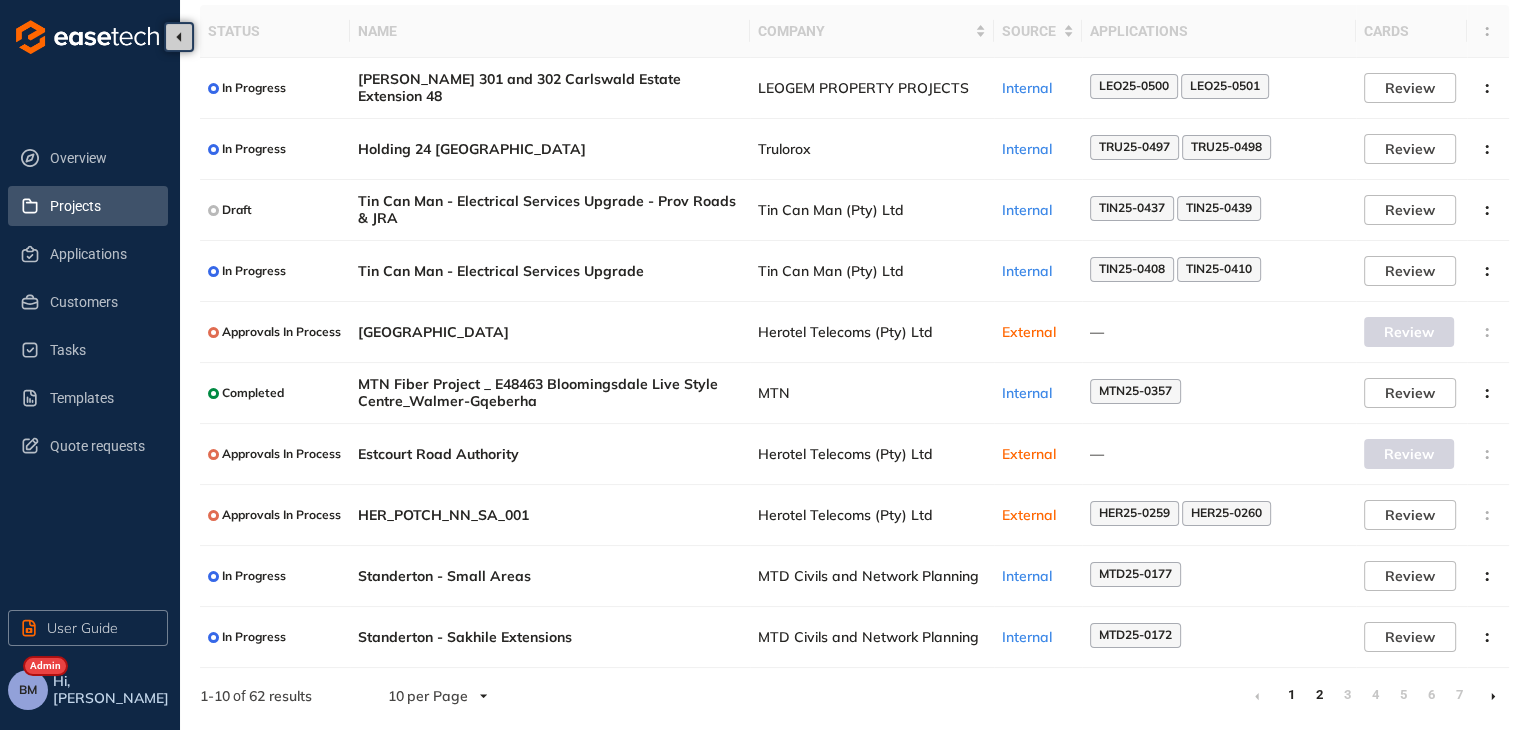 click on "2" at bounding box center [1319, 695] 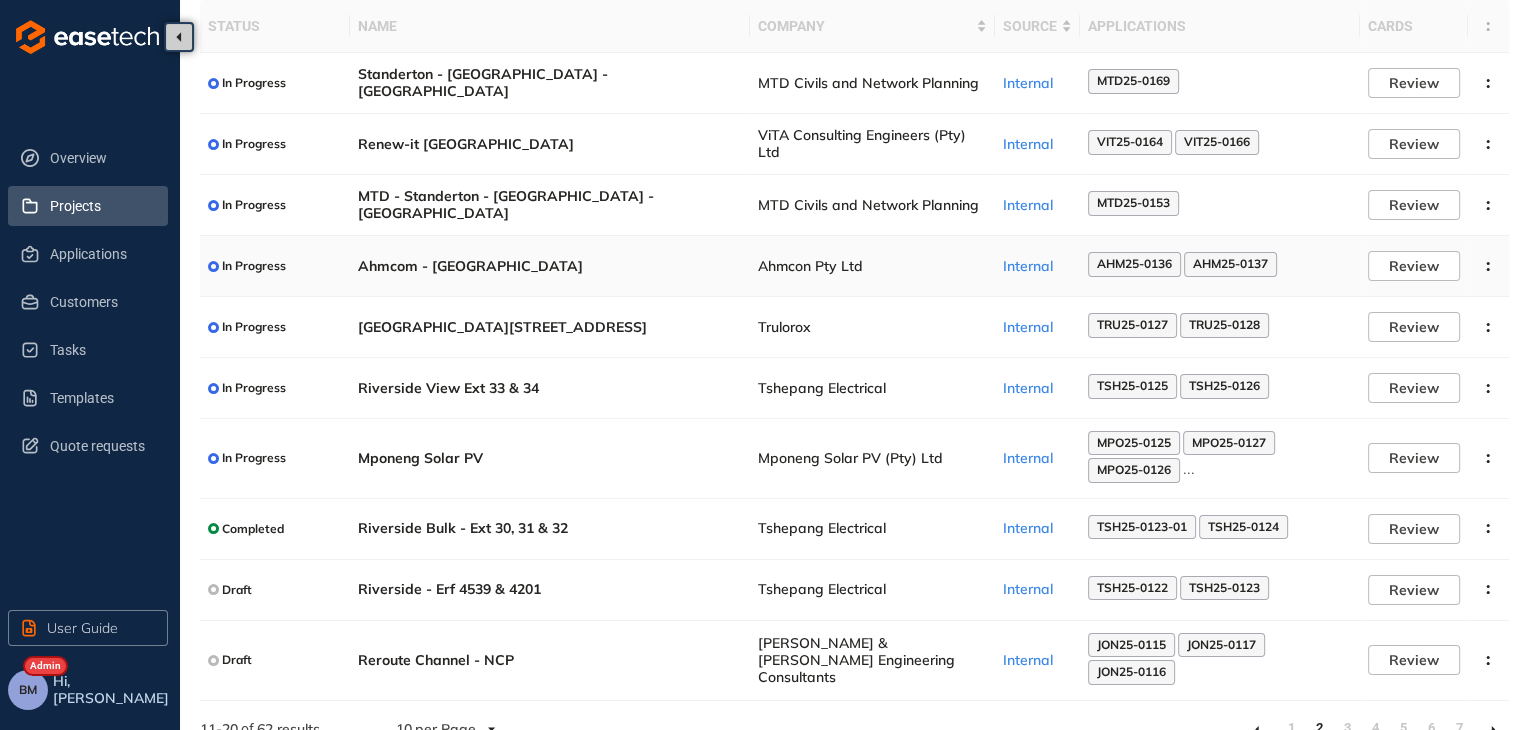 scroll, scrollTop: 148, scrollLeft: 0, axis: vertical 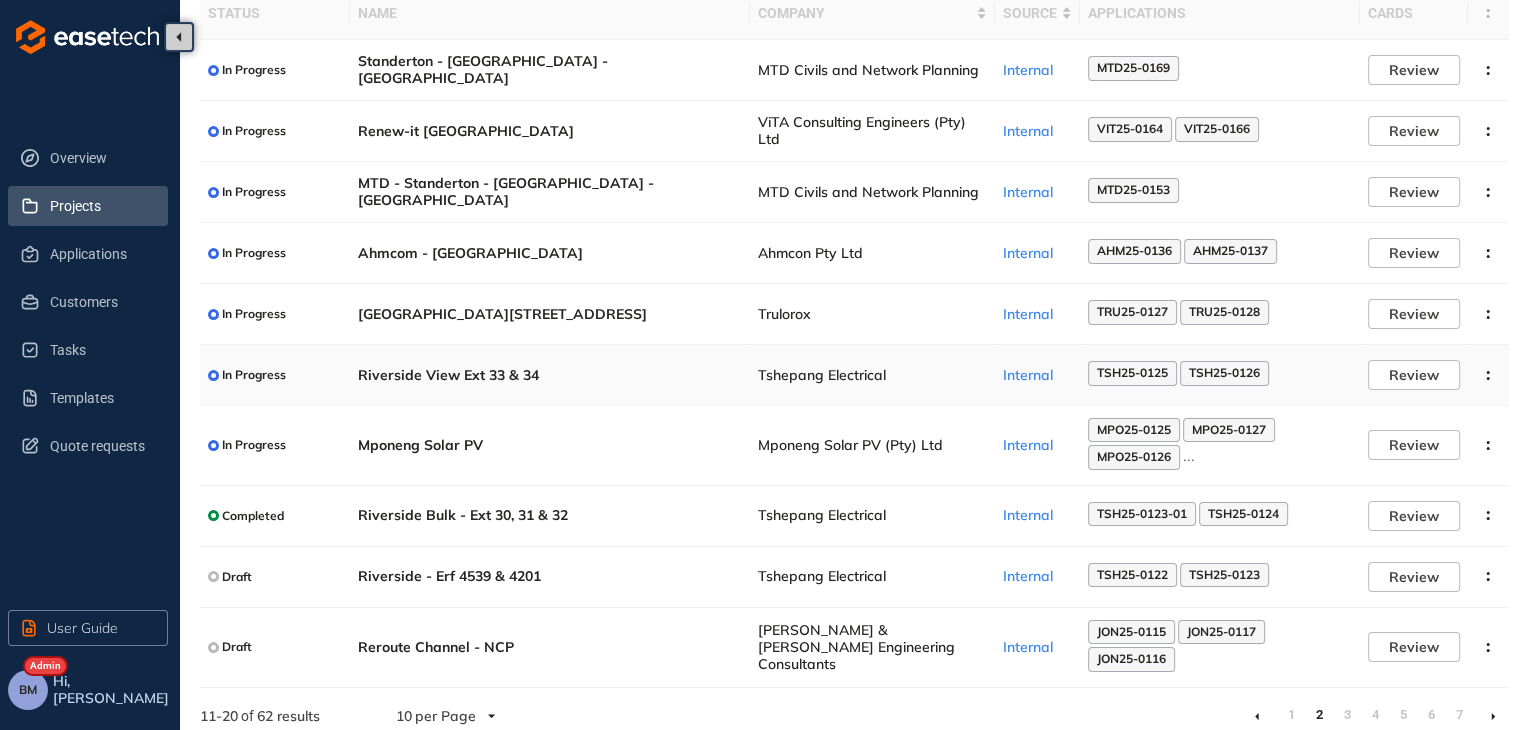 click on "Tshepang Electrical" at bounding box center [872, 375] 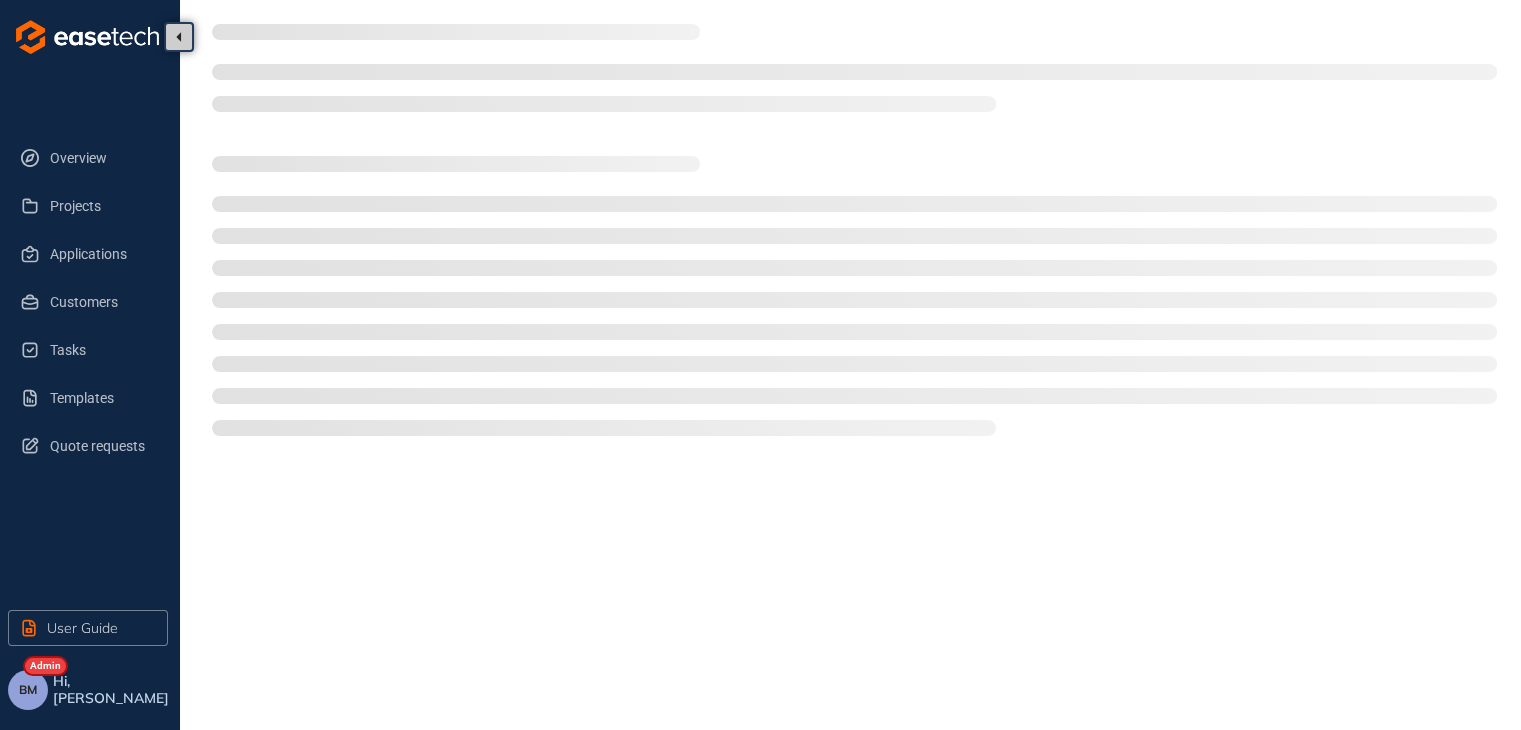 scroll, scrollTop: 0, scrollLeft: 0, axis: both 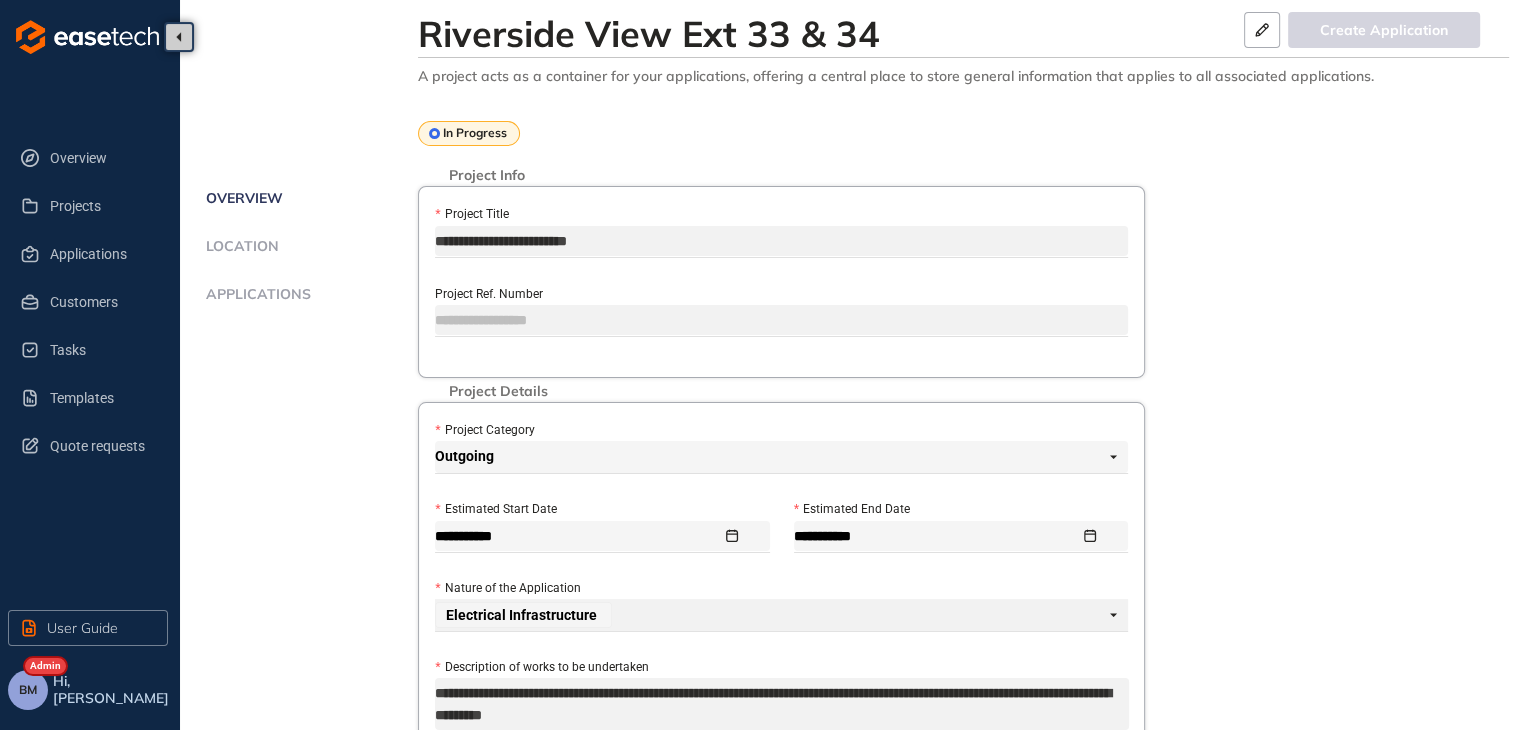 click on "Applications" at bounding box center (255, 294) 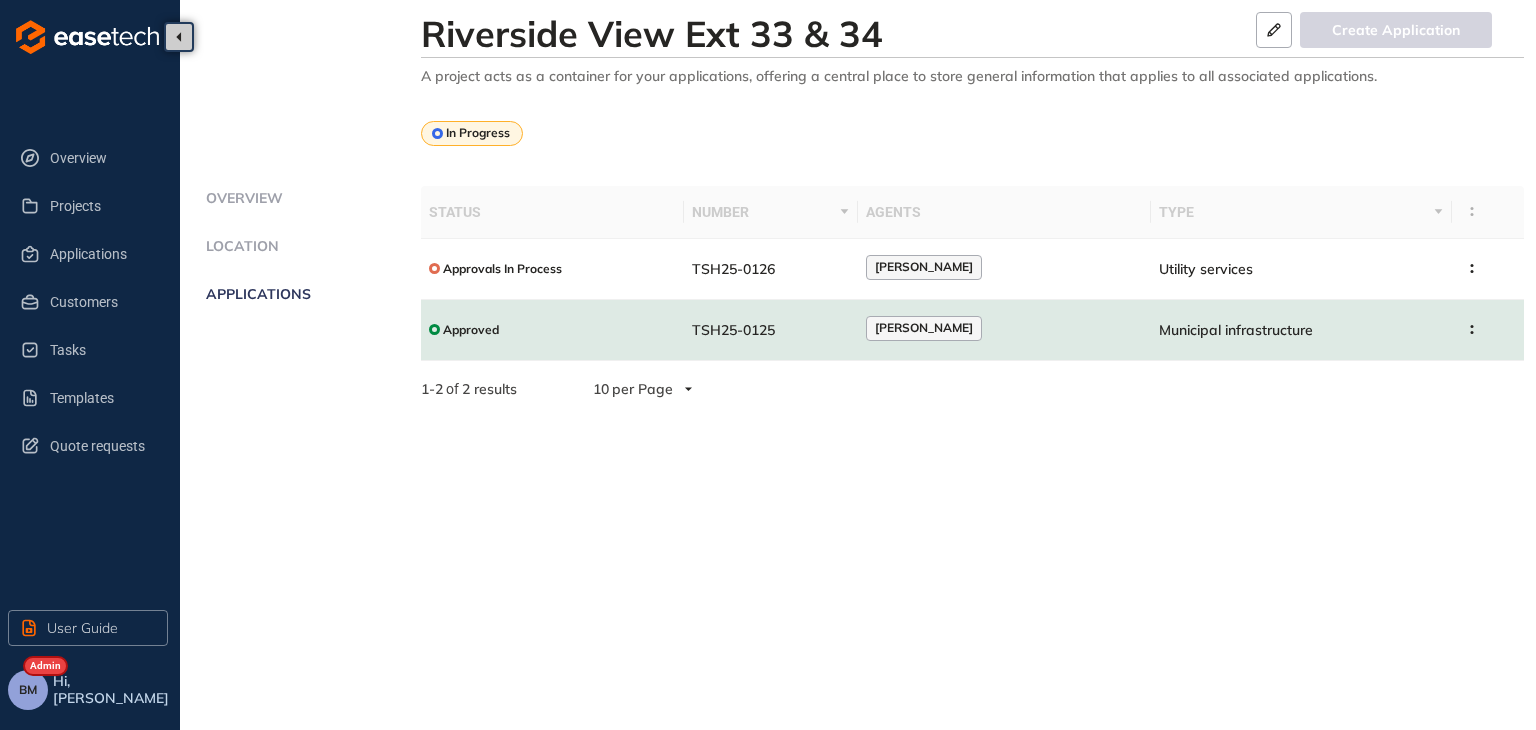 click on "TSH25-0125" at bounding box center (771, 330) 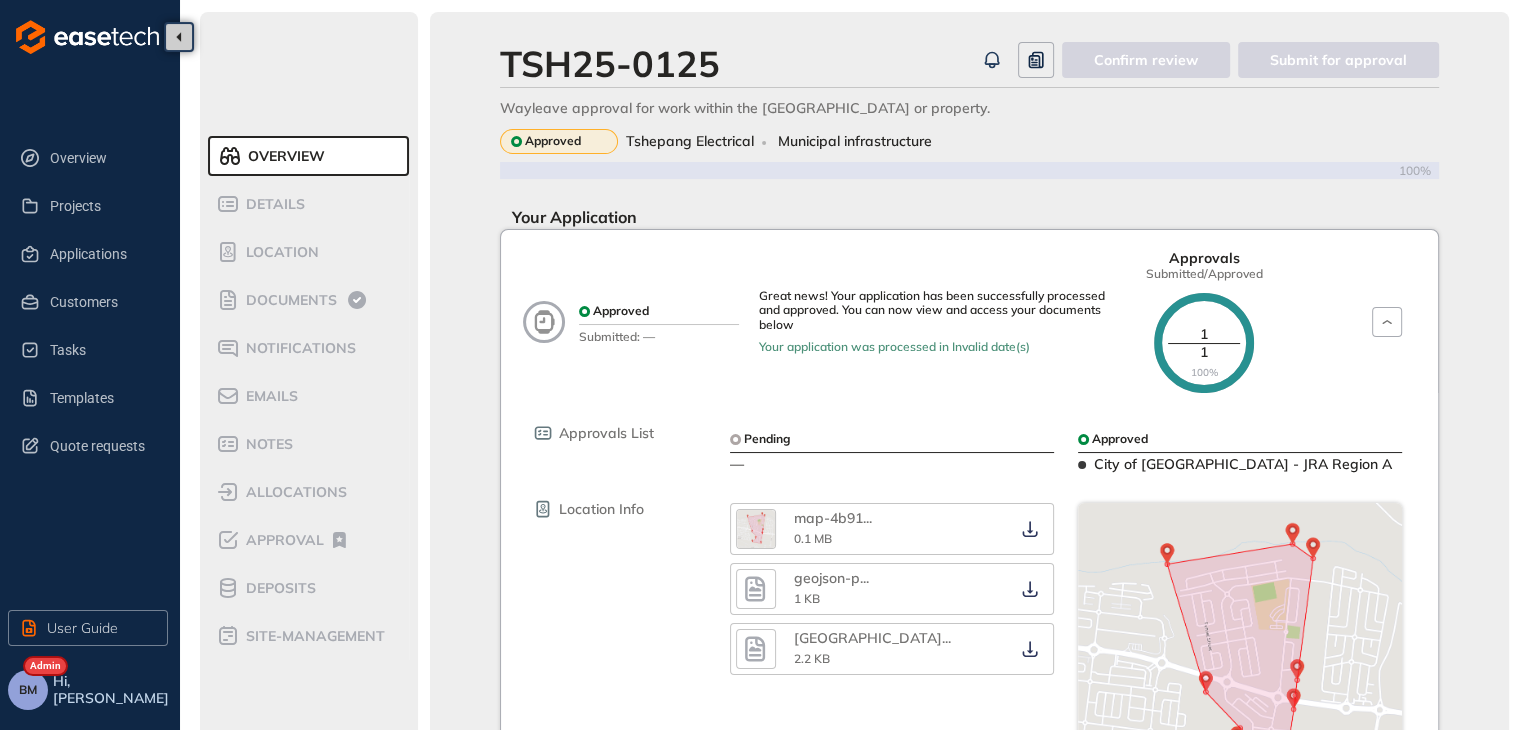 scroll, scrollTop: 100, scrollLeft: 0, axis: vertical 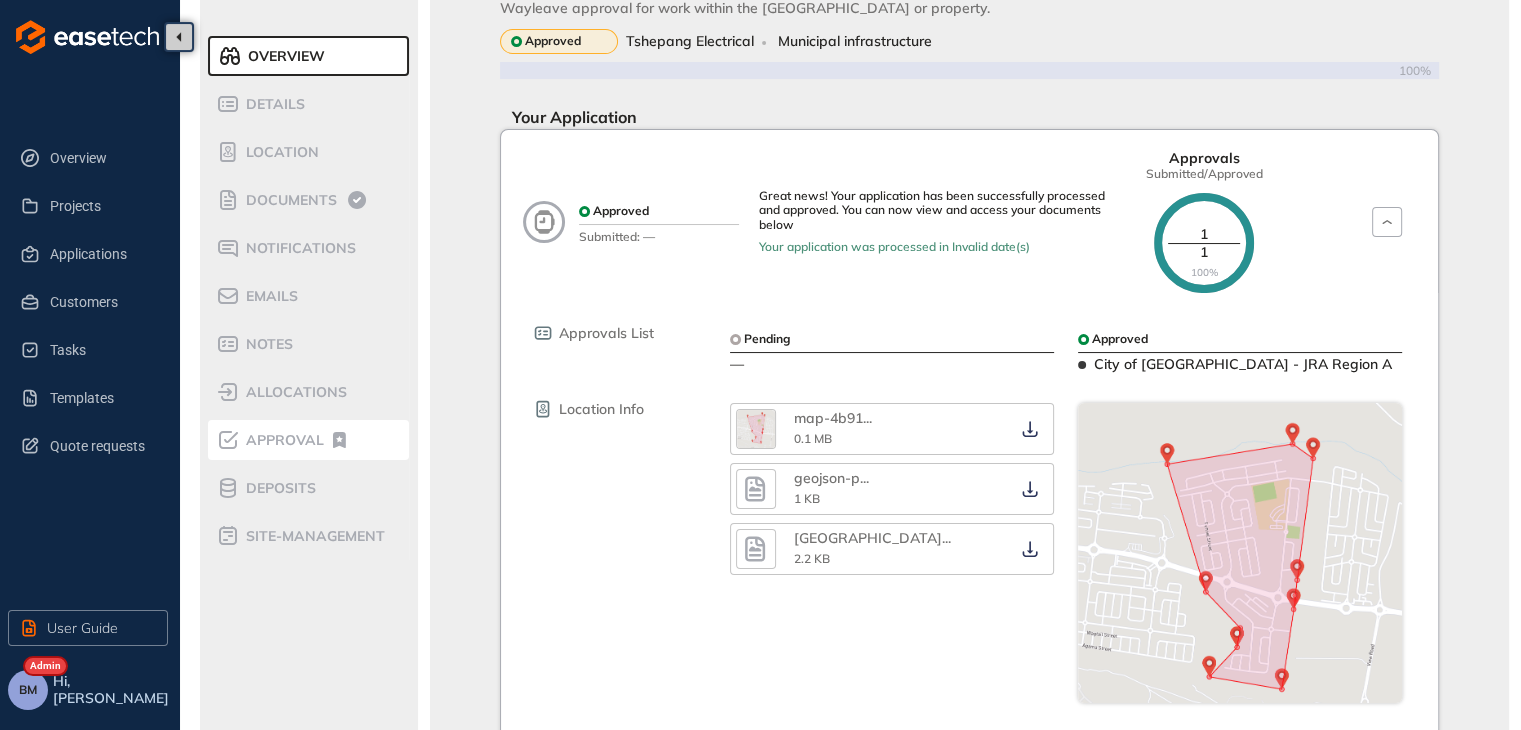 click on "Approval" at bounding box center (301, 440) 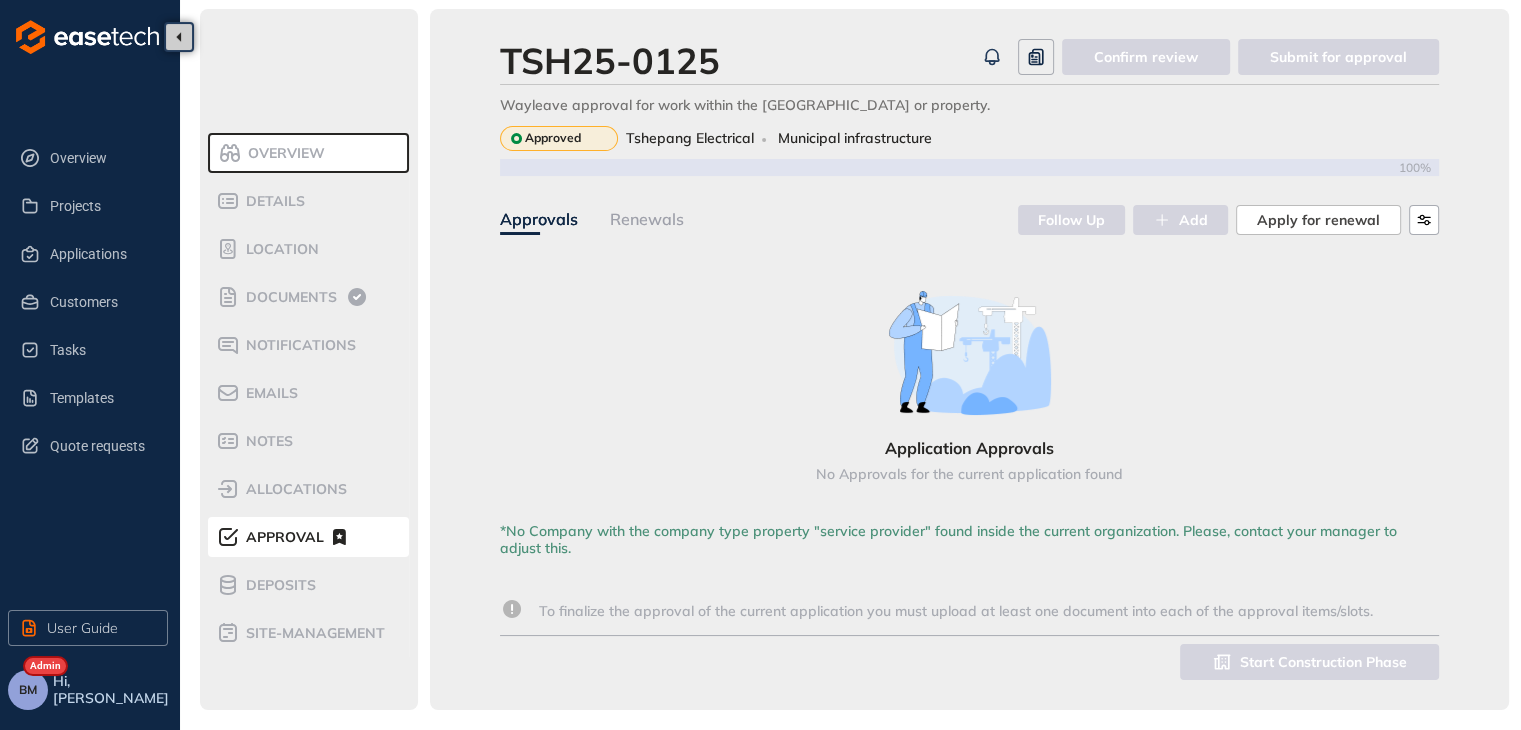 scroll, scrollTop: 3, scrollLeft: 0, axis: vertical 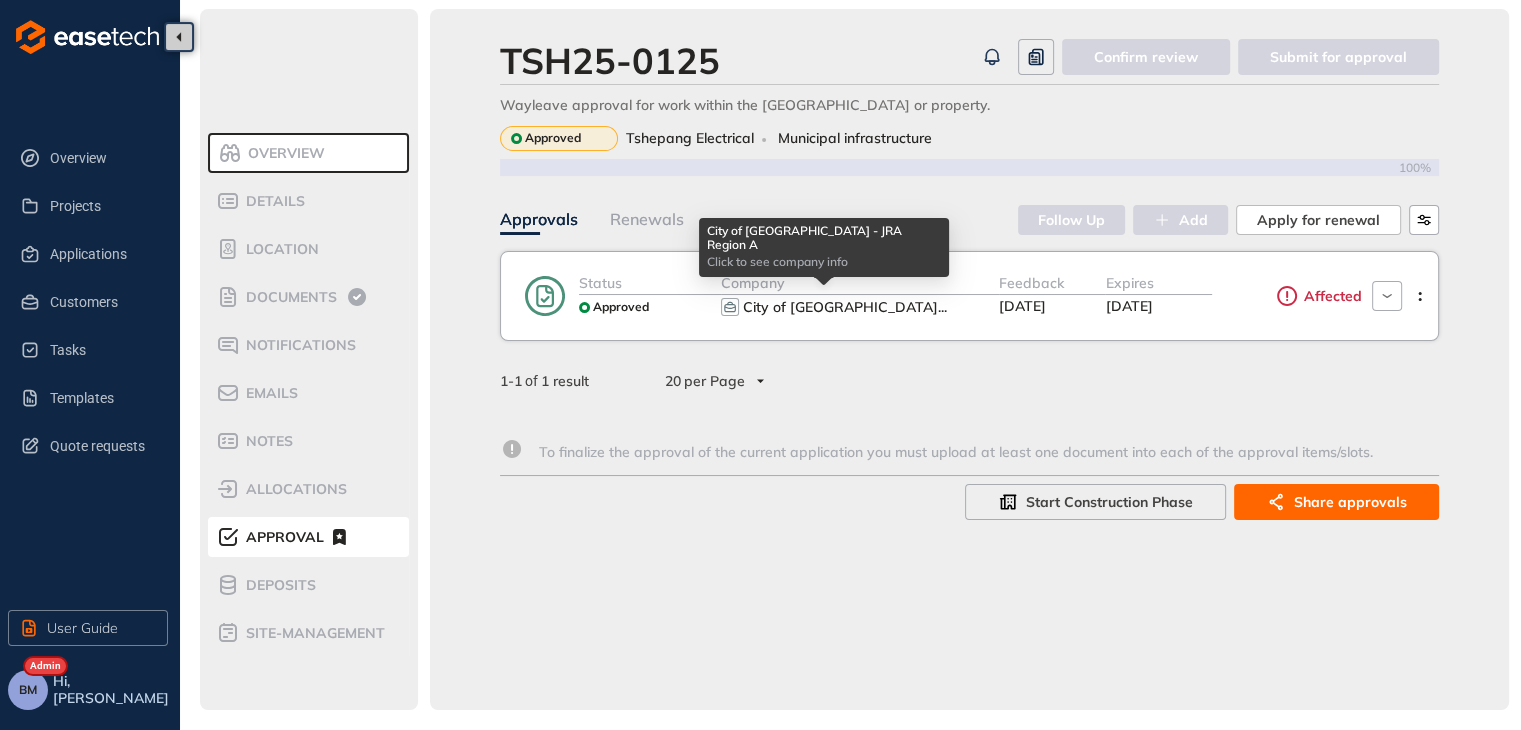 click on "City of [GEOGRAPHIC_DATA]" at bounding box center (840, 307) 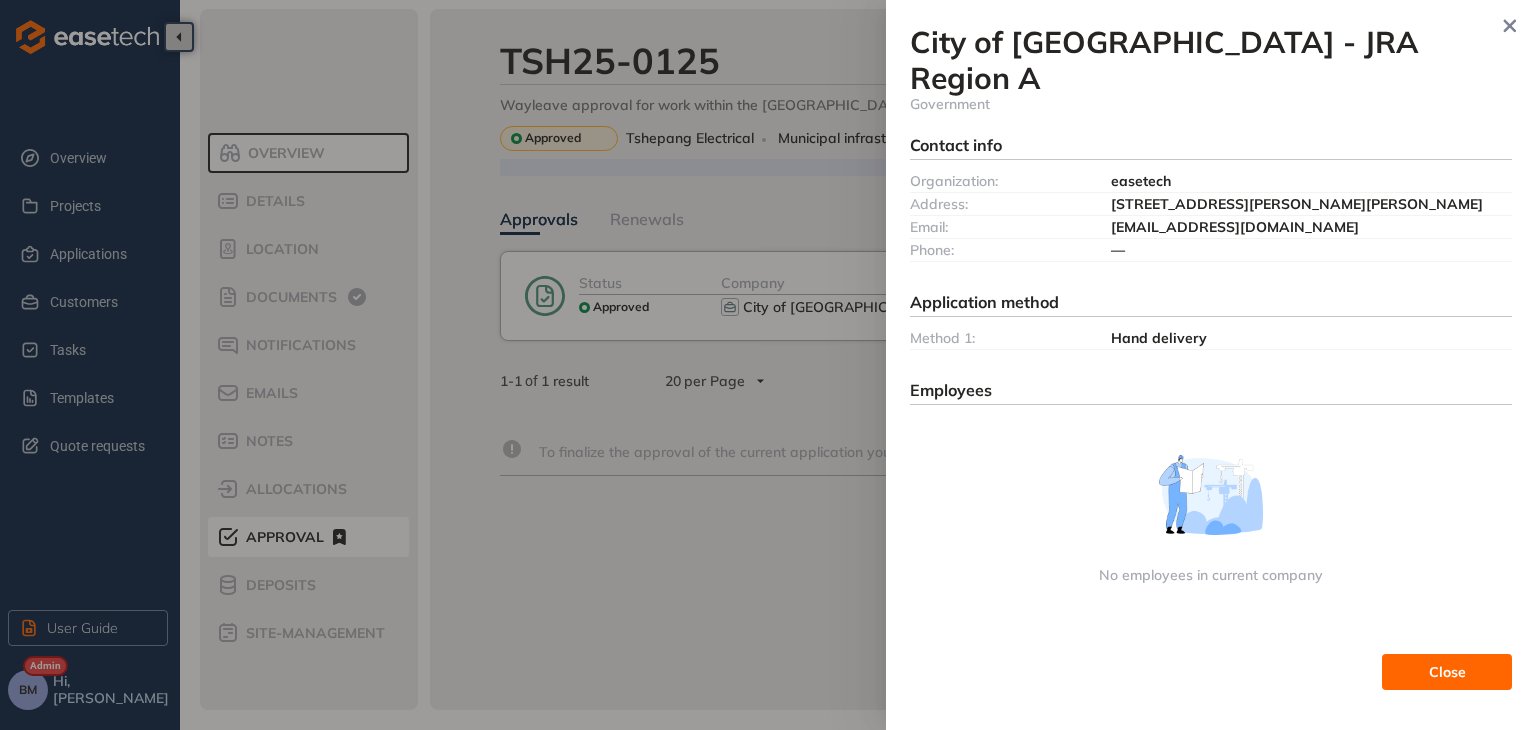 click at bounding box center (768, 365) 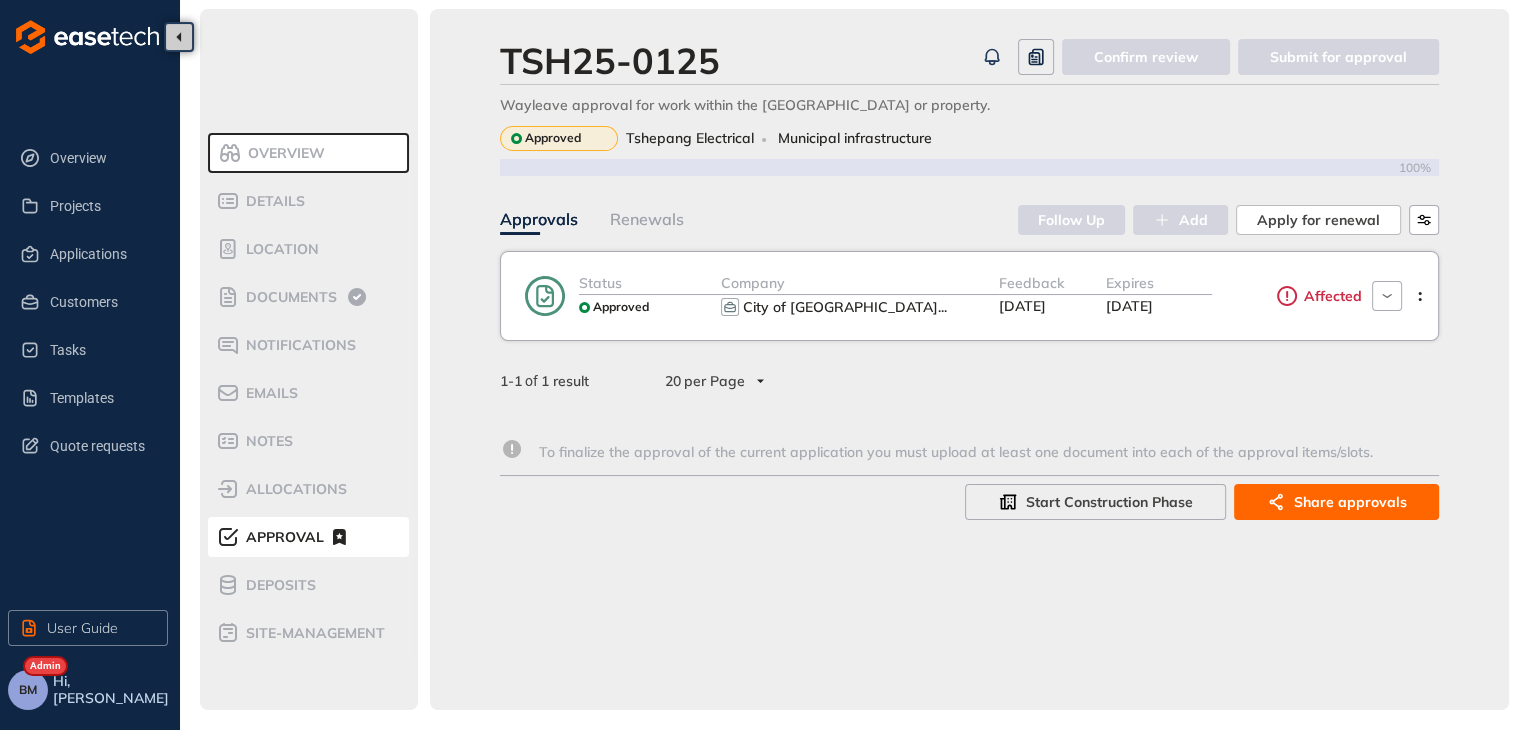 click on "City of [GEOGRAPHIC_DATA]" at bounding box center [840, 307] 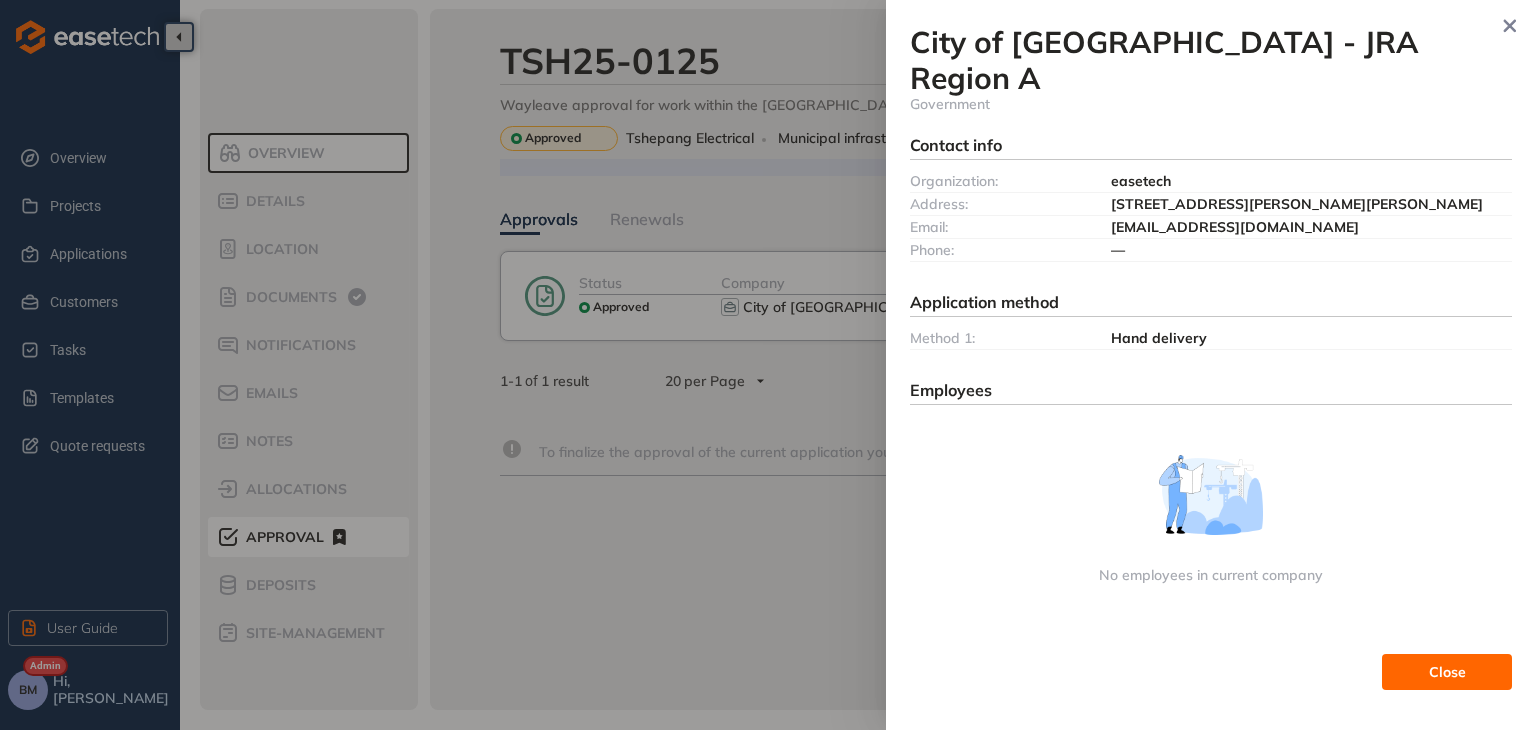 click at bounding box center [768, 365] 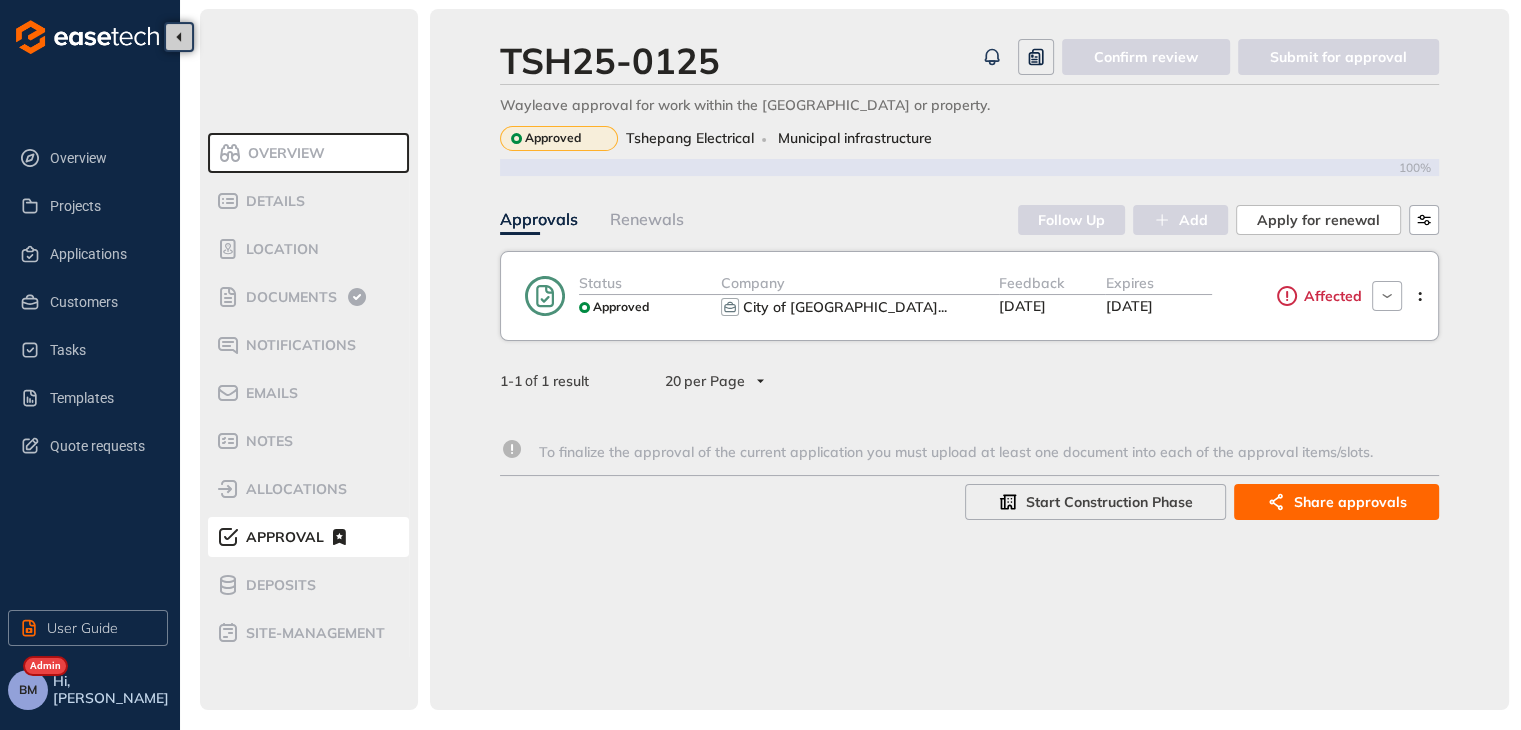 click on "Affected" at bounding box center [1330, 296] 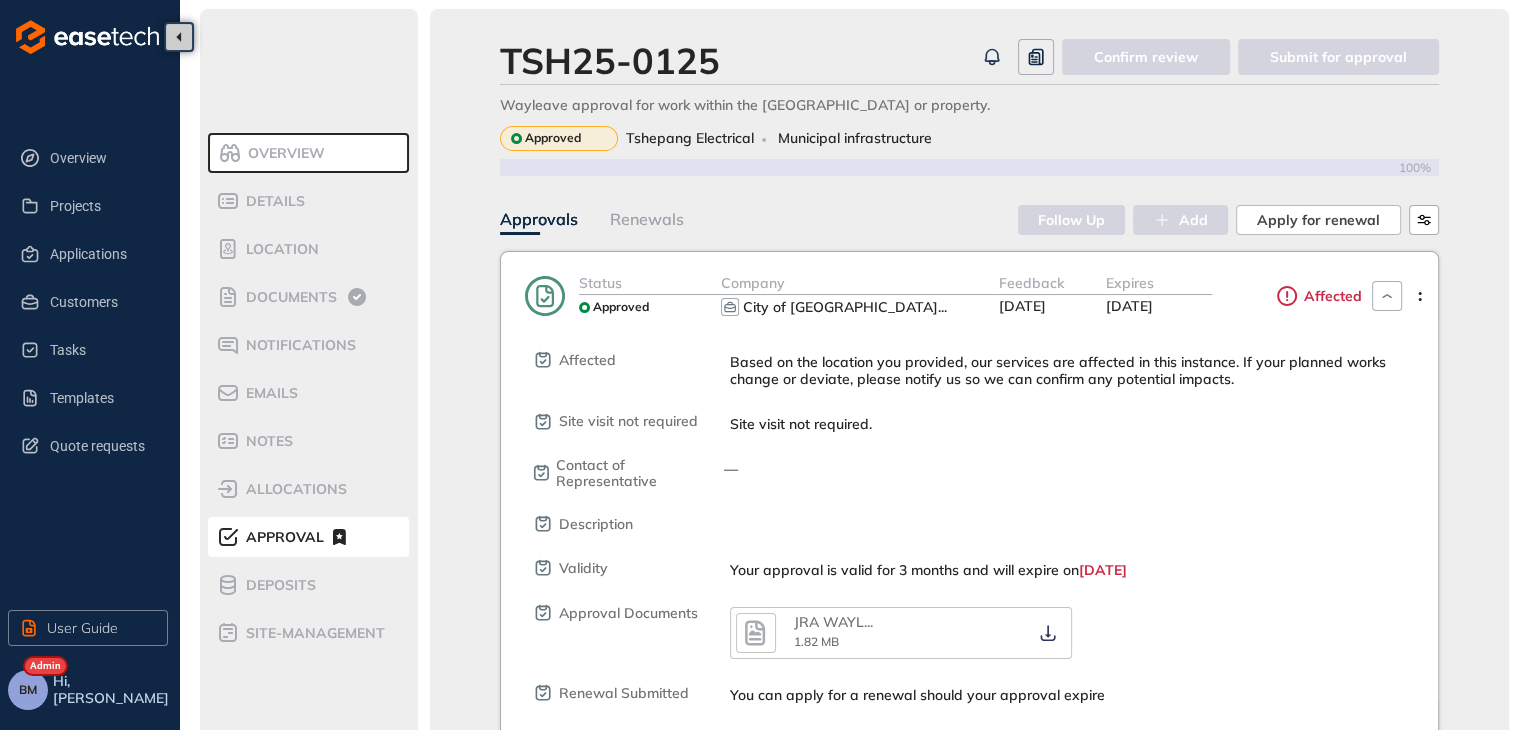 click on "Affected" at bounding box center (1330, 296) 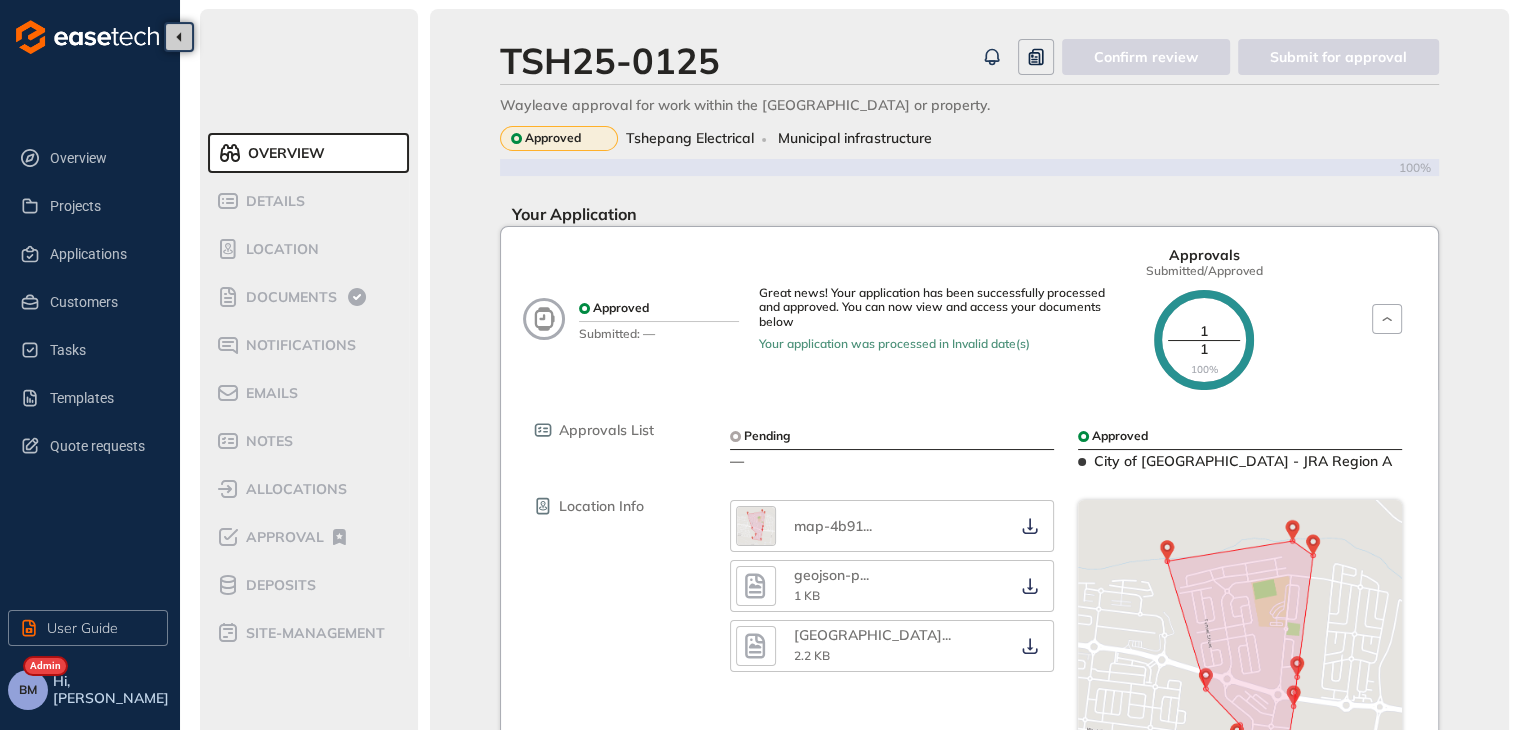 scroll, scrollTop: 100, scrollLeft: 0, axis: vertical 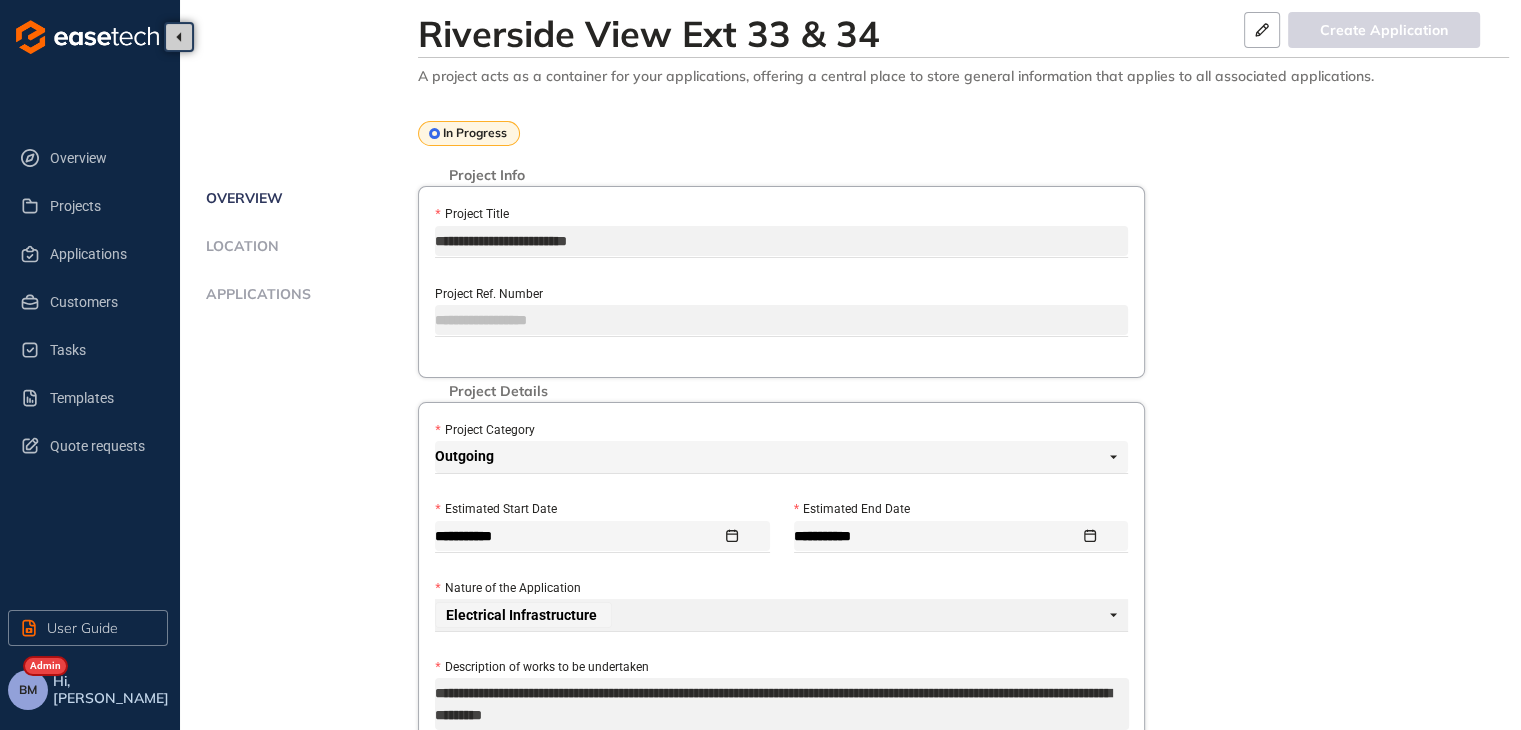 click on "Applications" at bounding box center [255, 294] 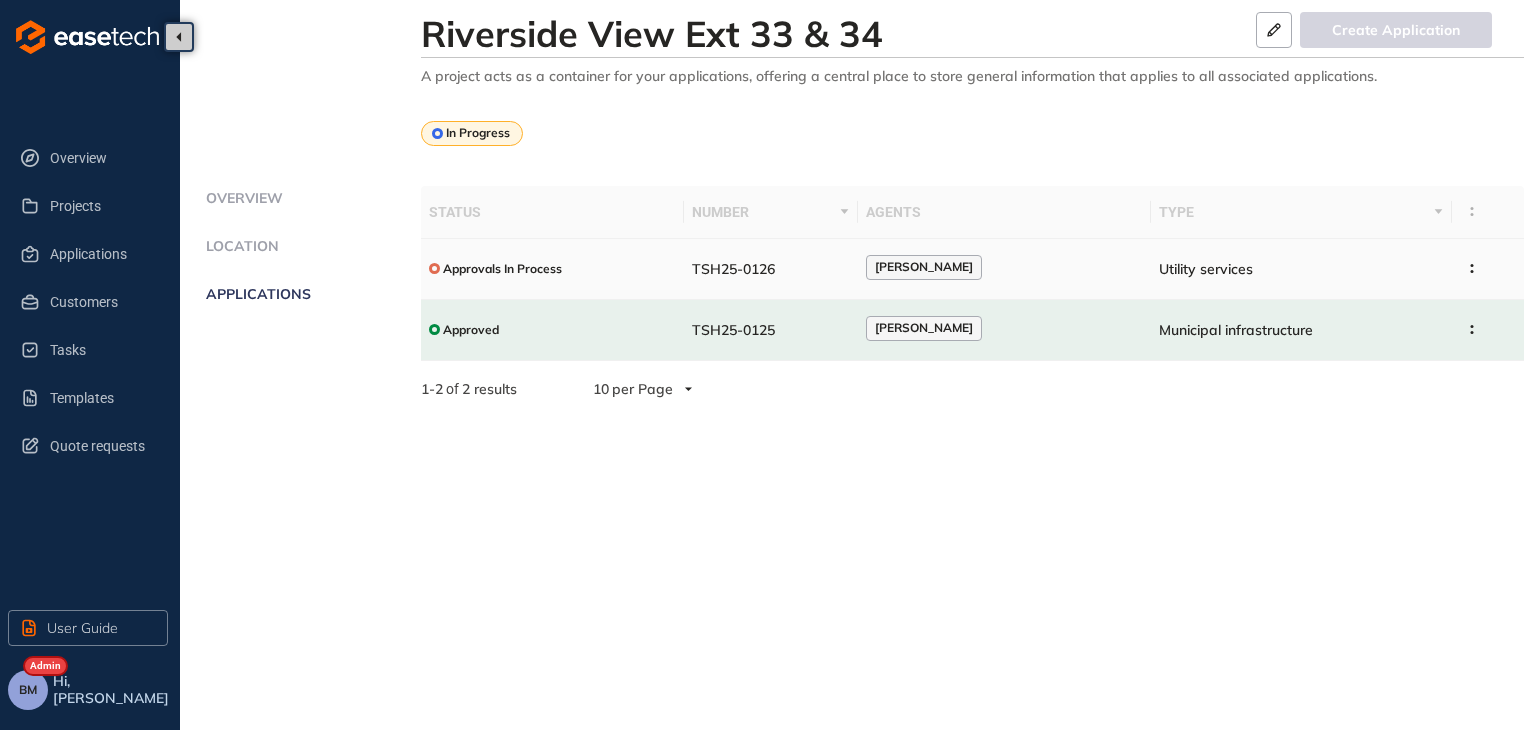 click on "TSH25-0126" at bounding box center [733, 269] 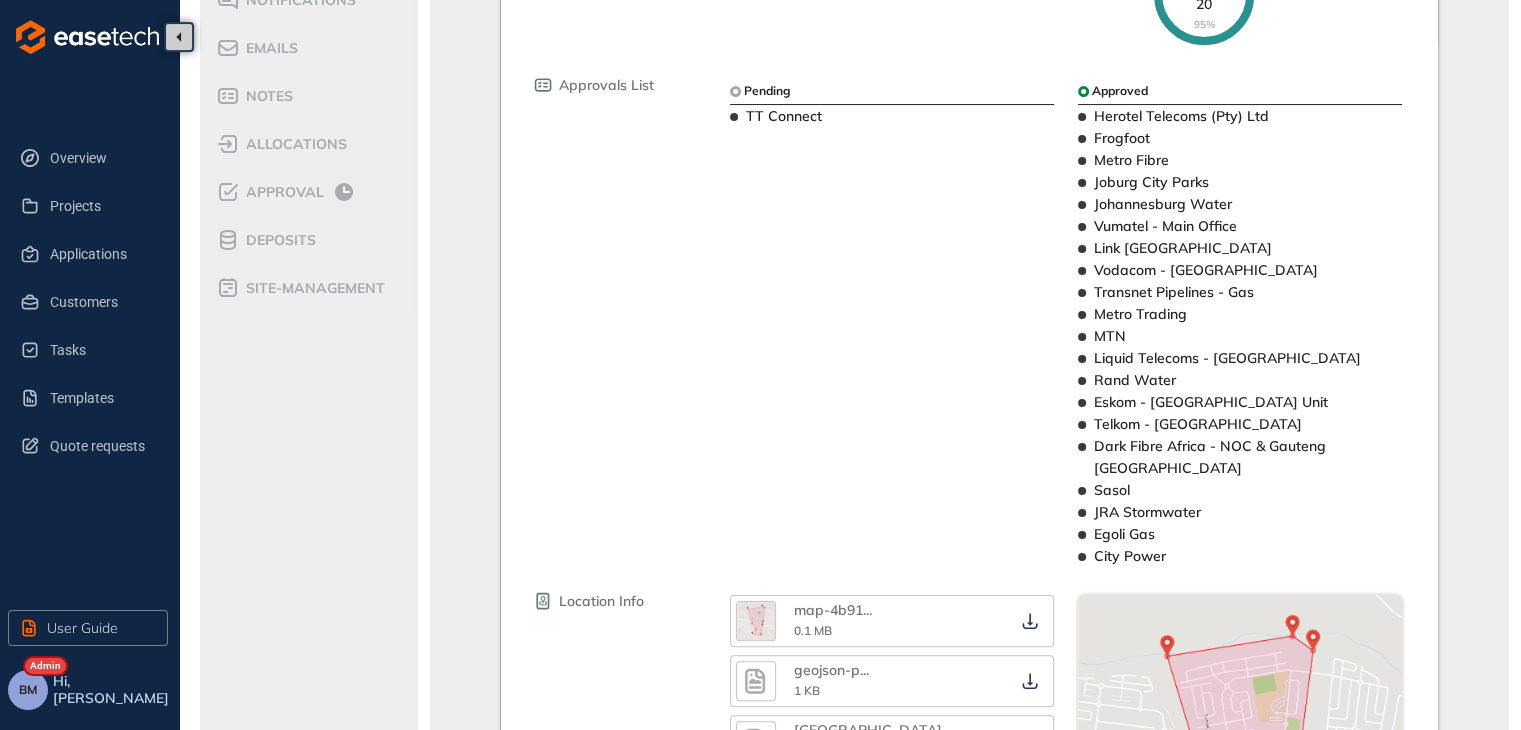 scroll, scrollTop: 0, scrollLeft: 0, axis: both 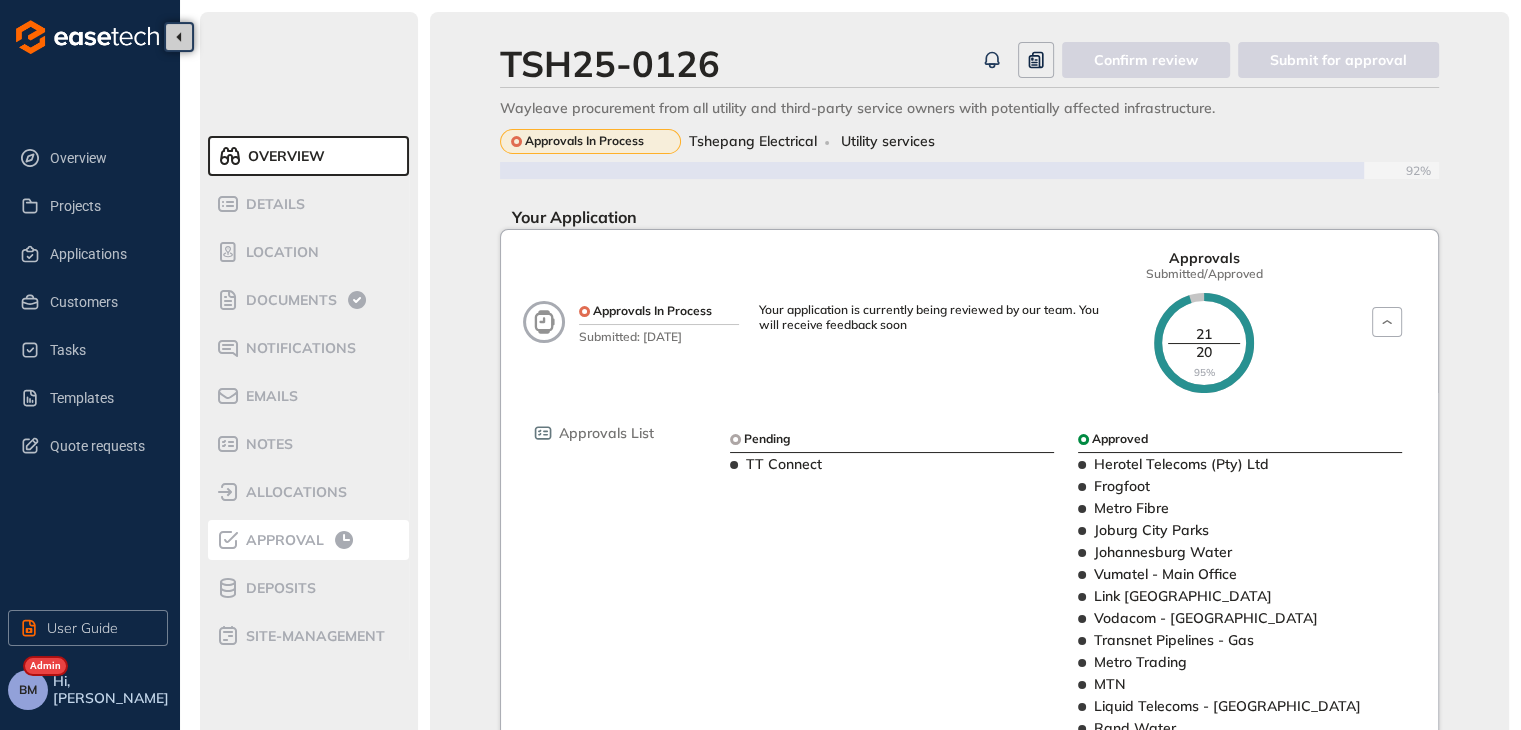 click on "Approval" at bounding box center (282, 540) 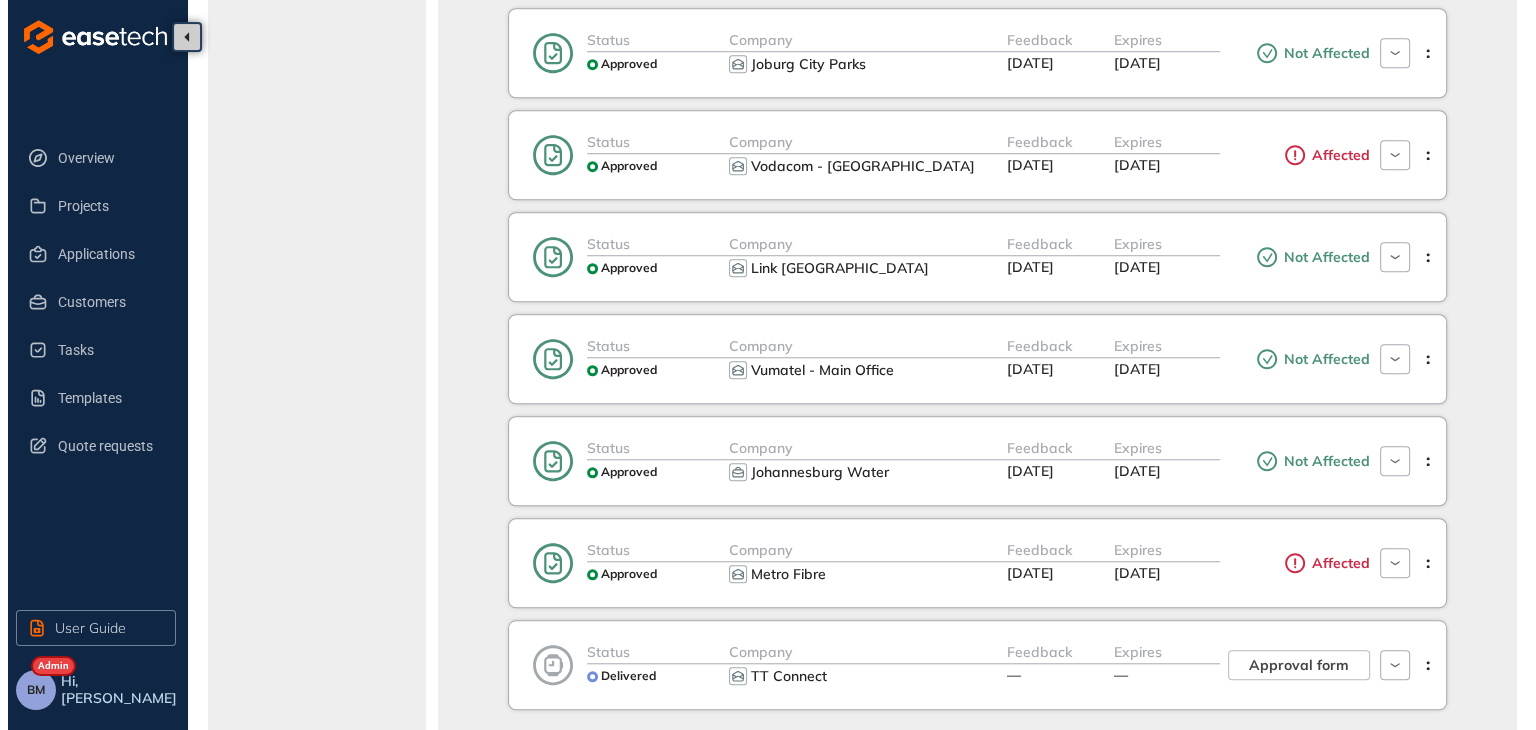 scroll, scrollTop: 1600, scrollLeft: 0, axis: vertical 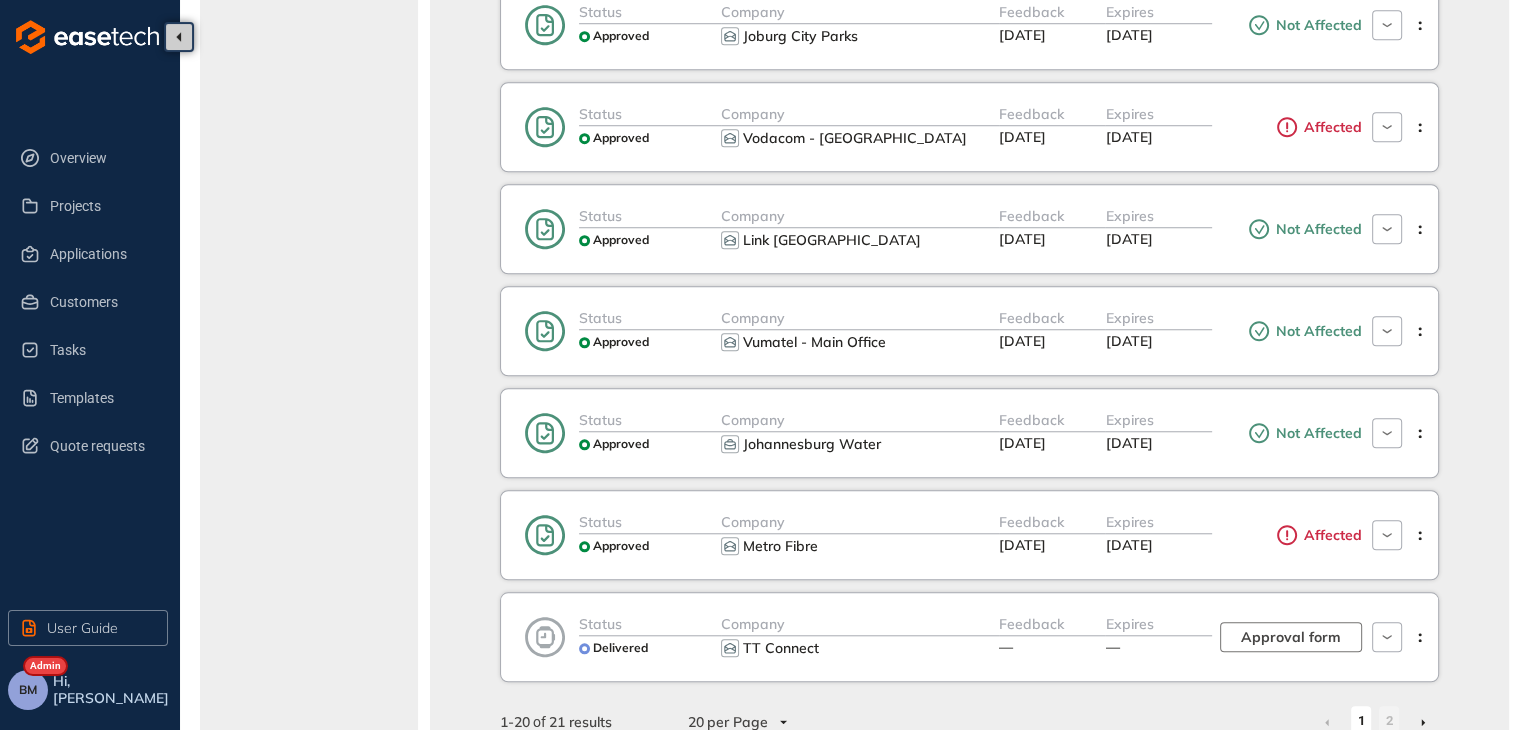 click on "Approval form" at bounding box center (1291, 637) 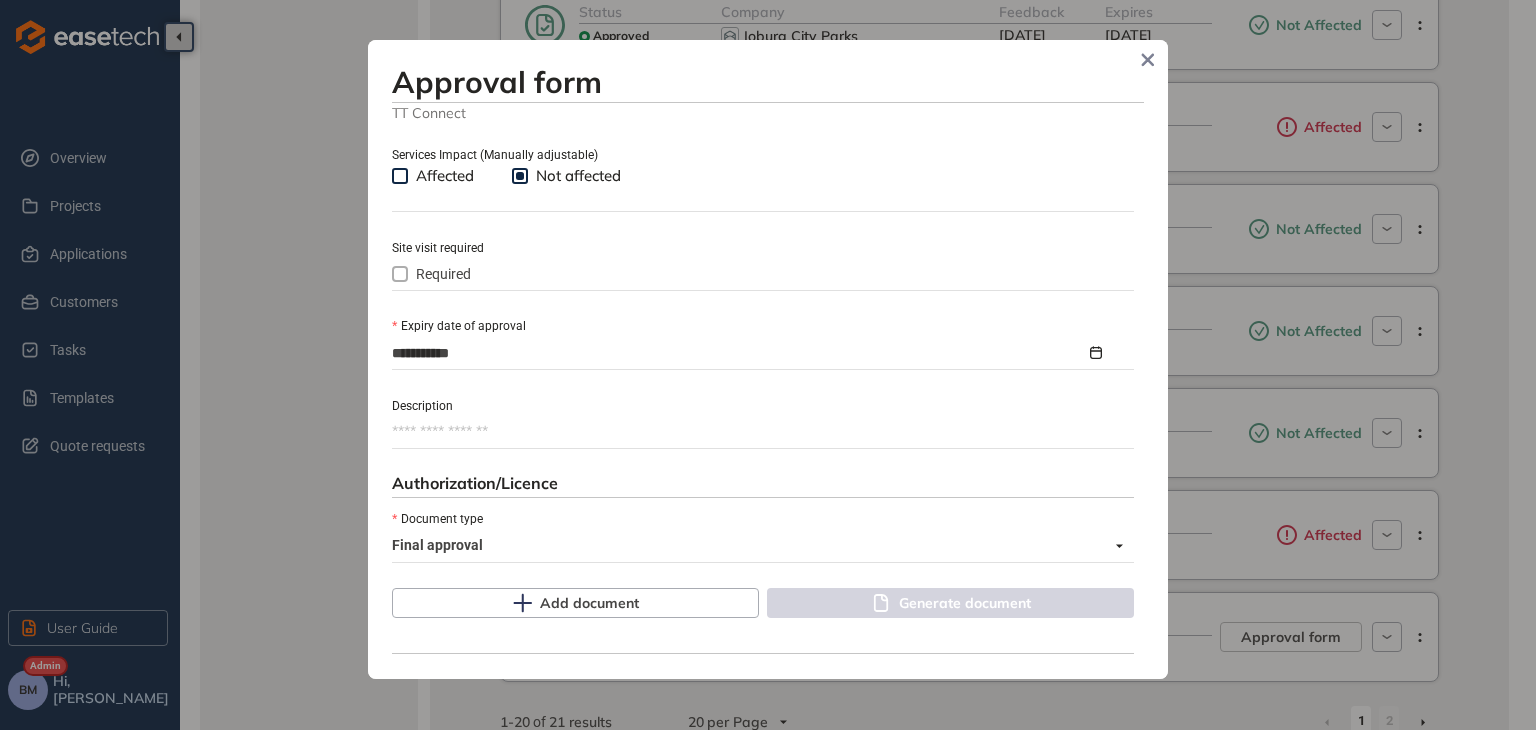 scroll, scrollTop: 917, scrollLeft: 0, axis: vertical 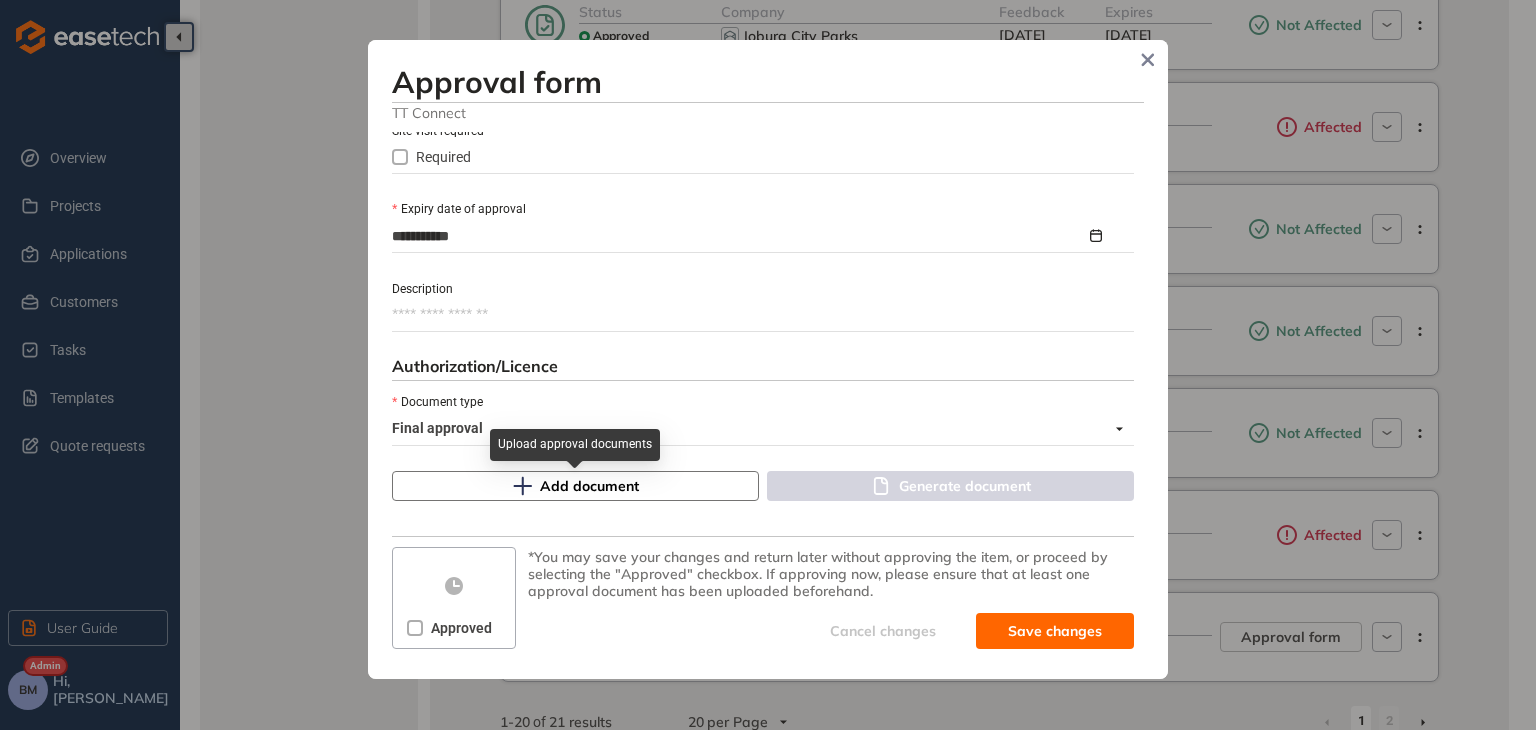 click on "Add document" at bounding box center [589, 486] 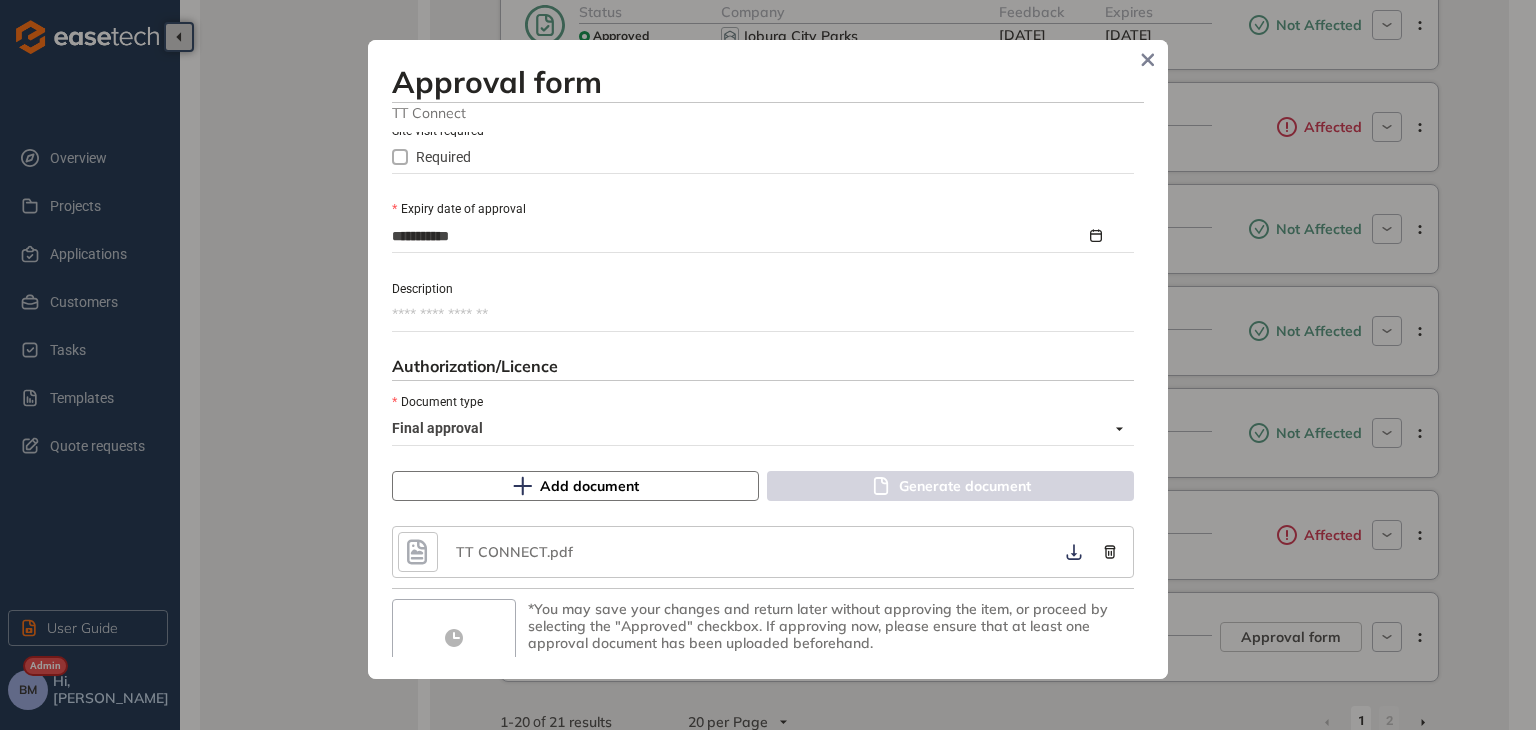 scroll, scrollTop: 969, scrollLeft: 0, axis: vertical 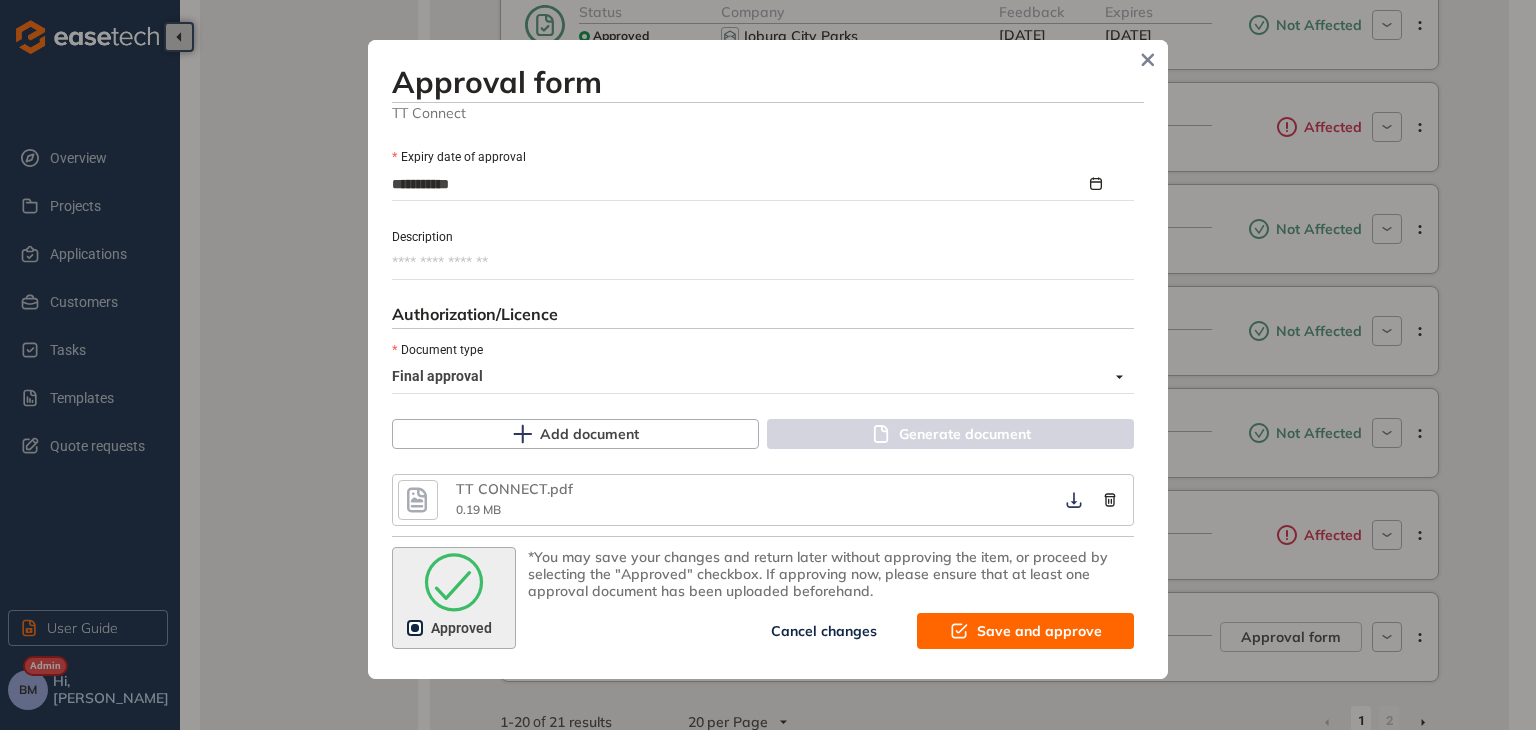 click on "Save and approve" at bounding box center [1039, 631] 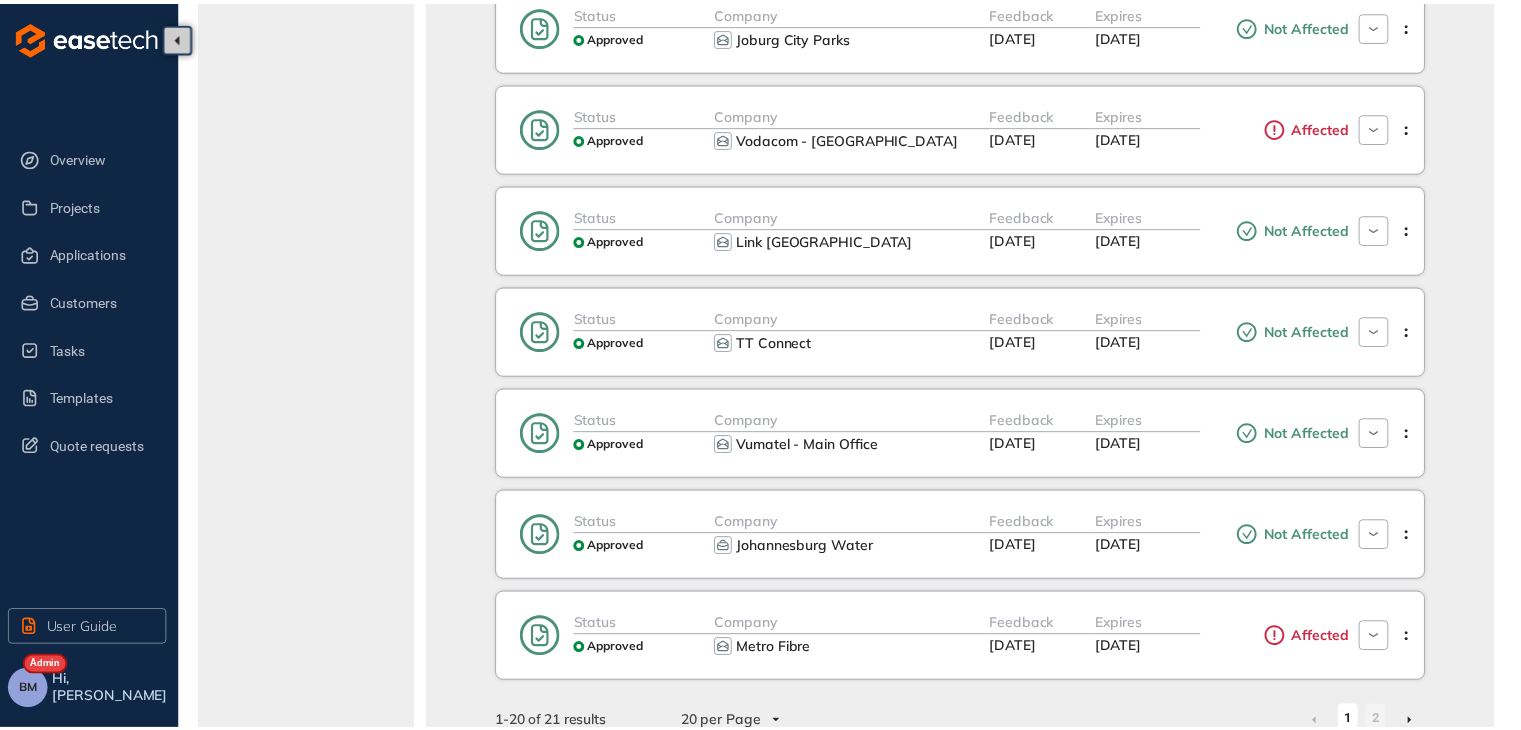 scroll, scrollTop: 1222, scrollLeft: 0, axis: vertical 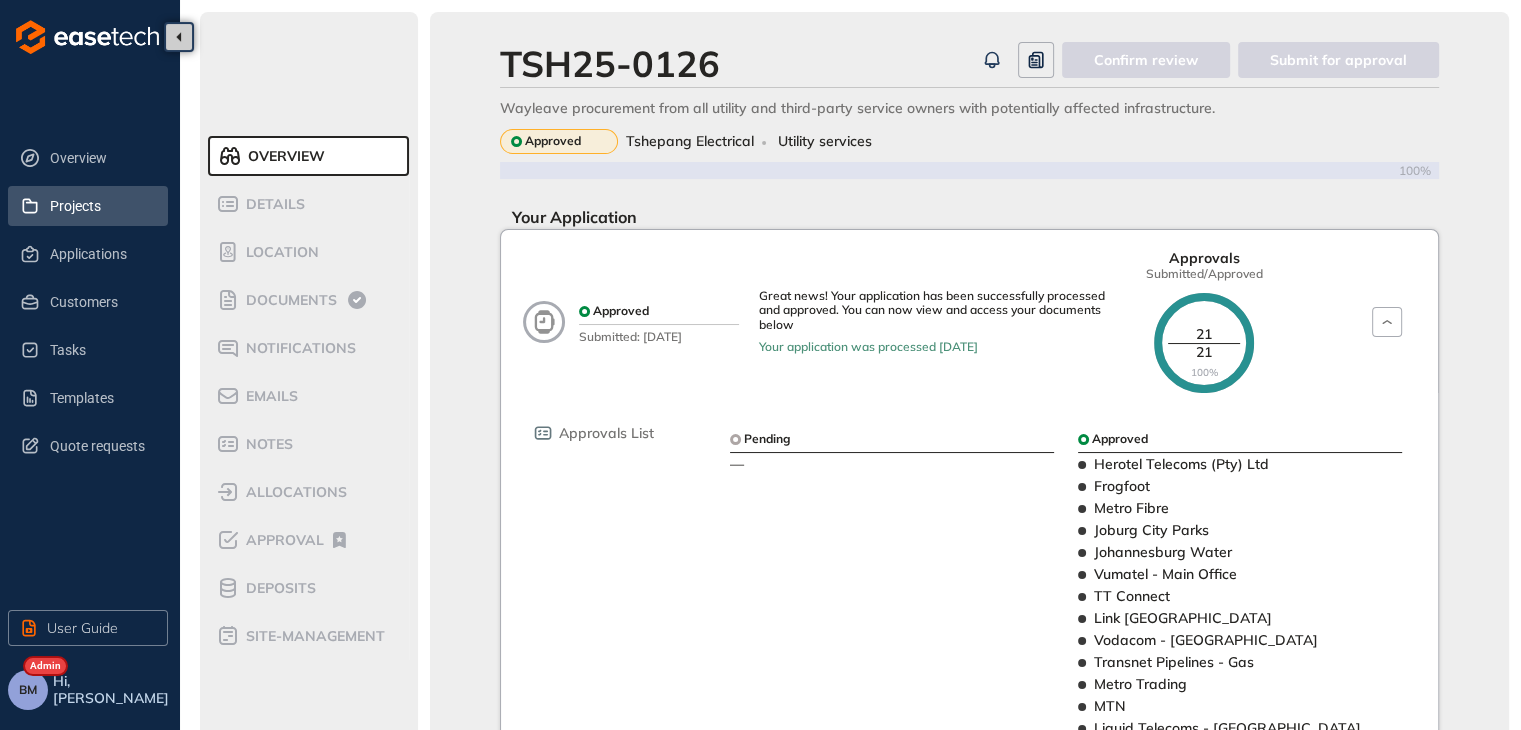 click on "Projects" at bounding box center (101, 206) 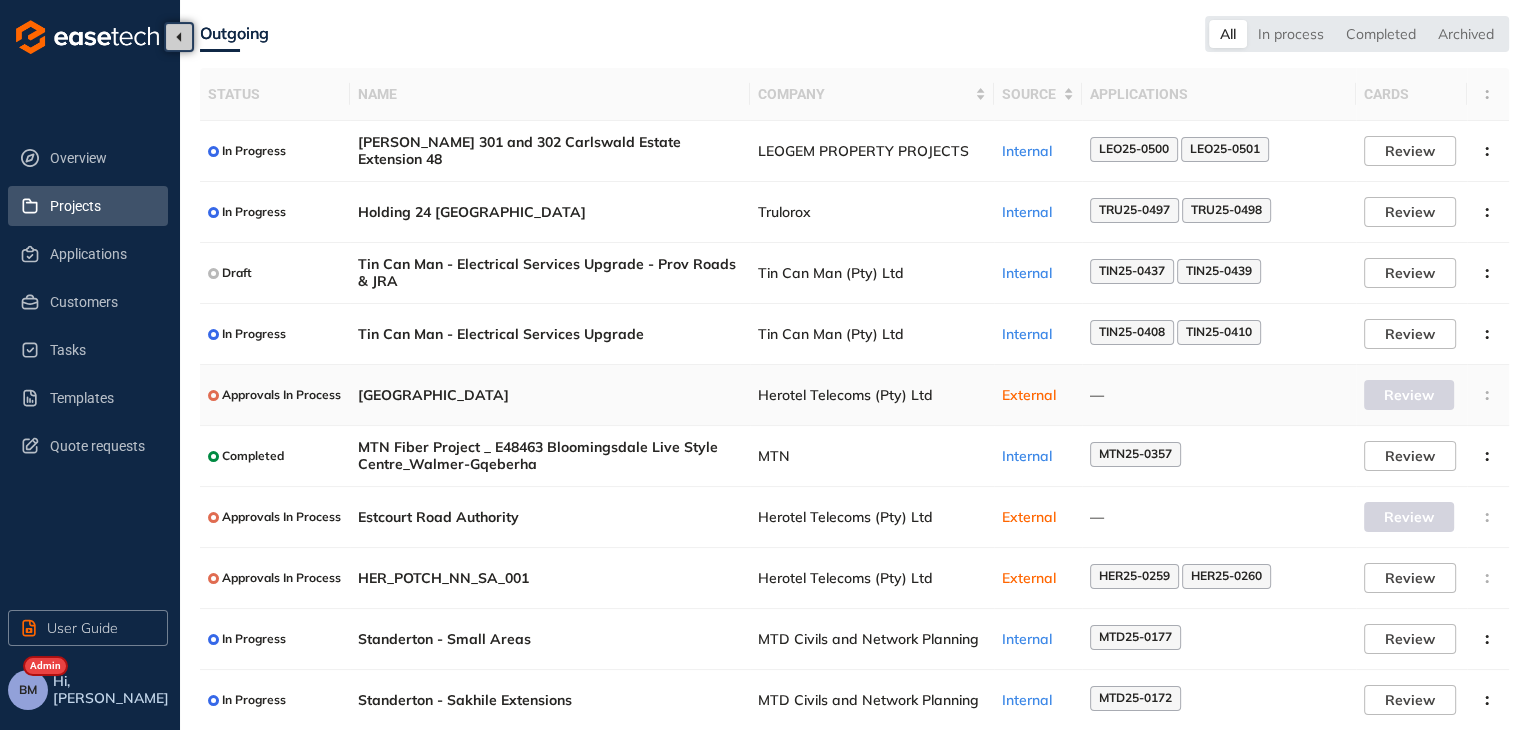 scroll, scrollTop: 130, scrollLeft: 0, axis: vertical 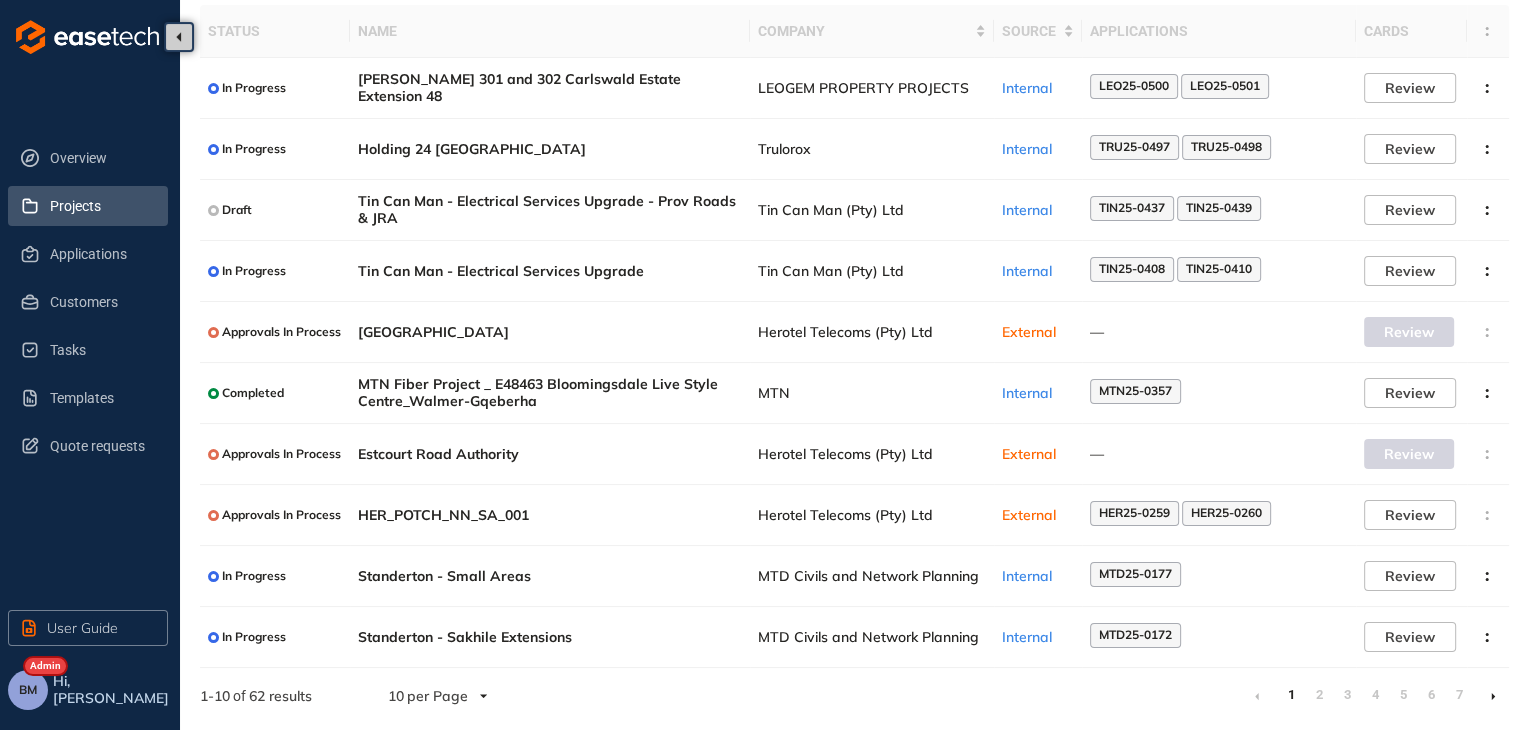 click on "2" at bounding box center (1319, 695) 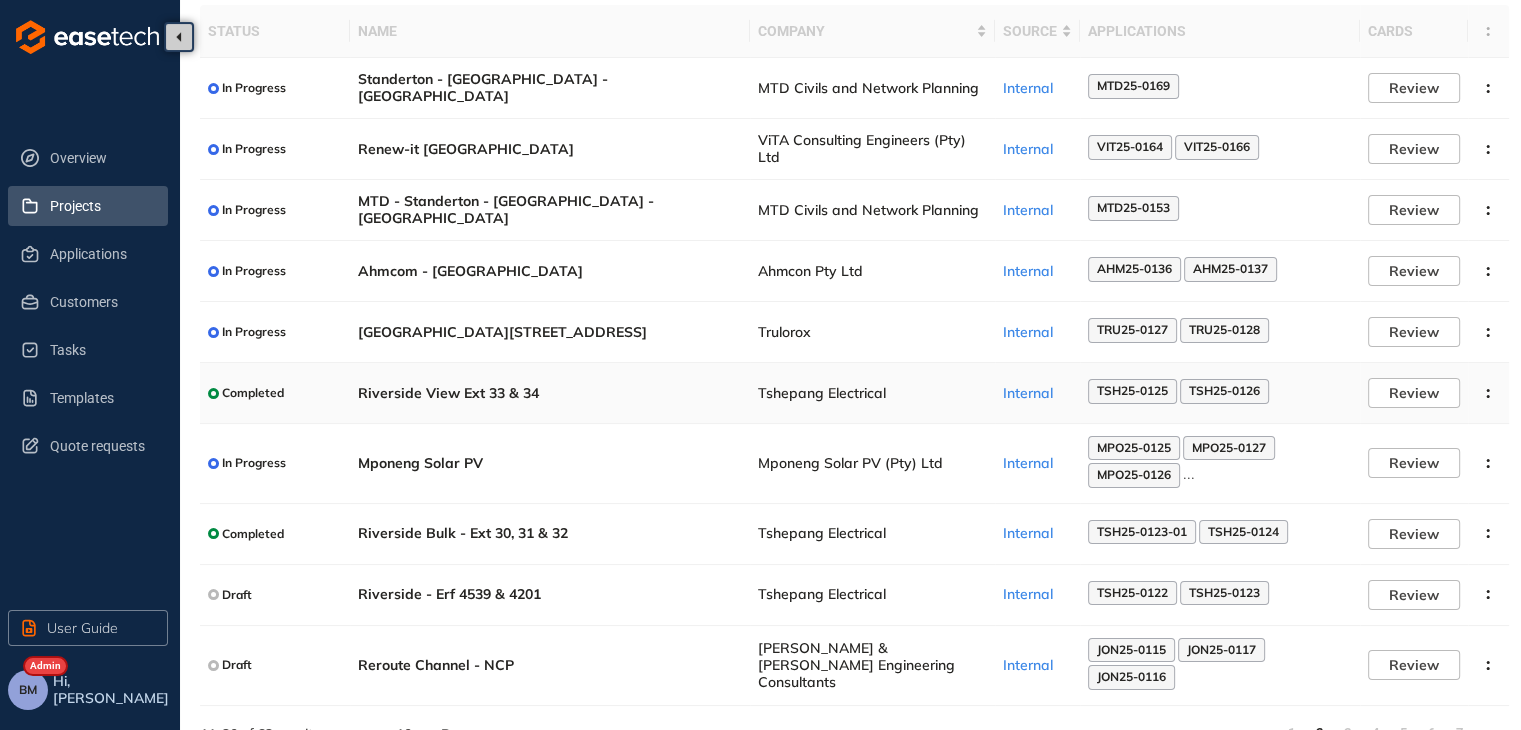 scroll, scrollTop: 148, scrollLeft: 0, axis: vertical 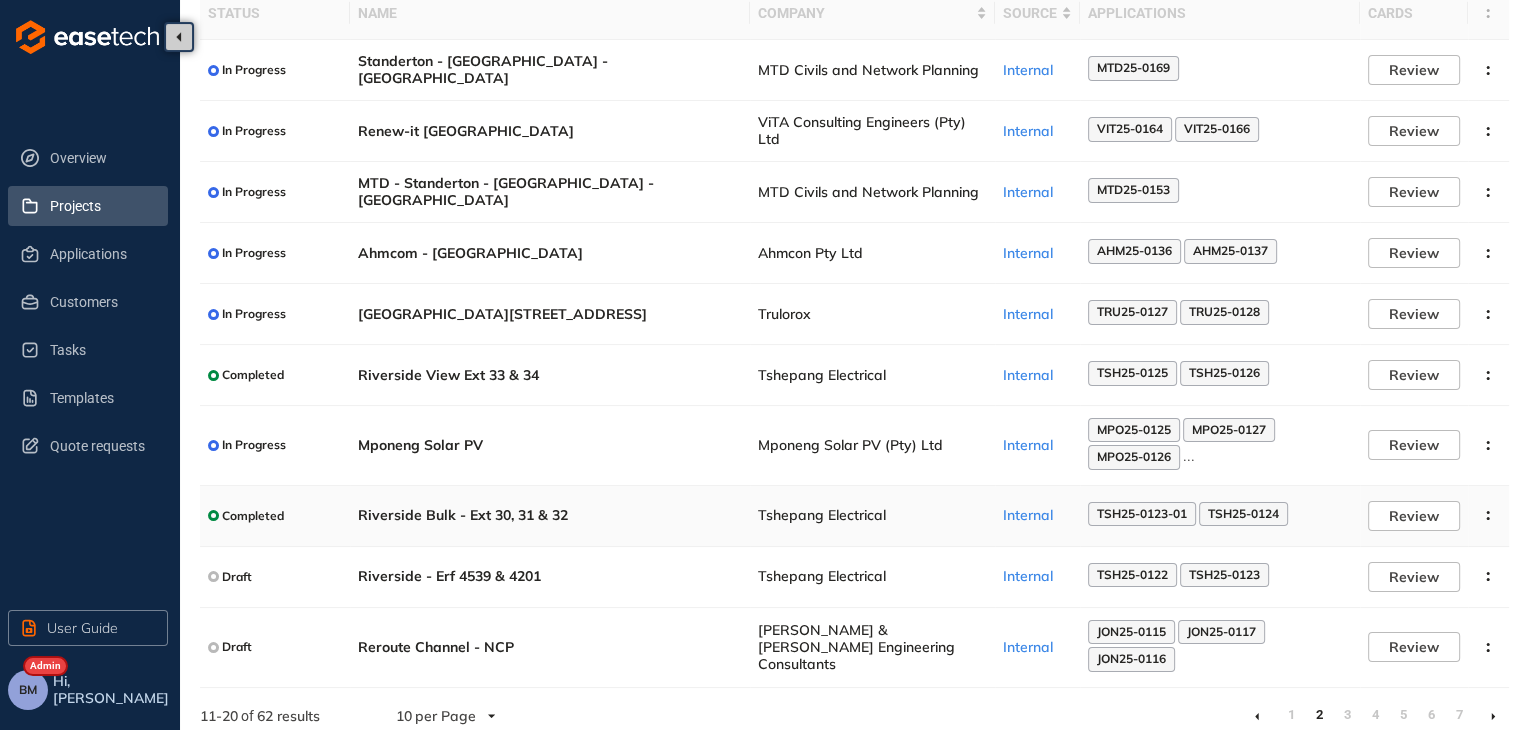 click on "Tshepang Electrical" at bounding box center (872, 515) 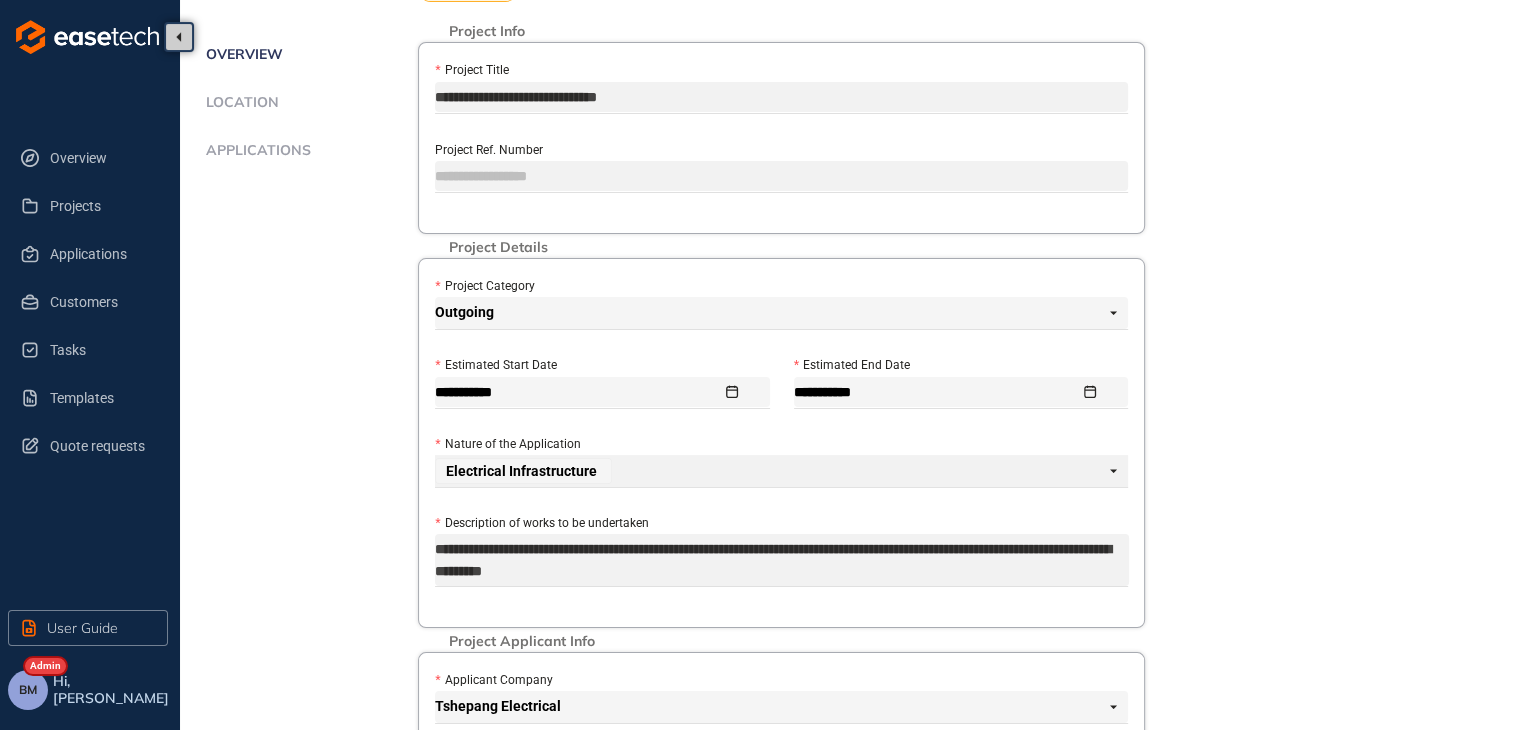 scroll, scrollTop: 0, scrollLeft: 0, axis: both 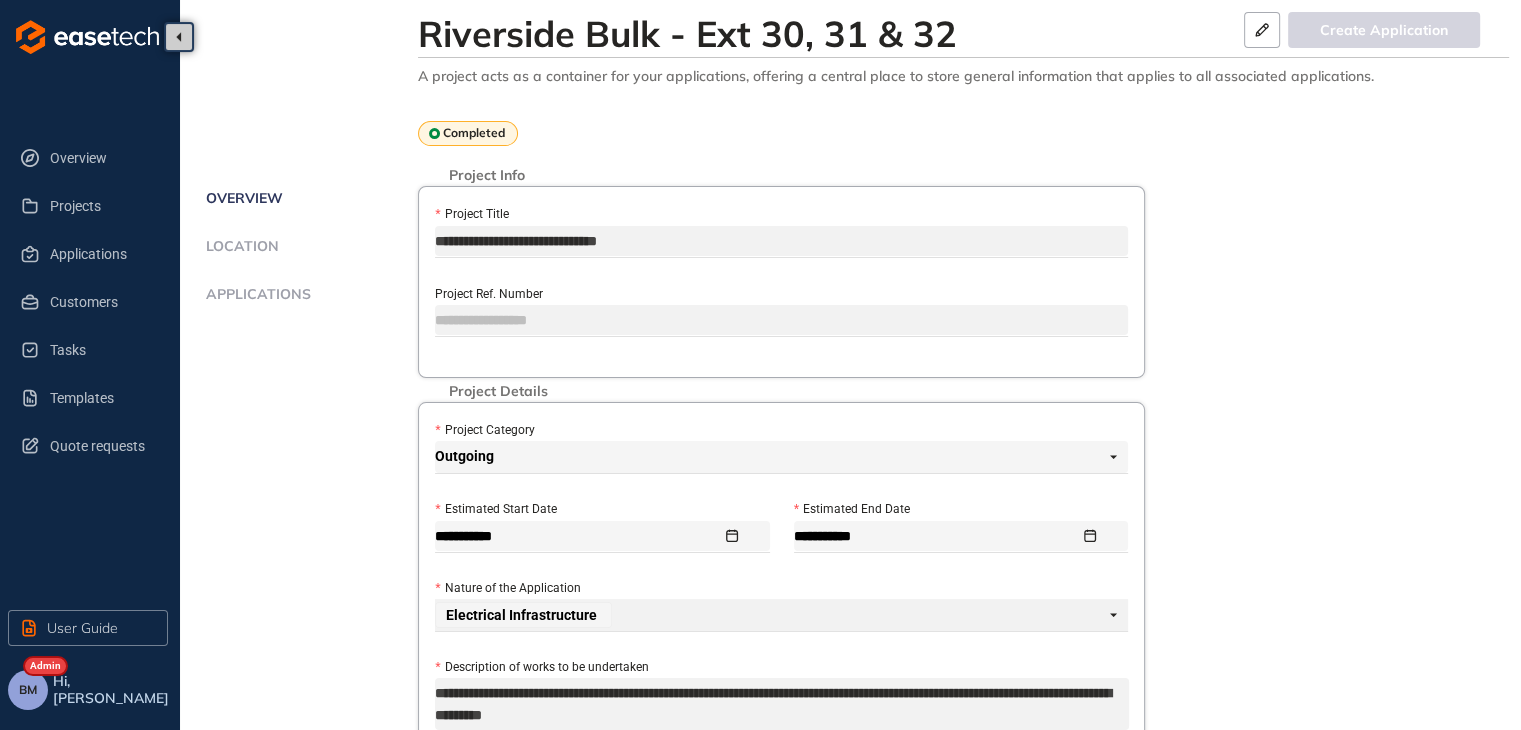 click on "Applications" at bounding box center (255, 294) 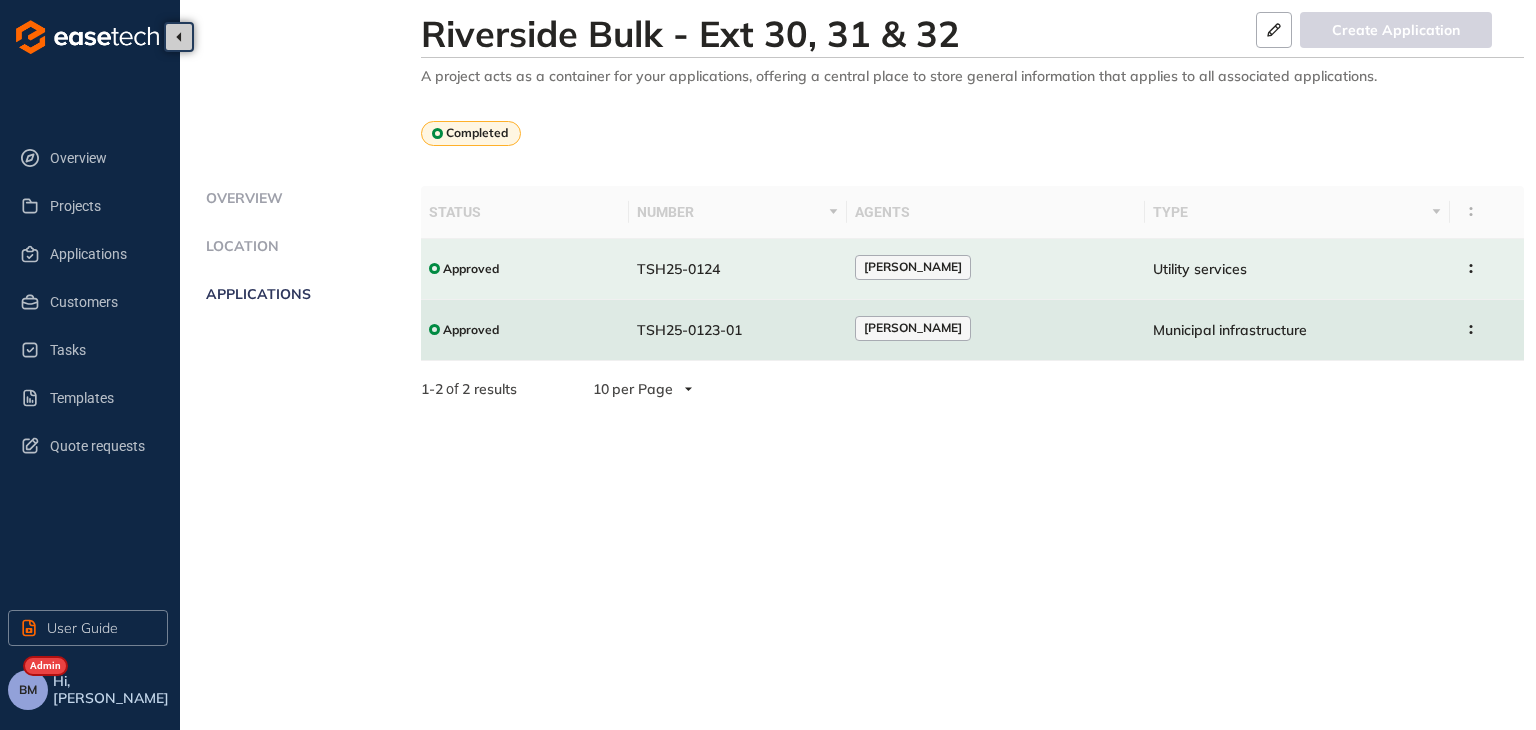 click on "TSH25-0123-01" at bounding box center (737, 330) 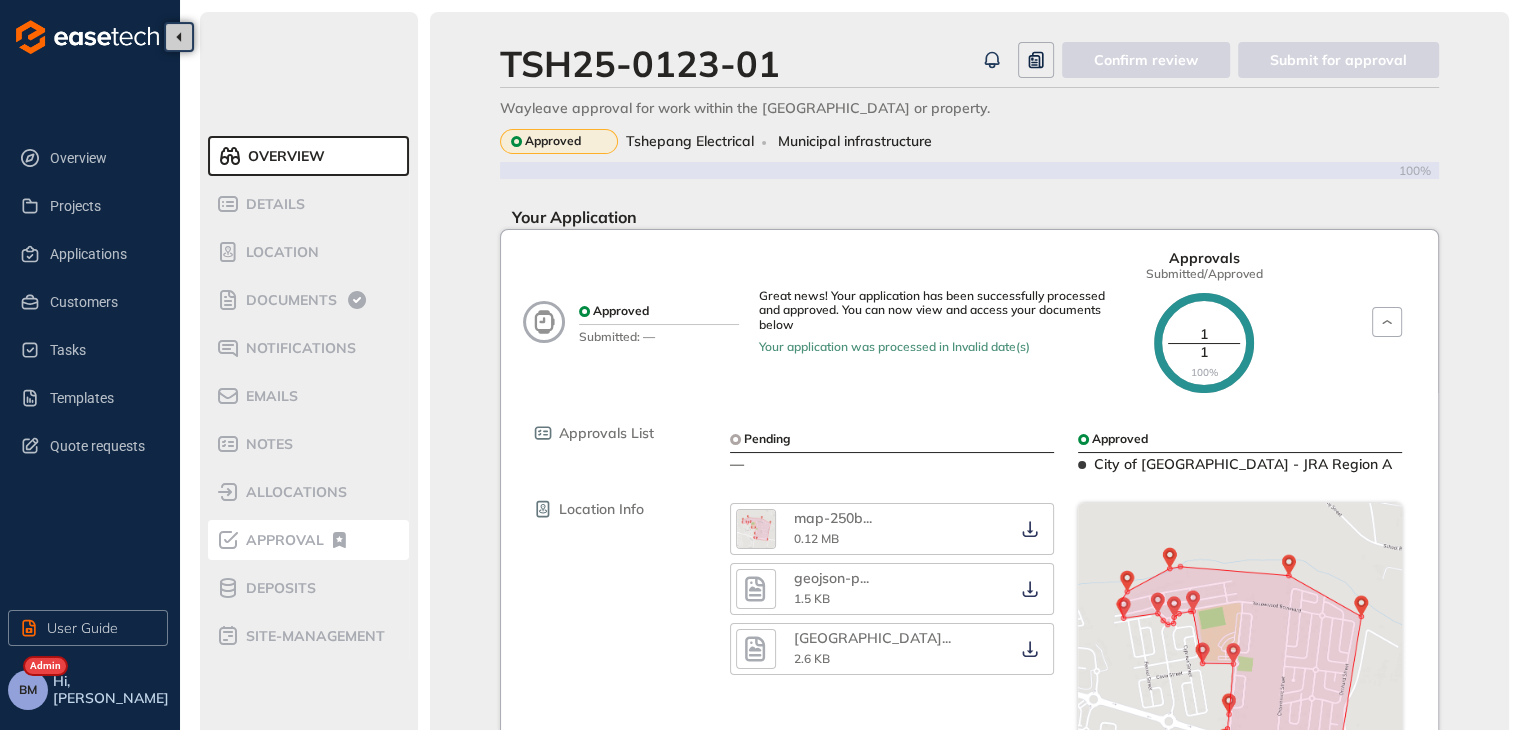 click on "Approval" at bounding box center (282, 540) 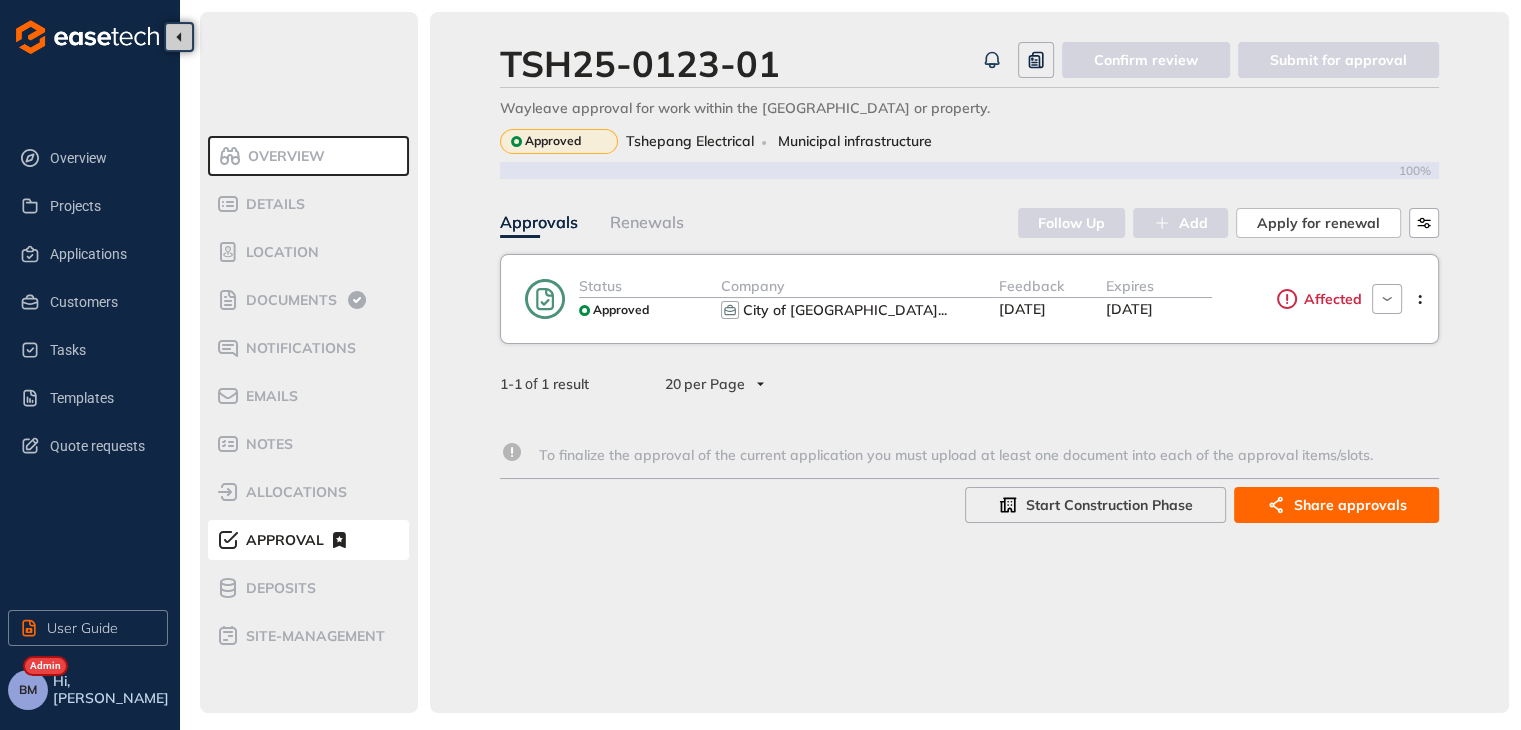 click on "Status Approved Company City of [GEOGRAPHIC_DATA]  ... Feedback [DATE] Expires [DATE] Affected" at bounding box center [969, 299] 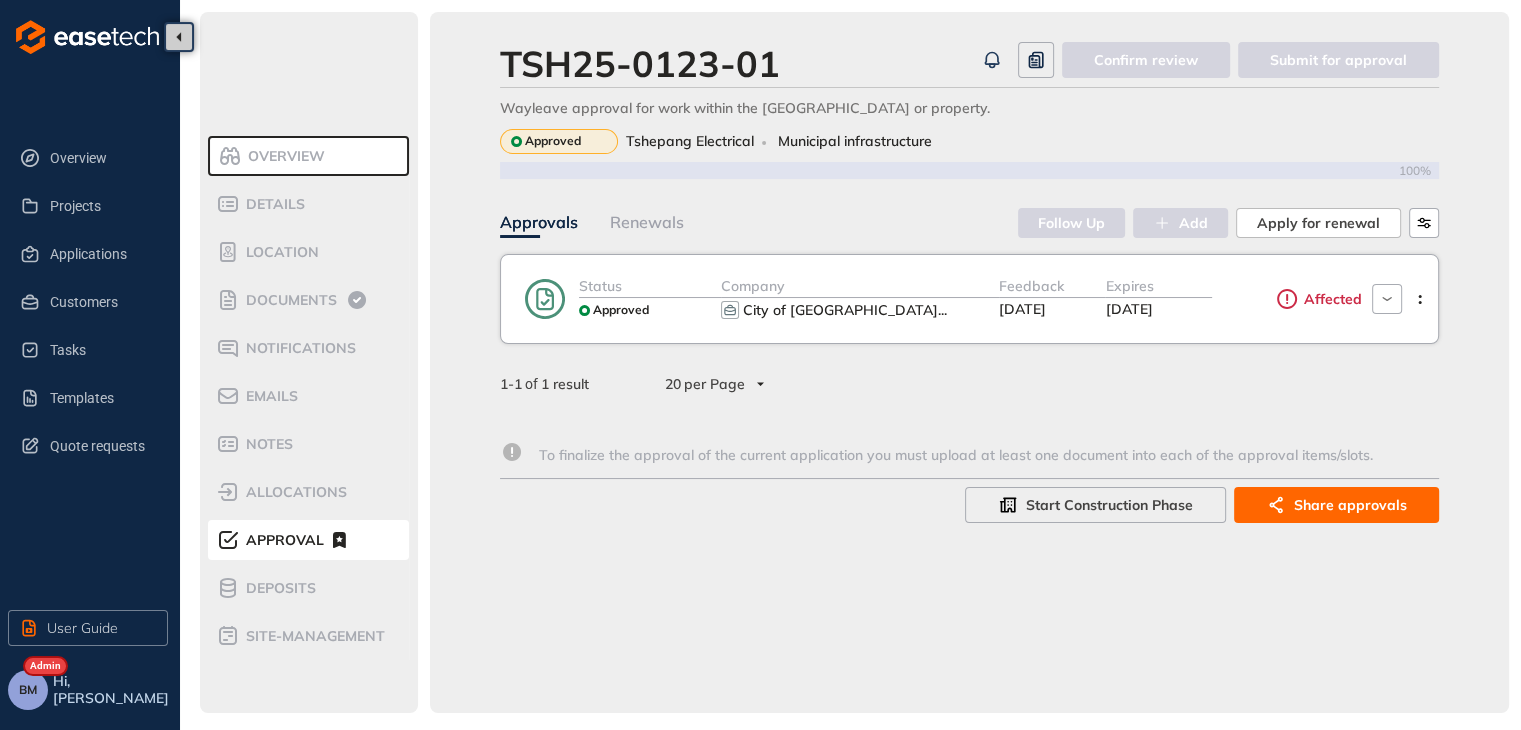 click on "City of [GEOGRAPHIC_DATA]  ..." at bounding box center [823, 310] 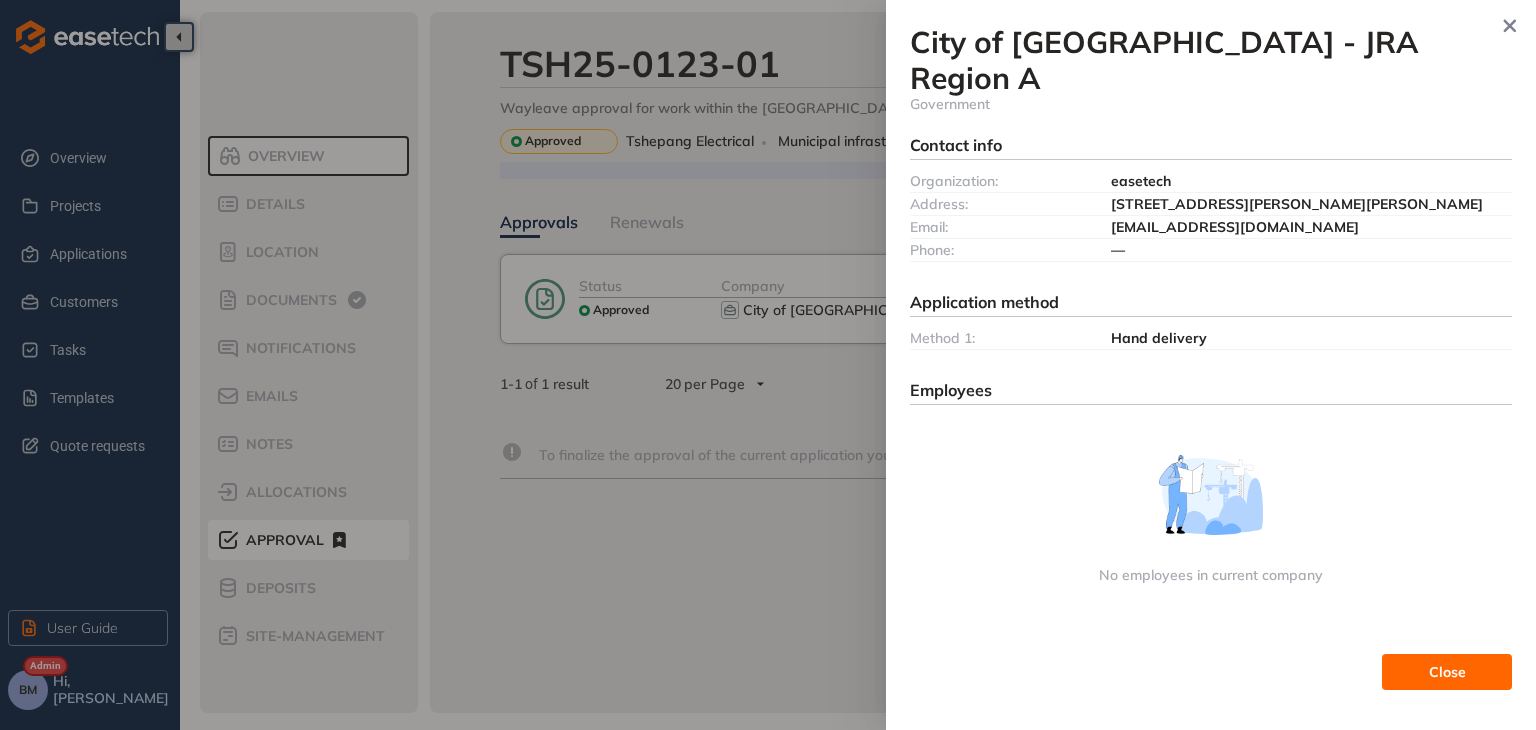 click at bounding box center [768, 365] 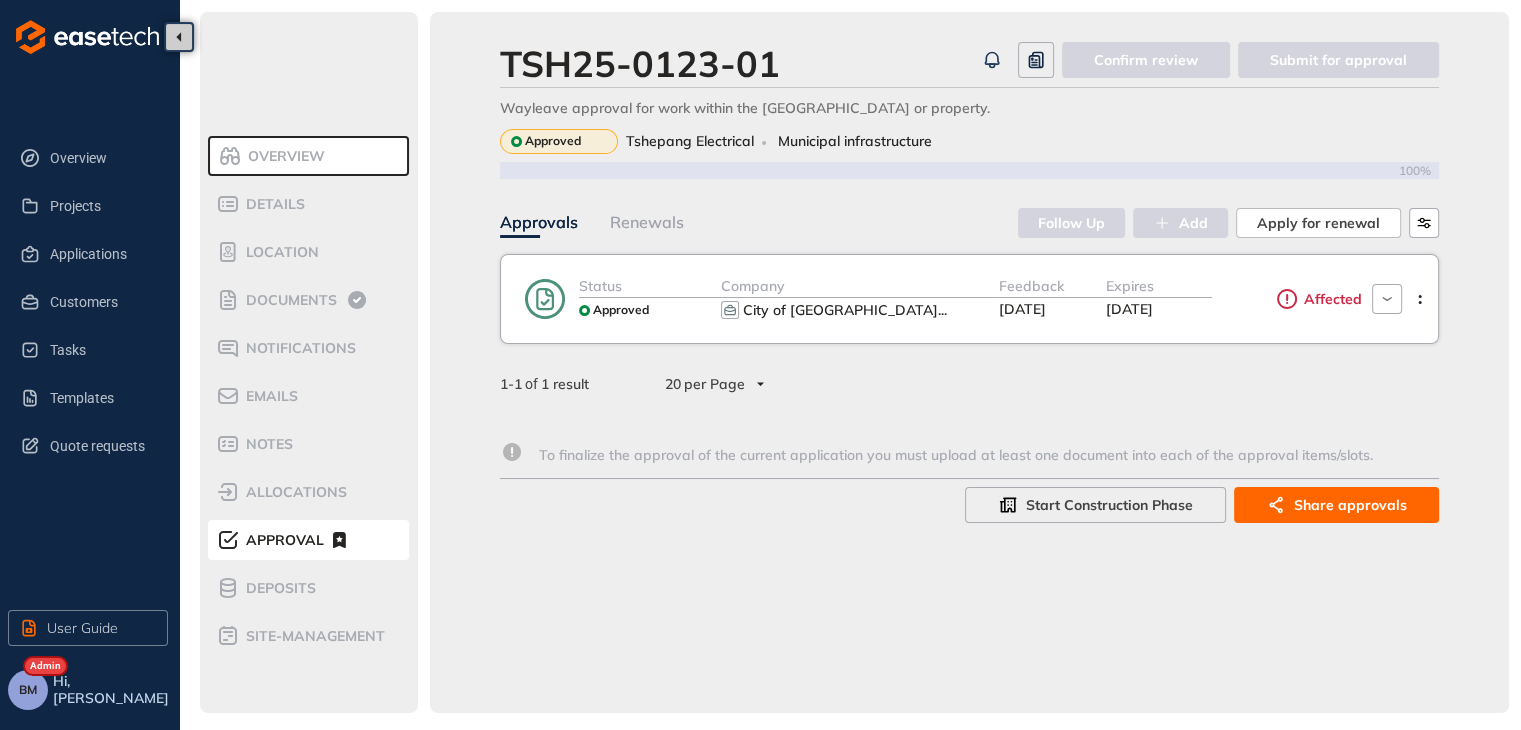 click on "Affected" at bounding box center [1330, 299] 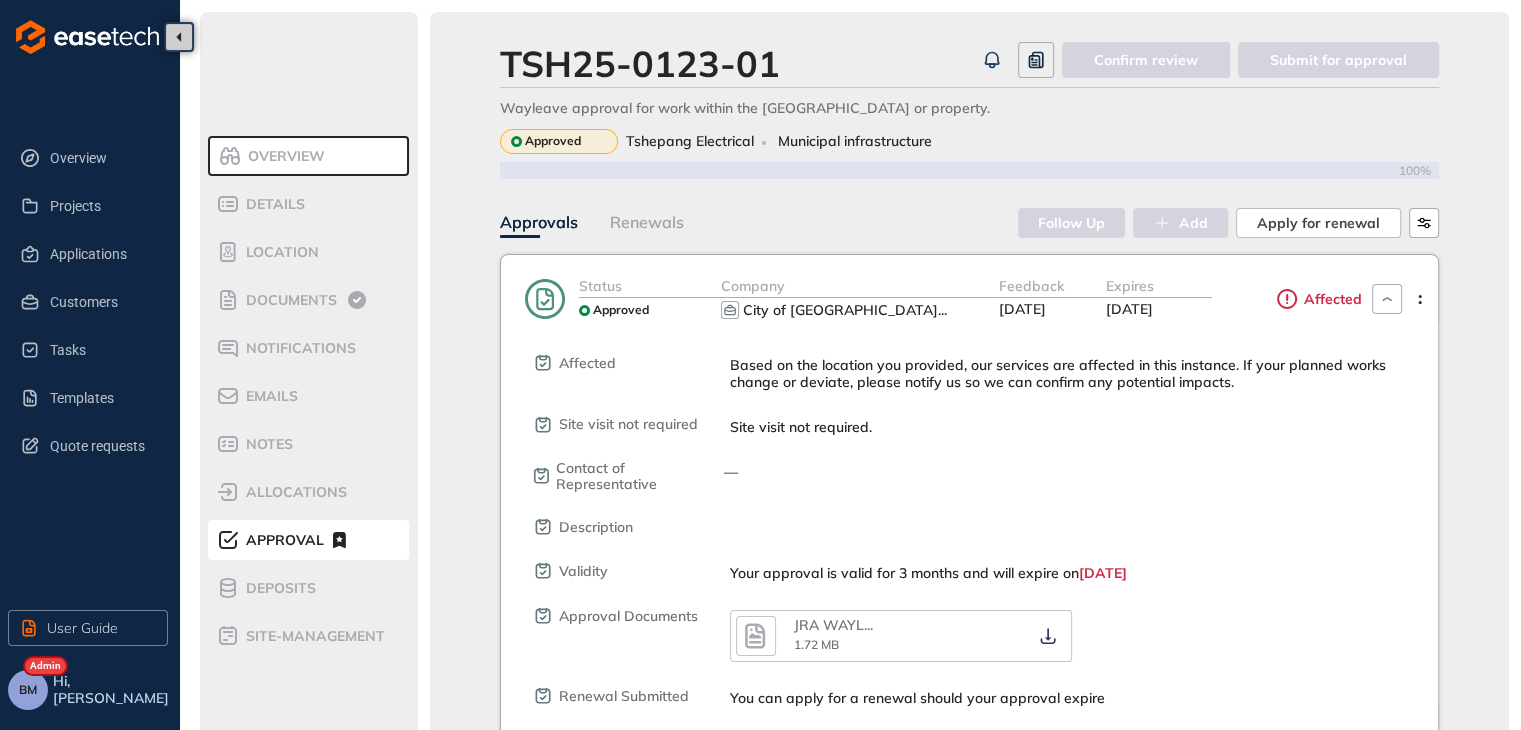scroll, scrollTop: 200, scrollLeft: 0, axis: vertical 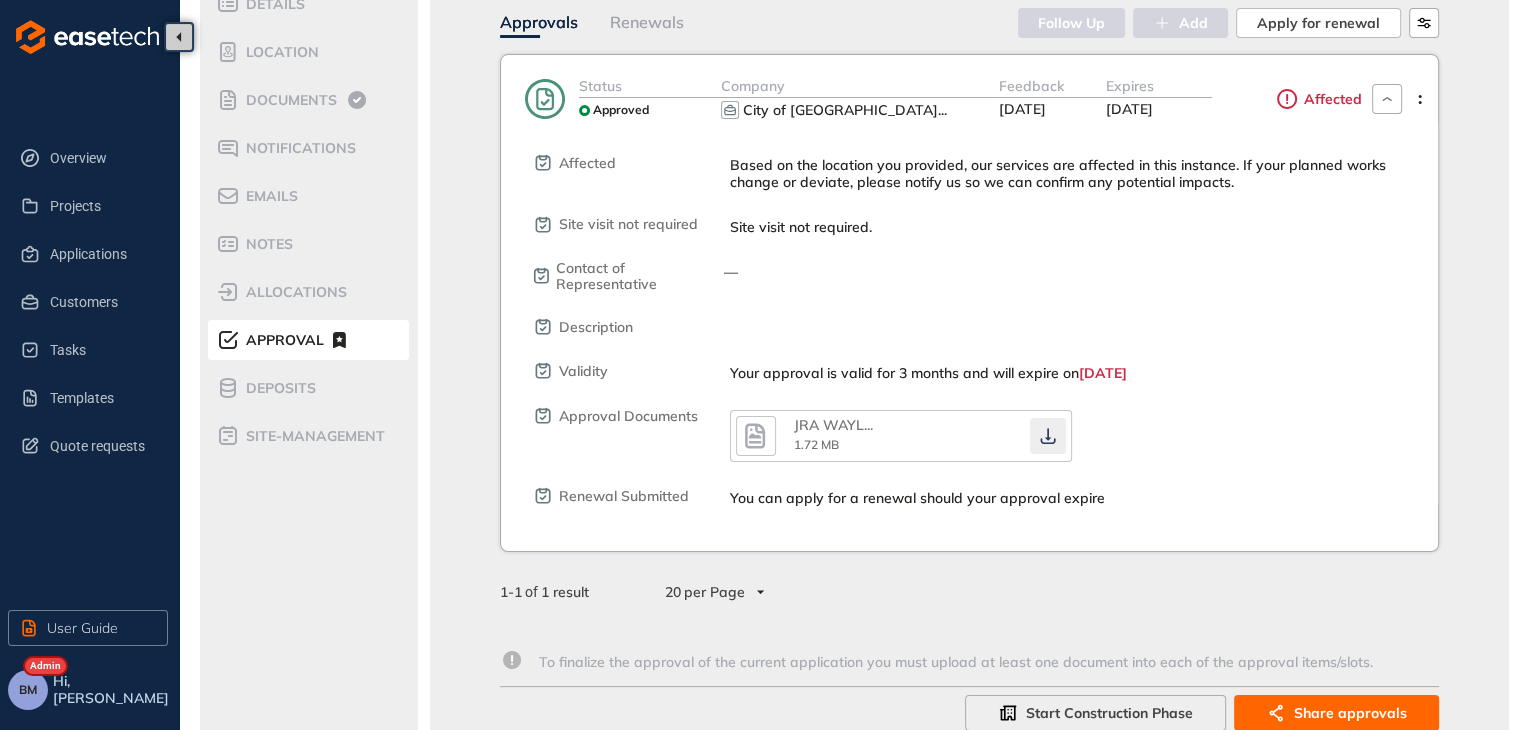 click 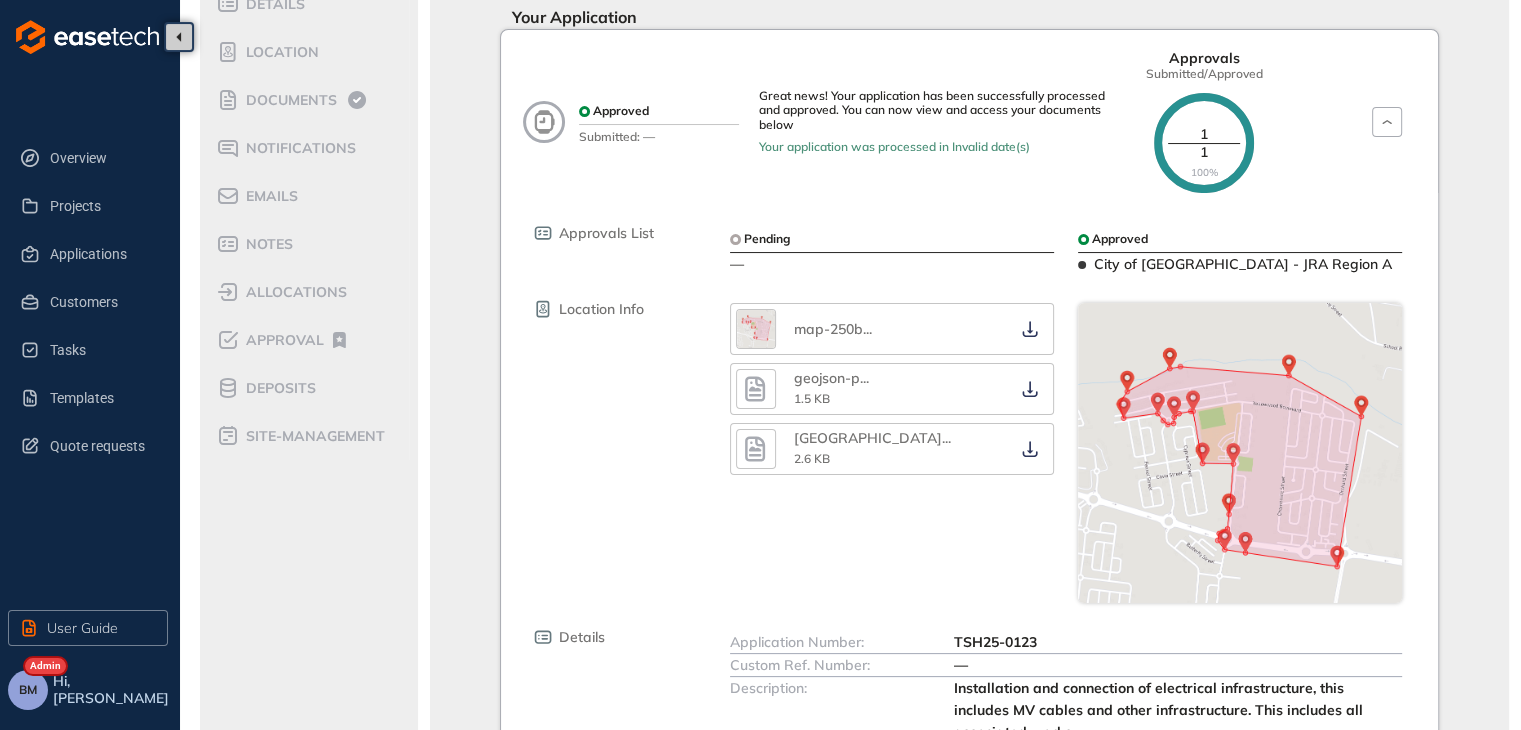 scroll, scrollTop: 0, scrollLeft: 0, axis: both 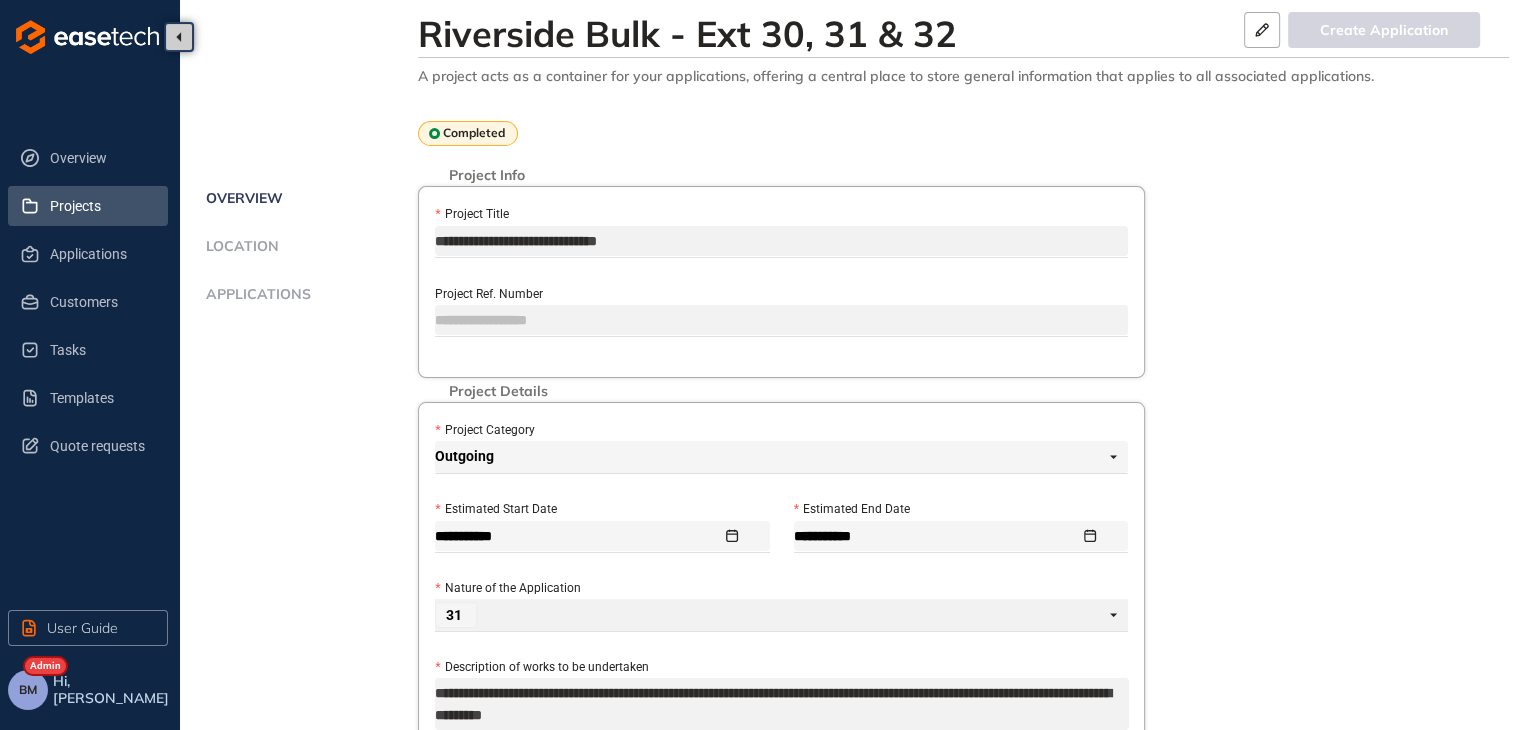 click on "Projects" at bounding box center [101, 206] 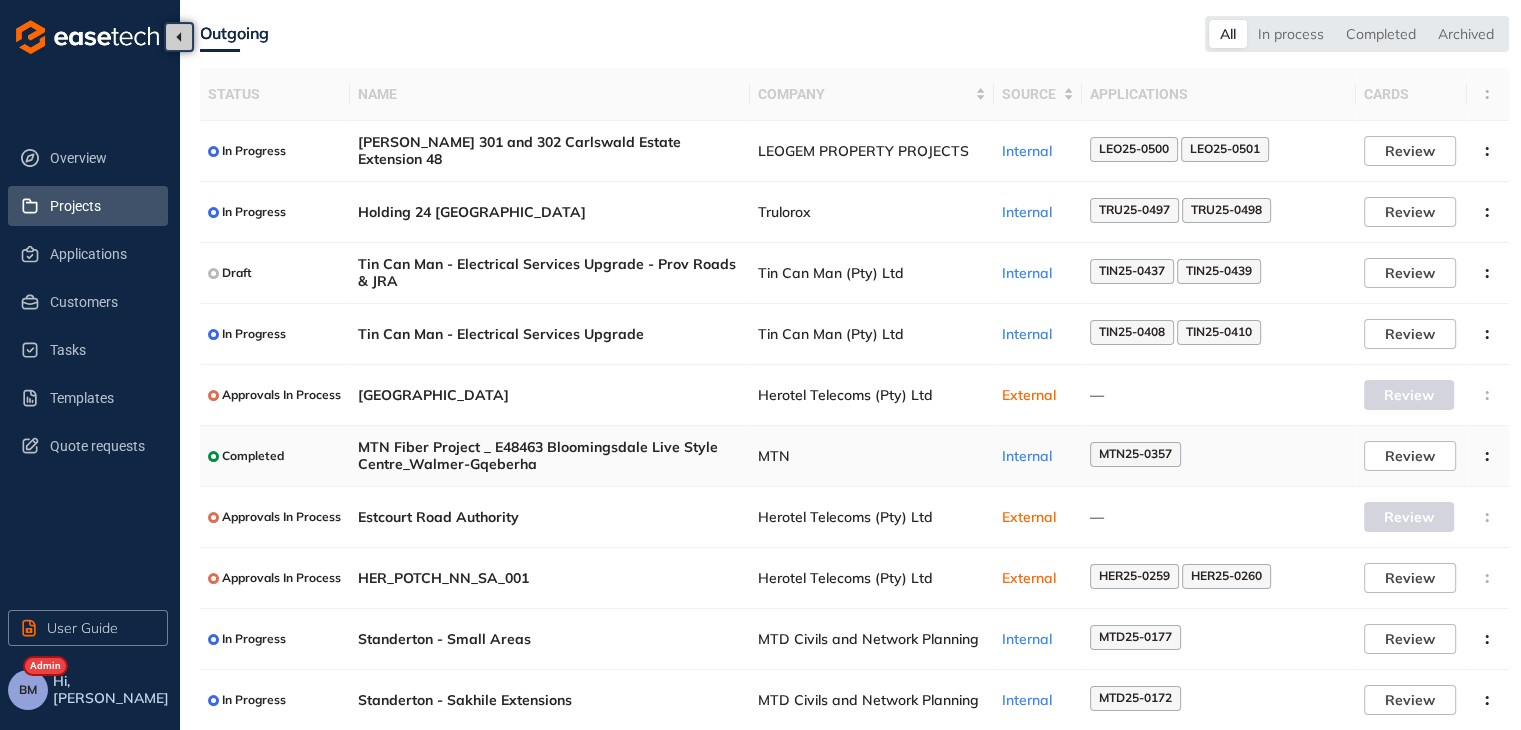 scroll, scrollTop: 130, scrollLeft: 0, axis: vertical 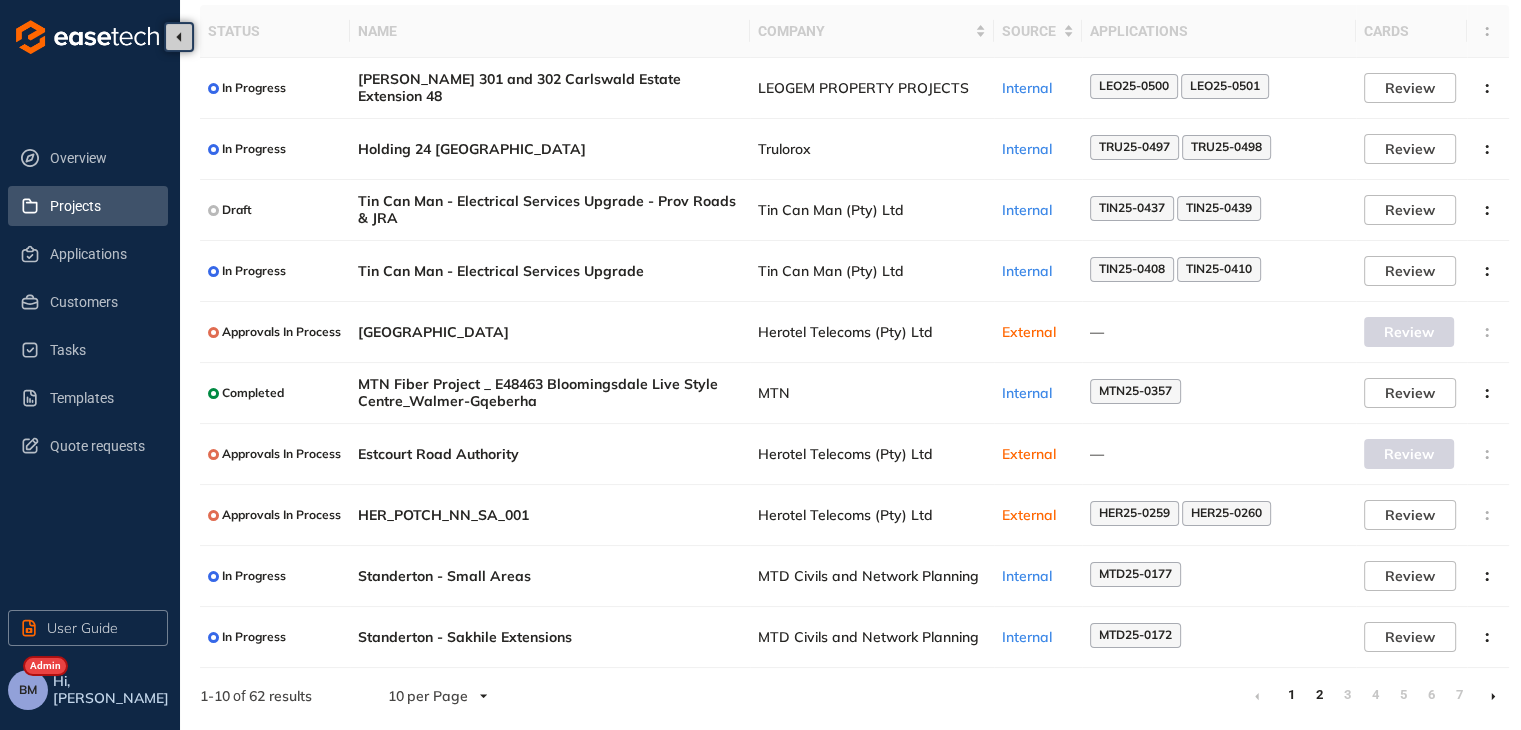 click on "2" at bounding box center [1319, 695] 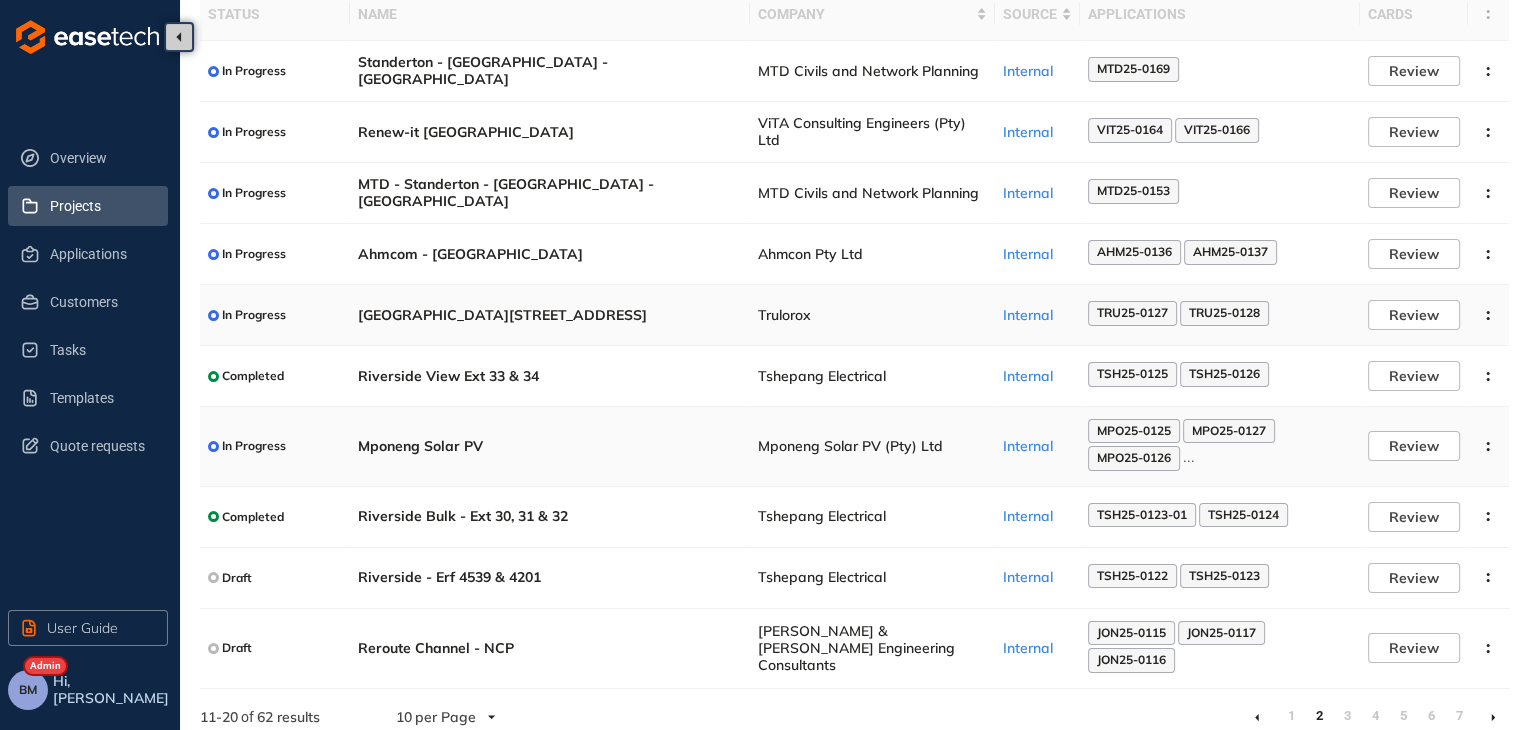 scroll, scrollTop: 148, scrollLeft: 0, axis: vertical 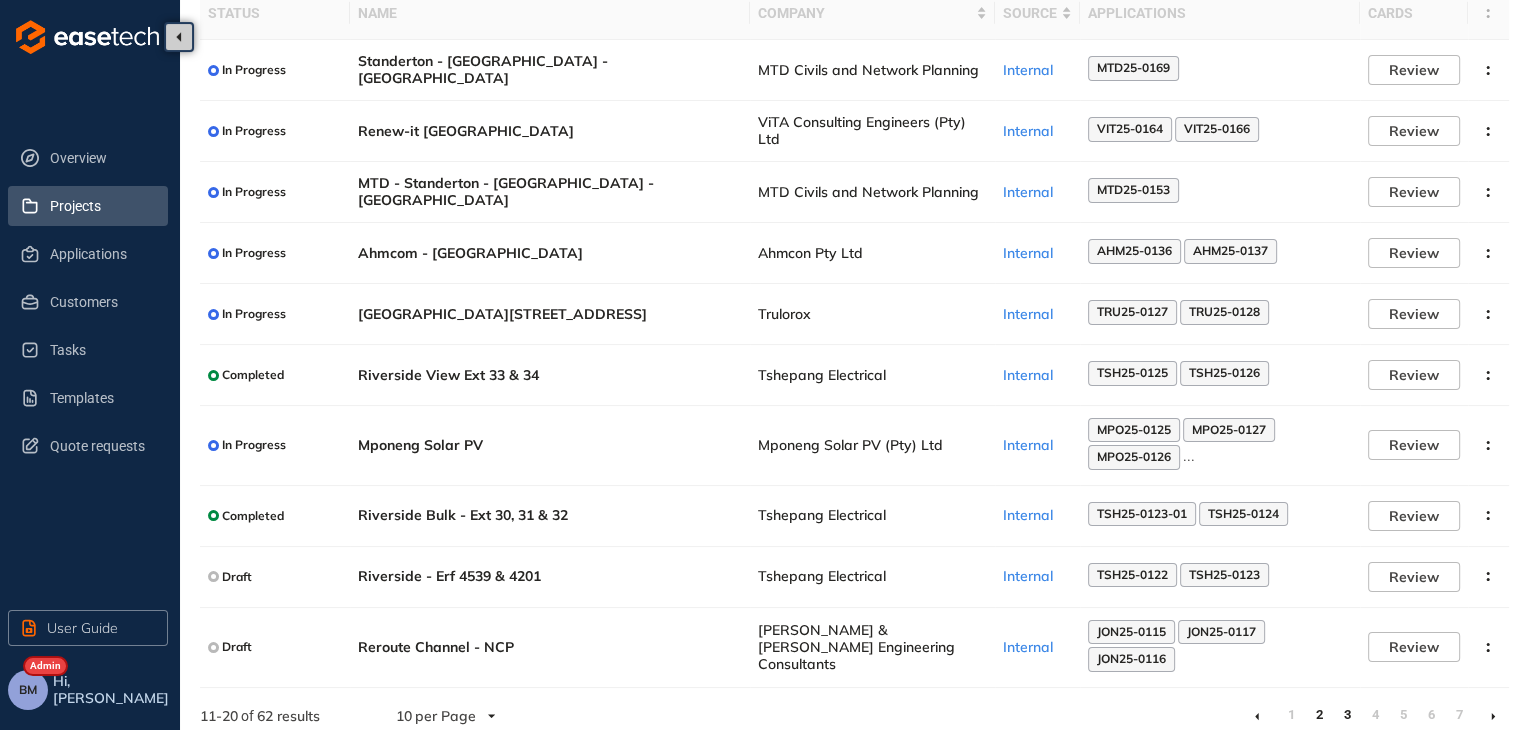 click on "3" at bounding box center [1347, 715] 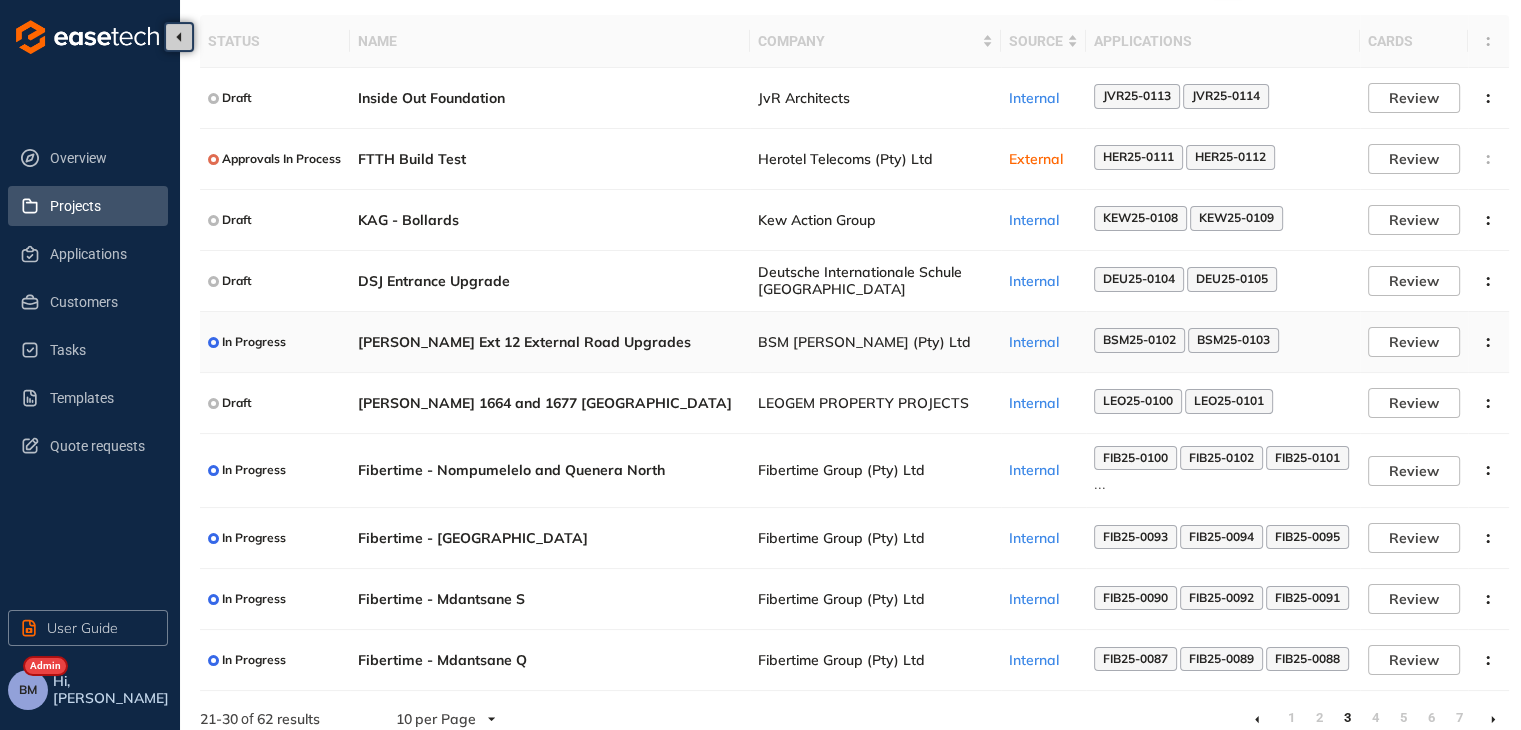 scroll, scrollTop: 202, scrollLeft: 0, axis: vertical 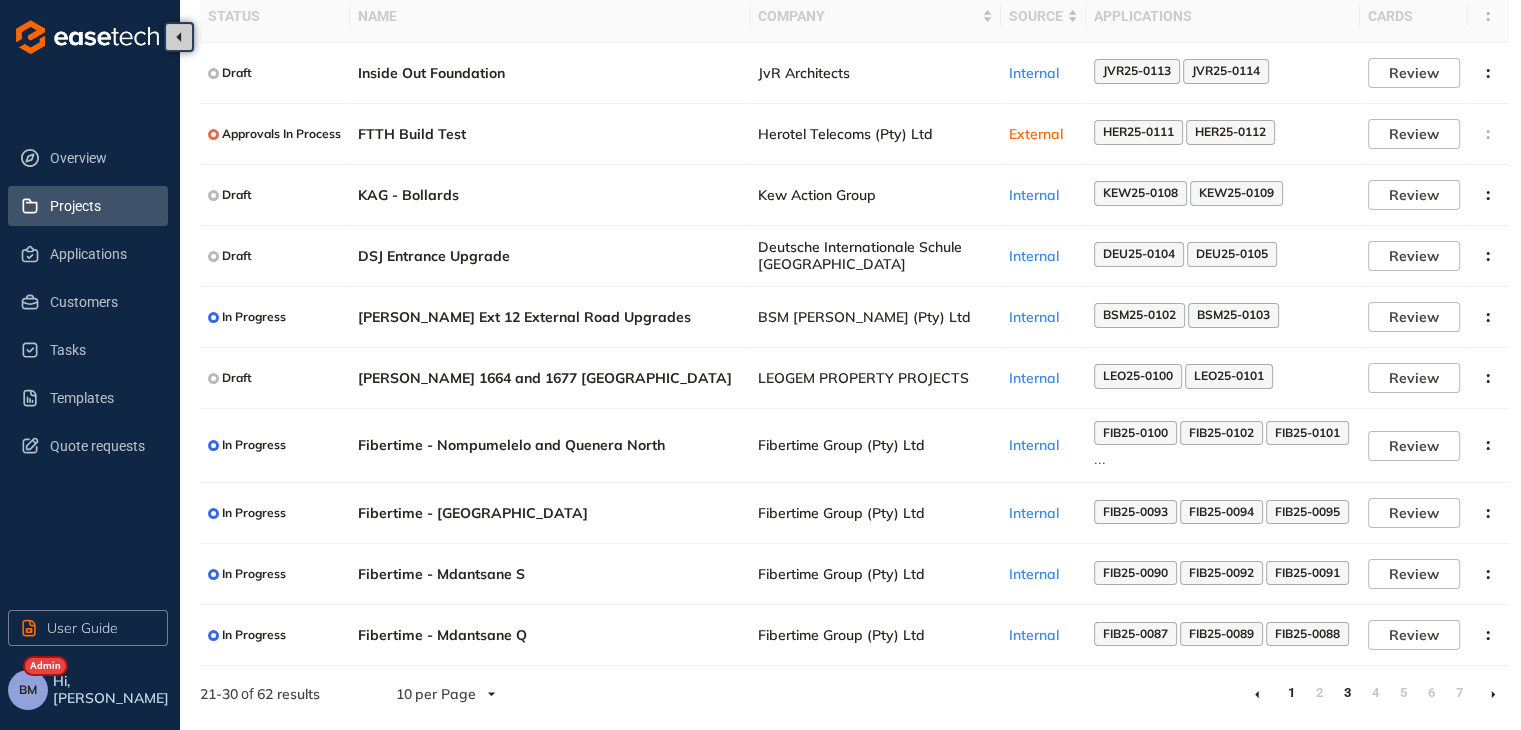 click on "1" at bounding box center [1291, 693] 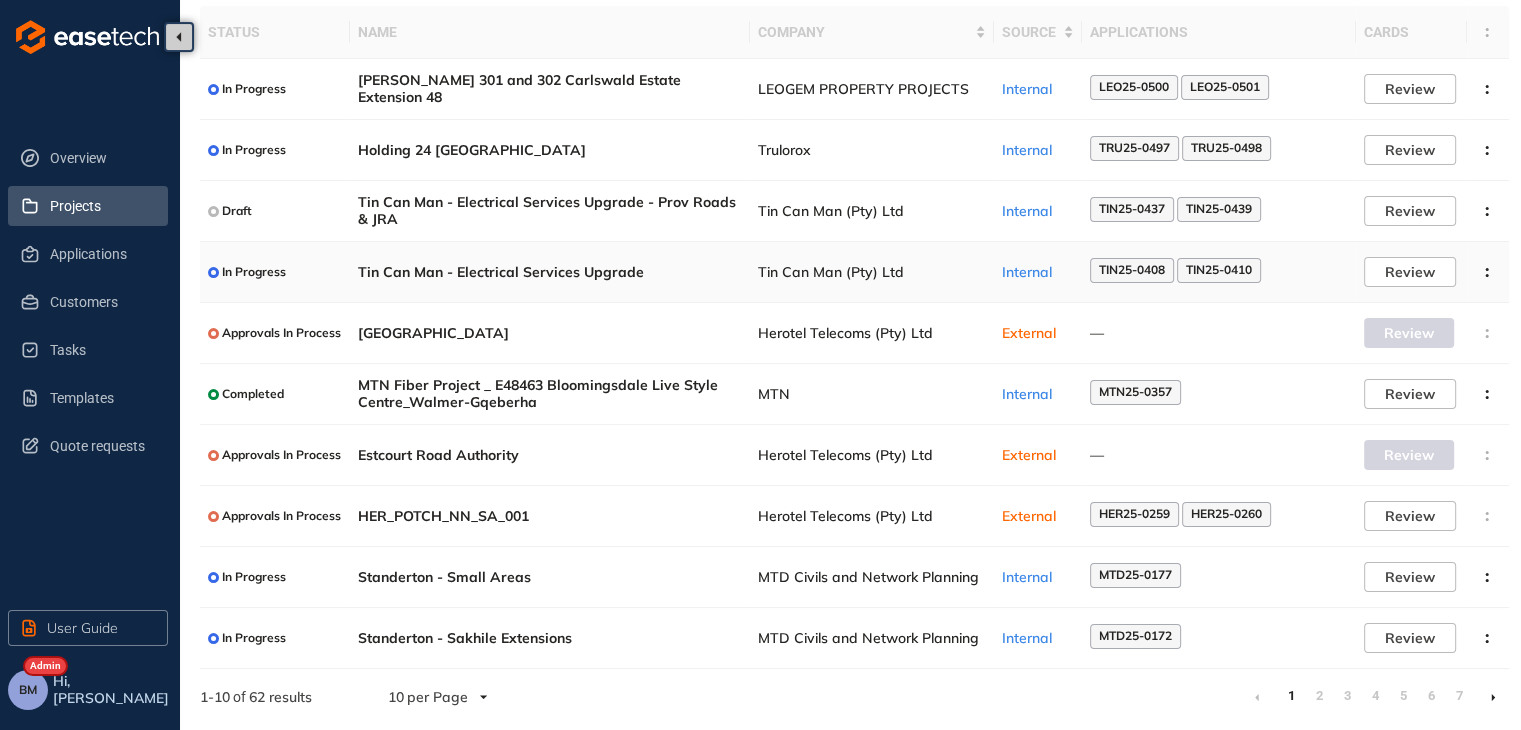 scroll, scrollTop: 130, scrollLeft: 0, axis: vertical 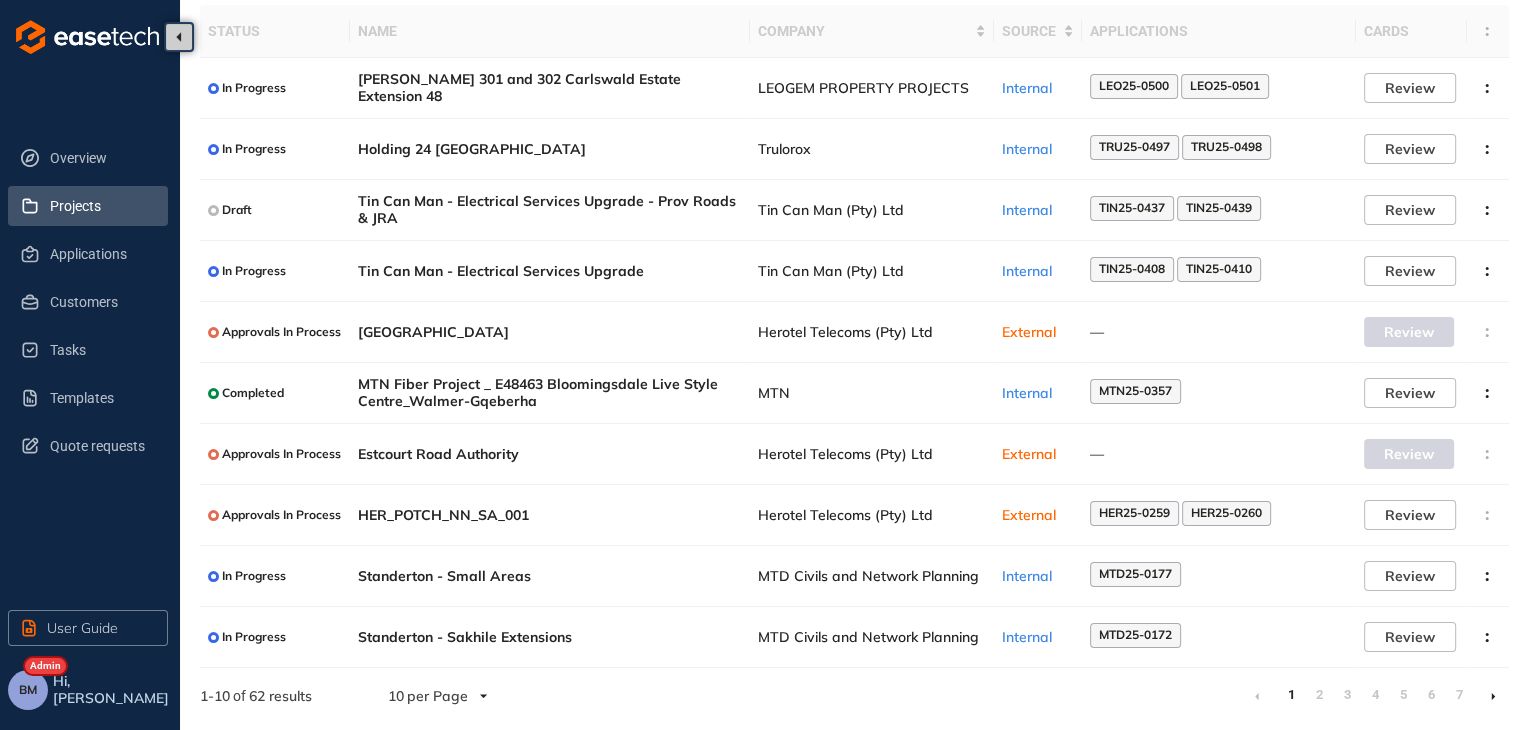 click on "2" at bounding box center [1319, 695] 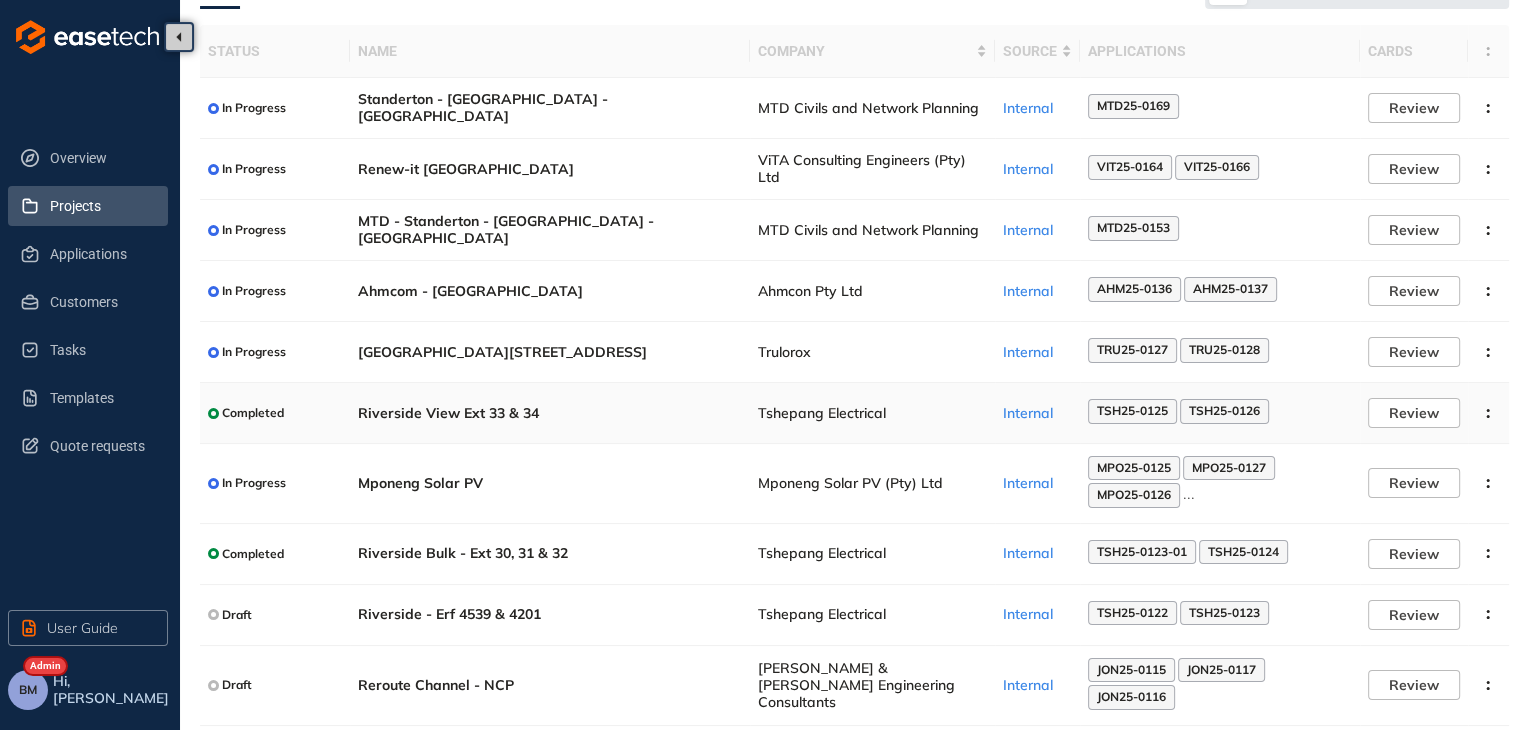 scroll, scrollTop: 148, scrollLeft: 0, axis: vertical 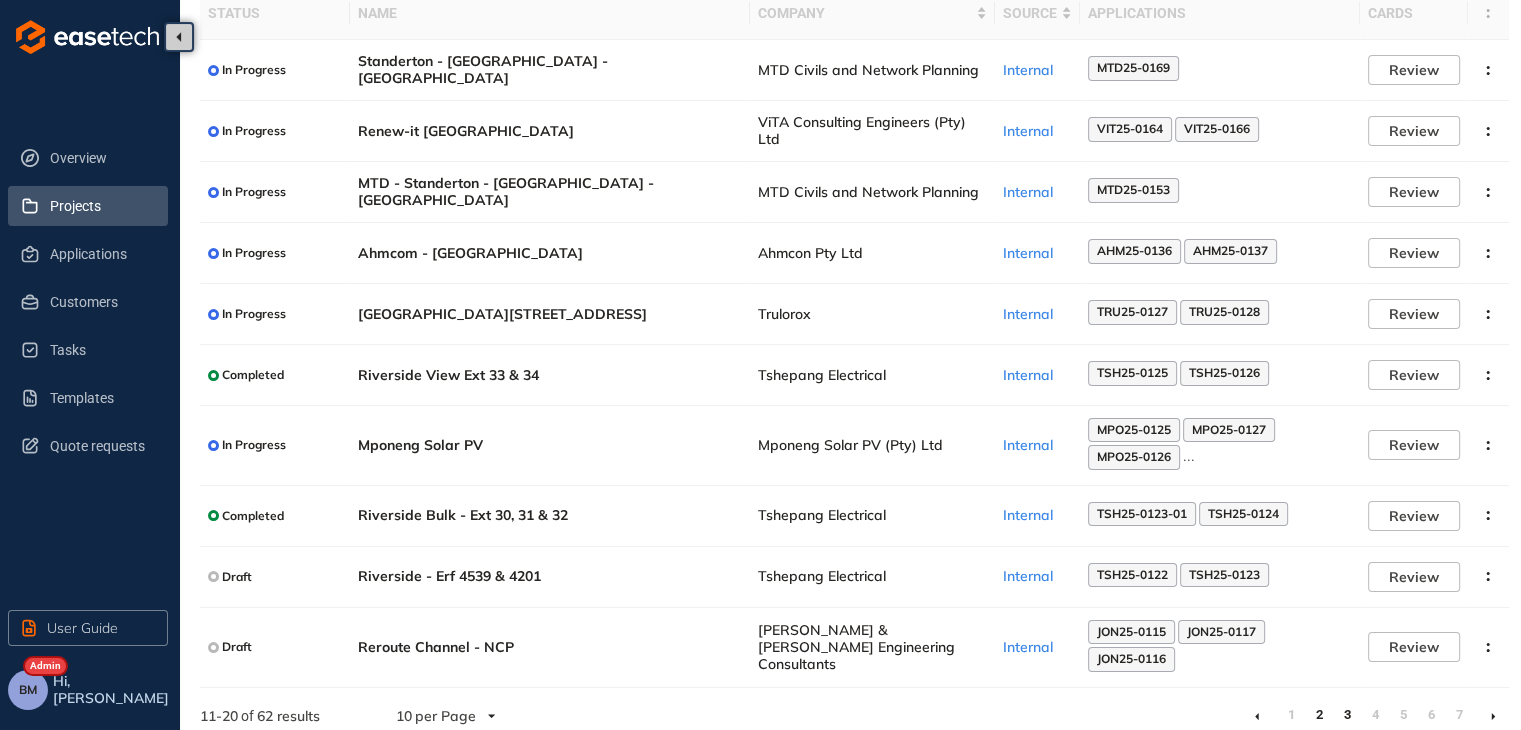 click on "3" at bounding box center [1347, 715] 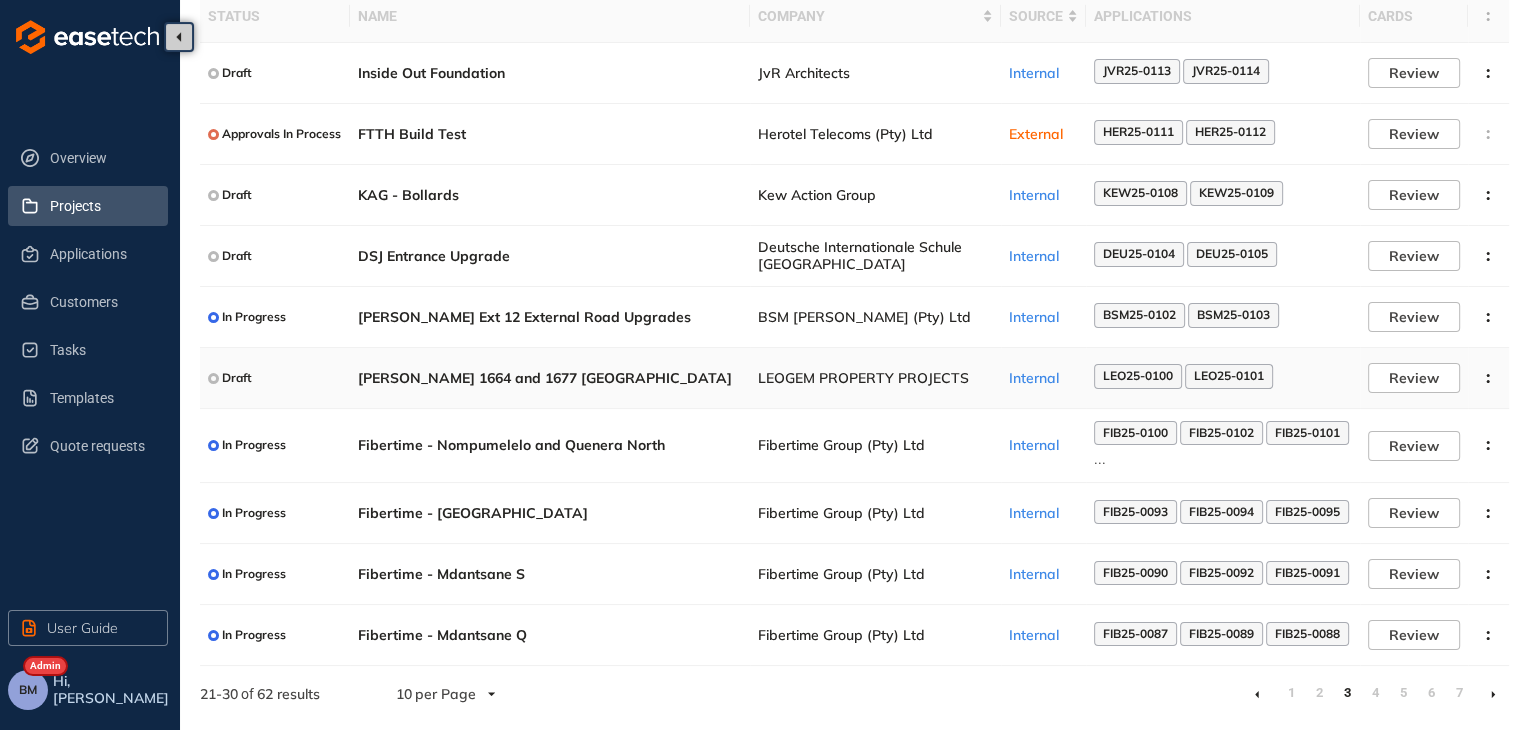 scroll, scrollTop: 202, scrollLeft: 0, axis: vertical 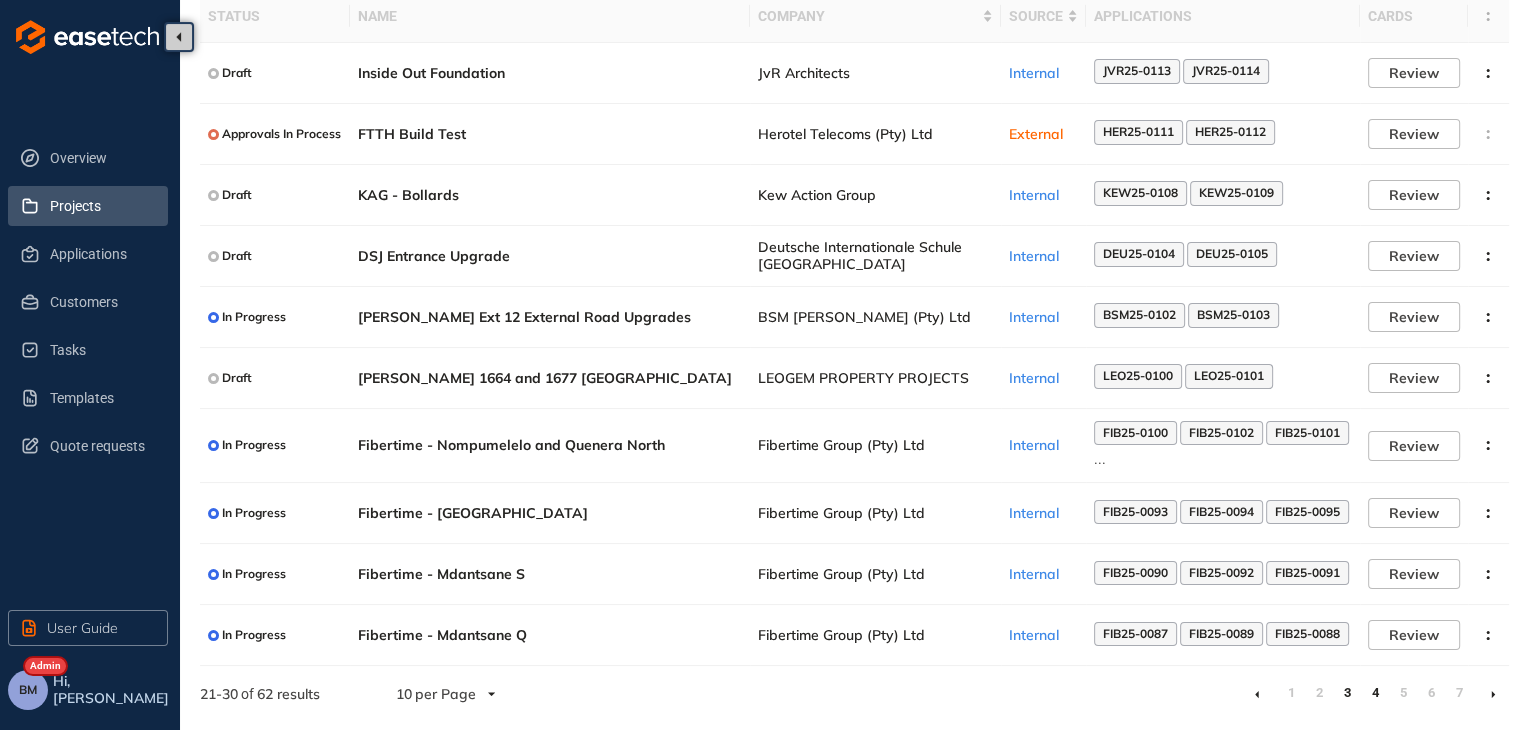 click on "4" at bounding box center (1375, 693) 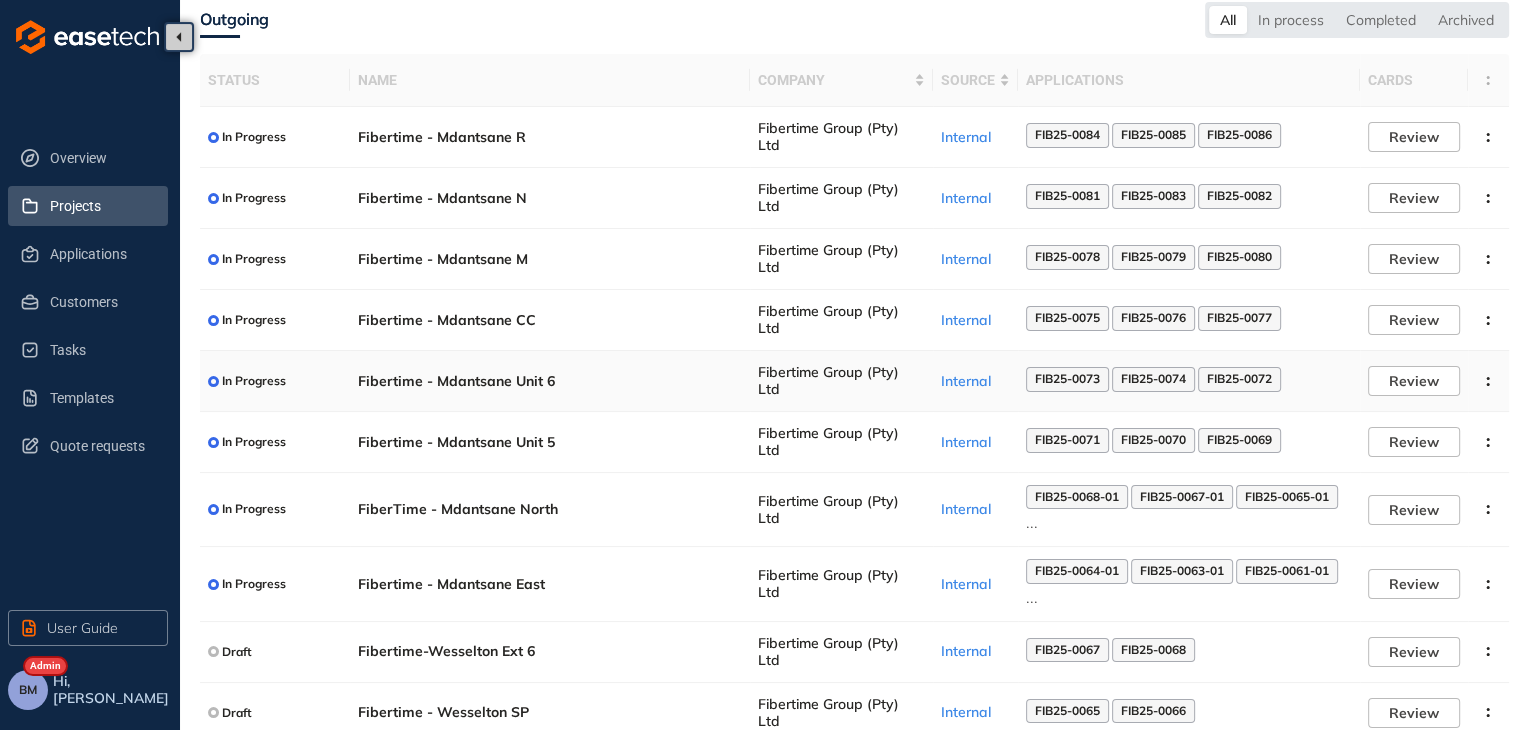 scroll, scrollTop: 156, scrollLeft: 0, axis: vertical 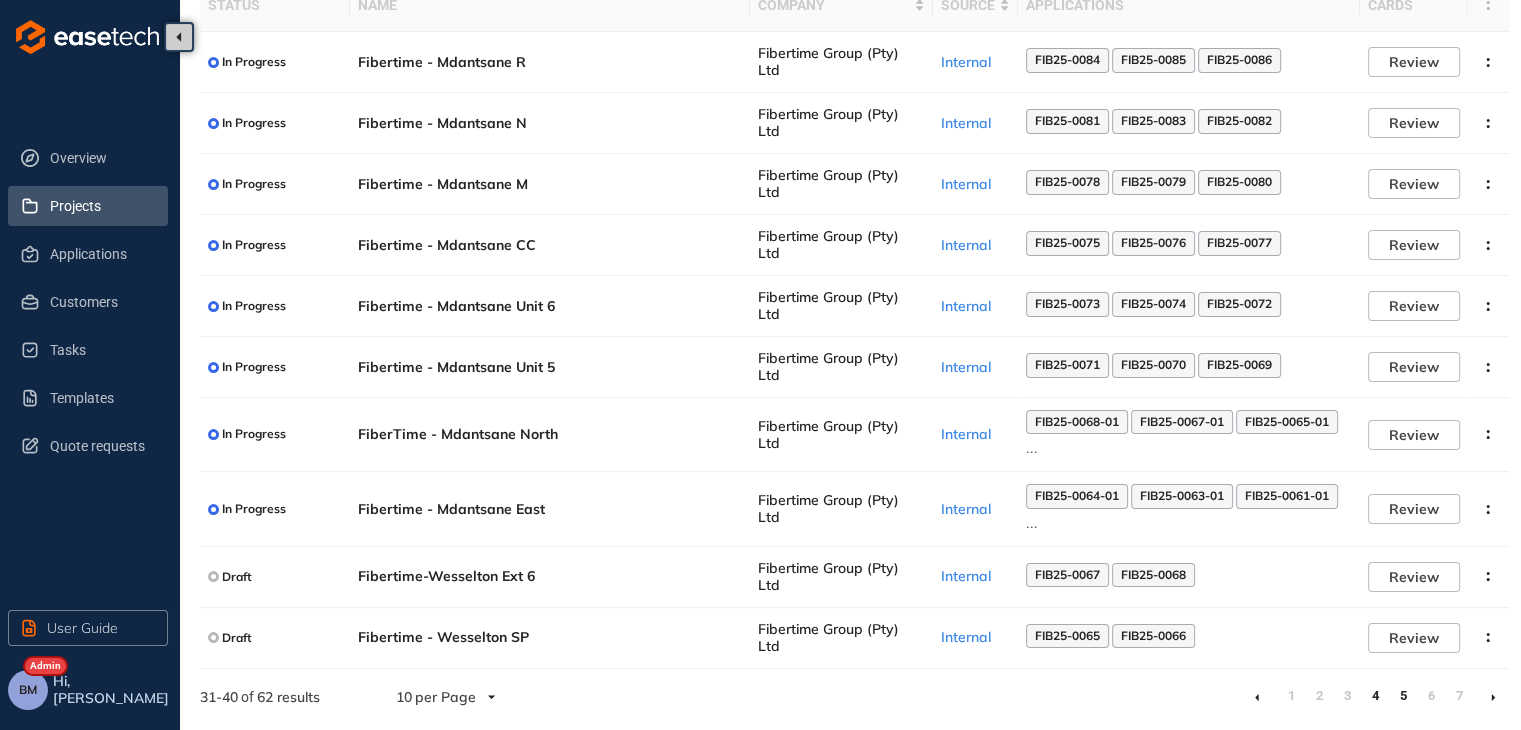 click on "5" at bounding box center [1403, 696] 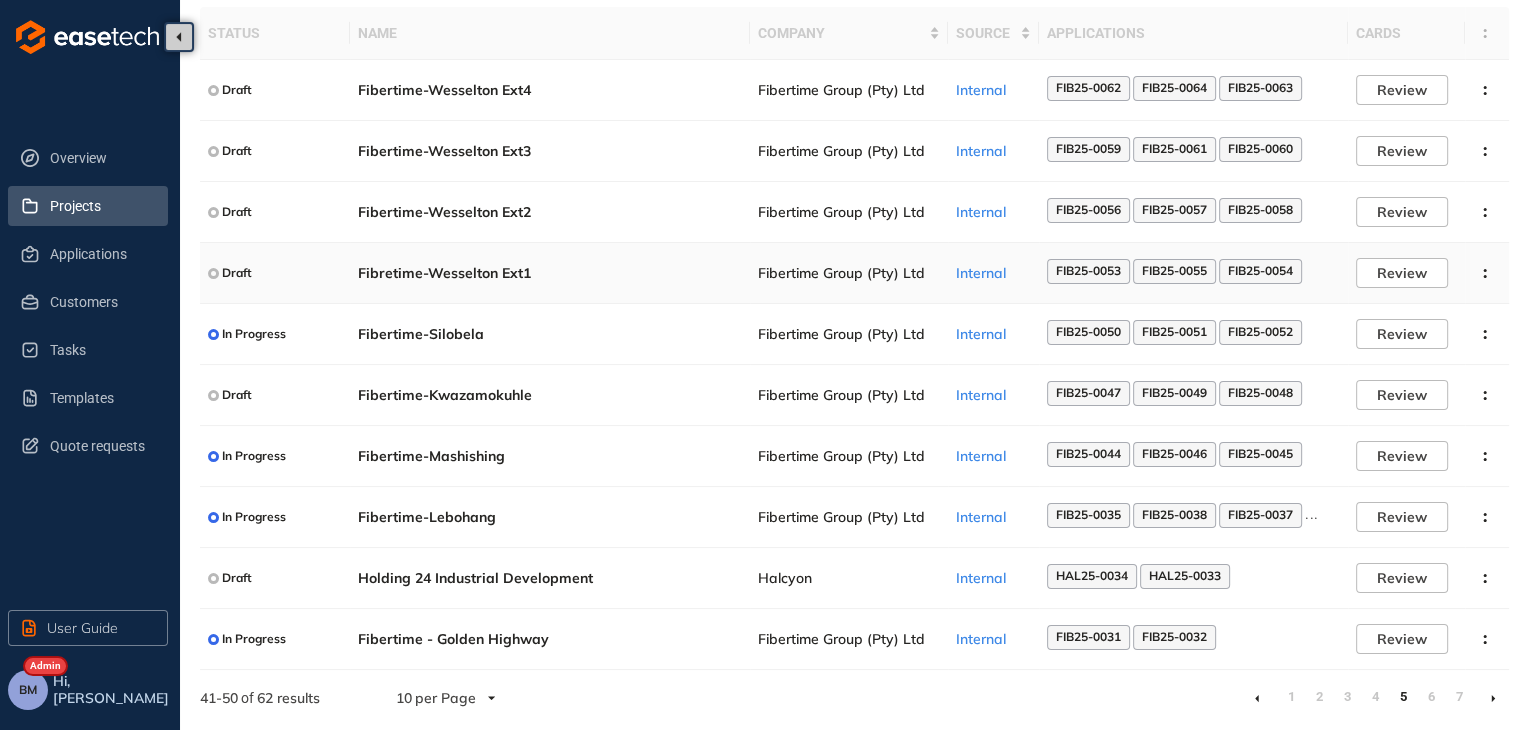 scroll, scrollTop: 130, scrollLeft: 0, axis: vertical 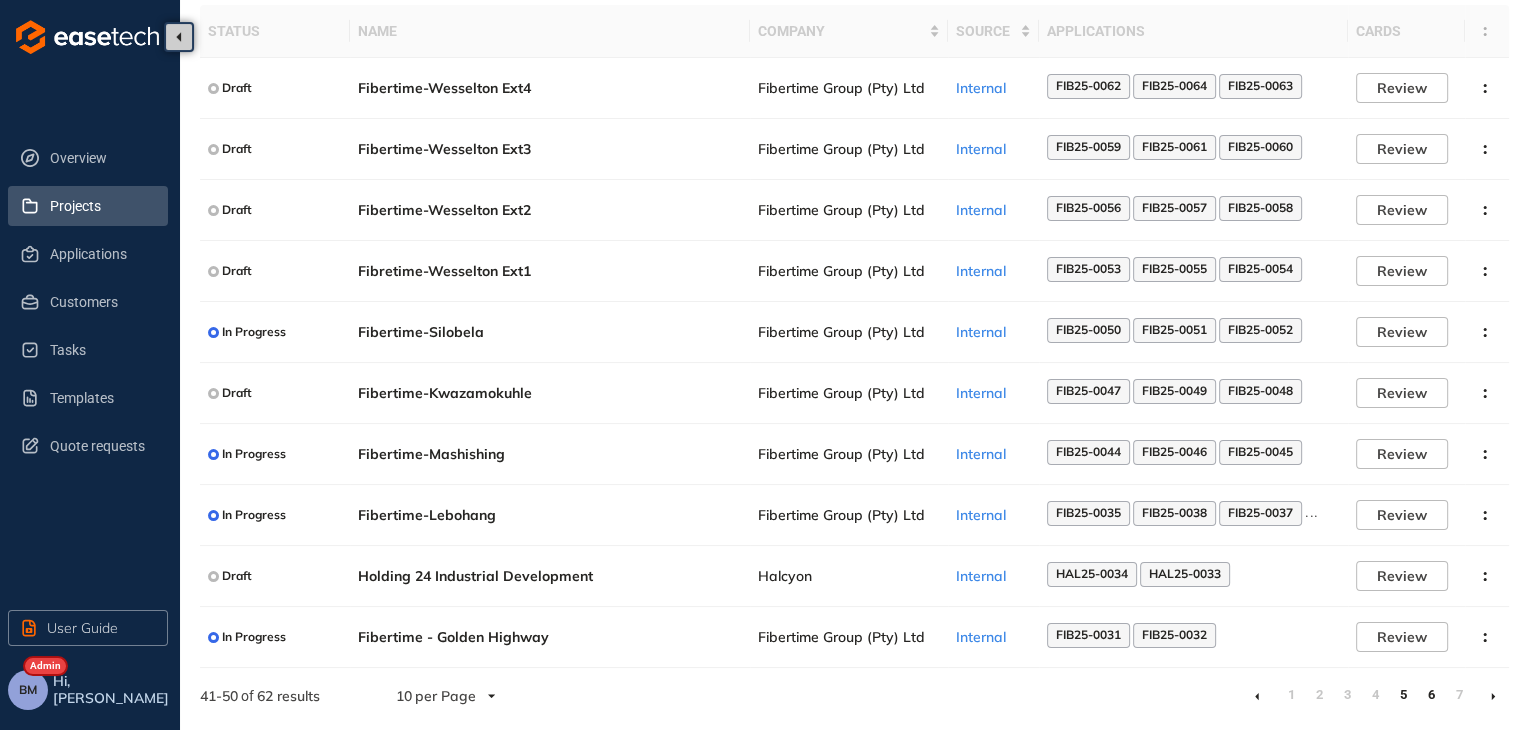 click on "6" at bounding box center [1431, 695] 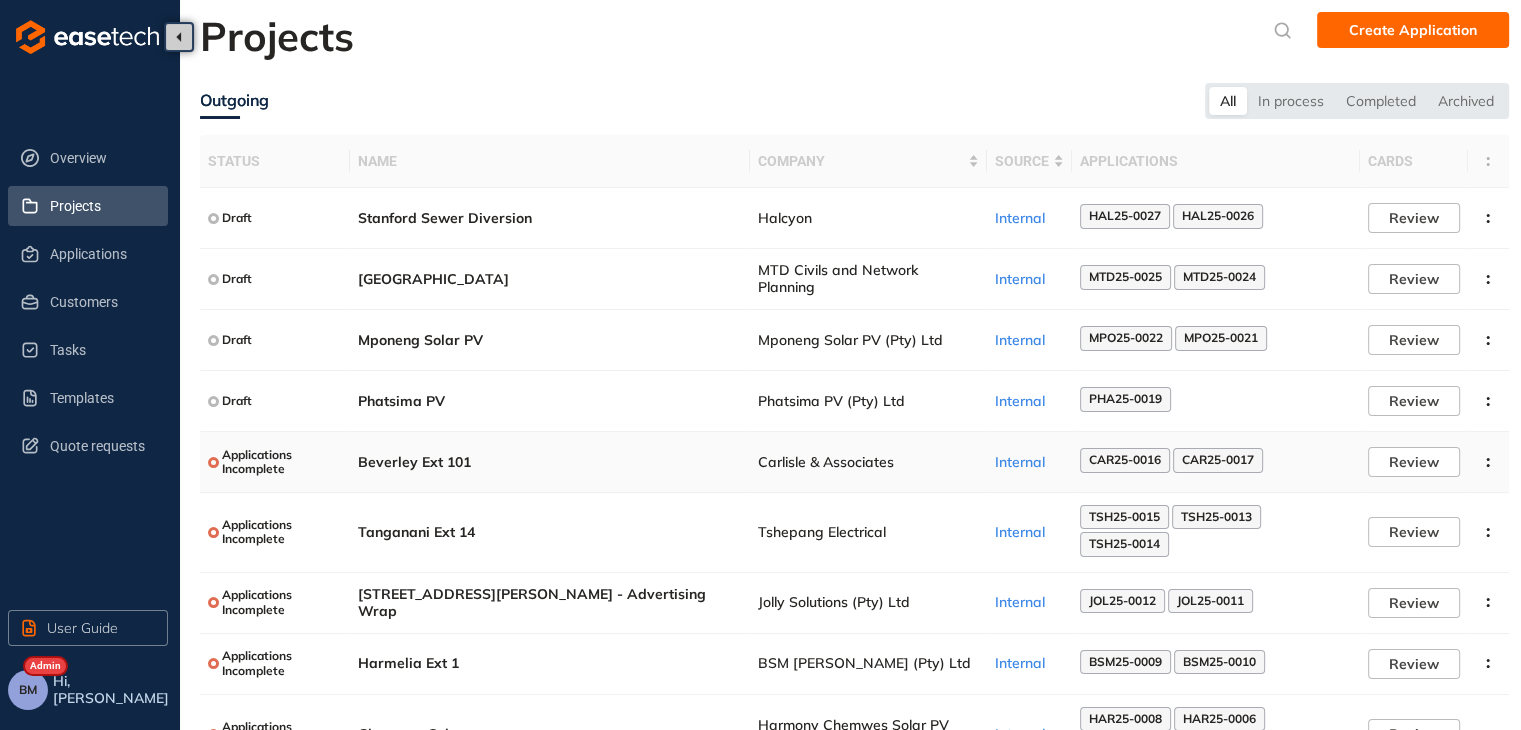 scroll, scrollTop: 166, scrollLeft: 0, axis: vertical 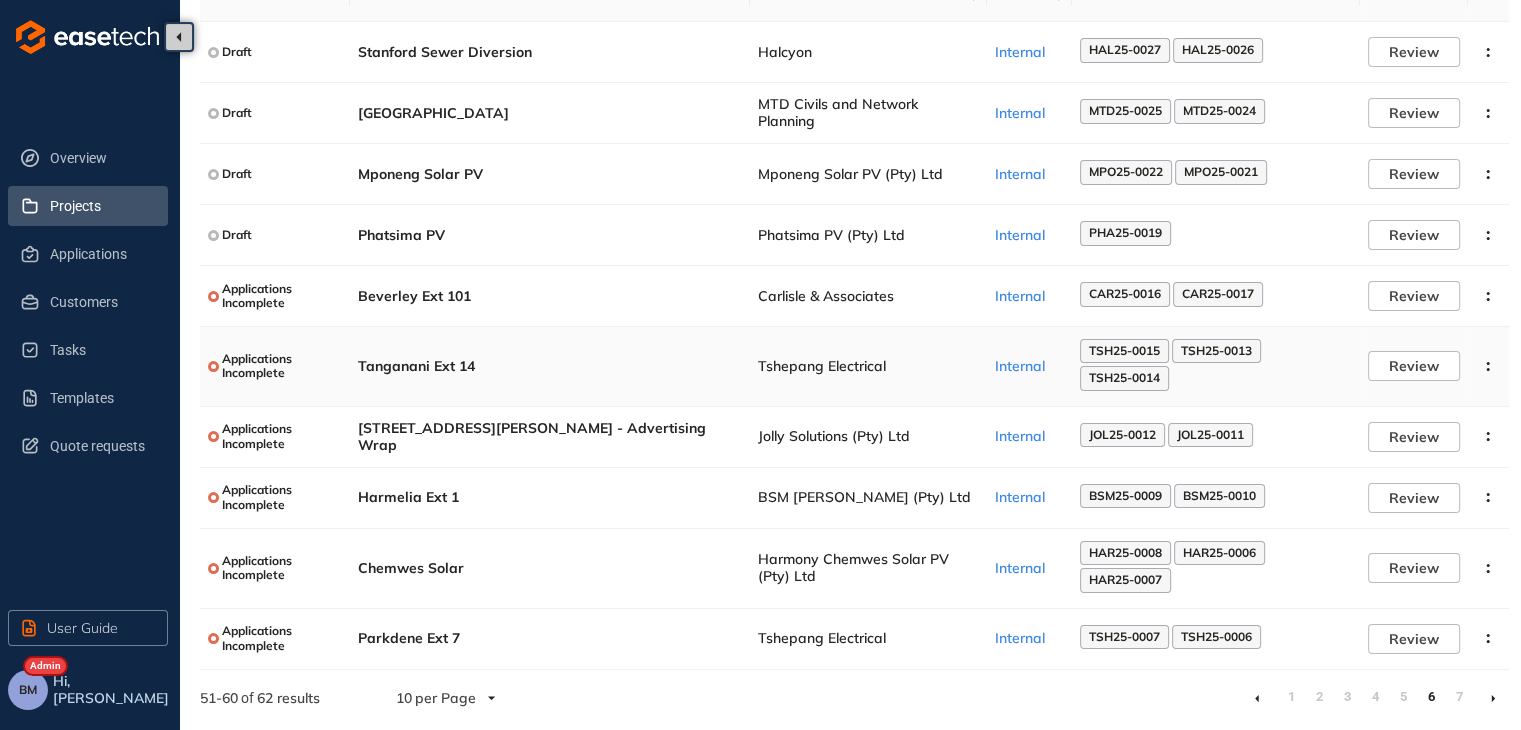 click on "TSH25-0014" at bounding box center [1124, 378] 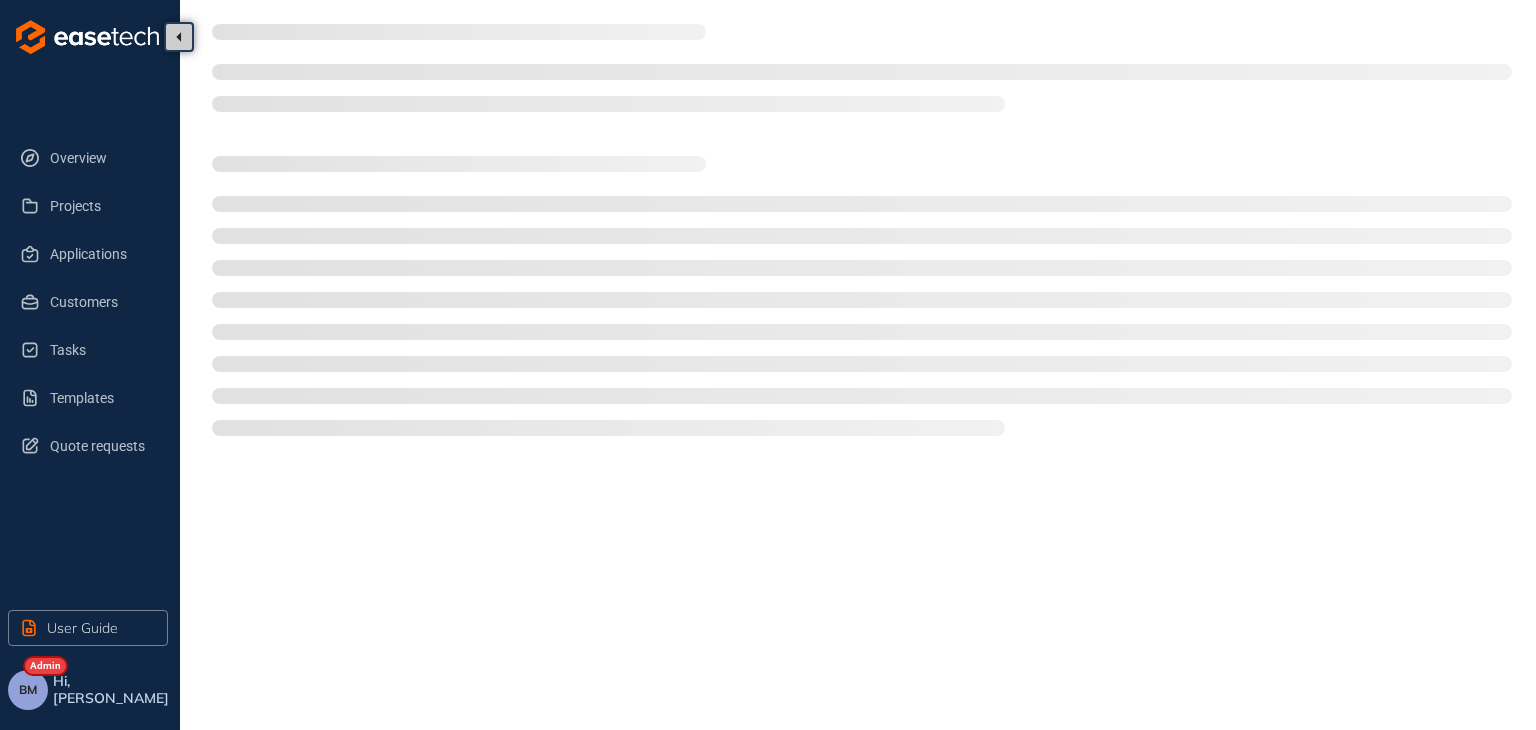 type on "**********" 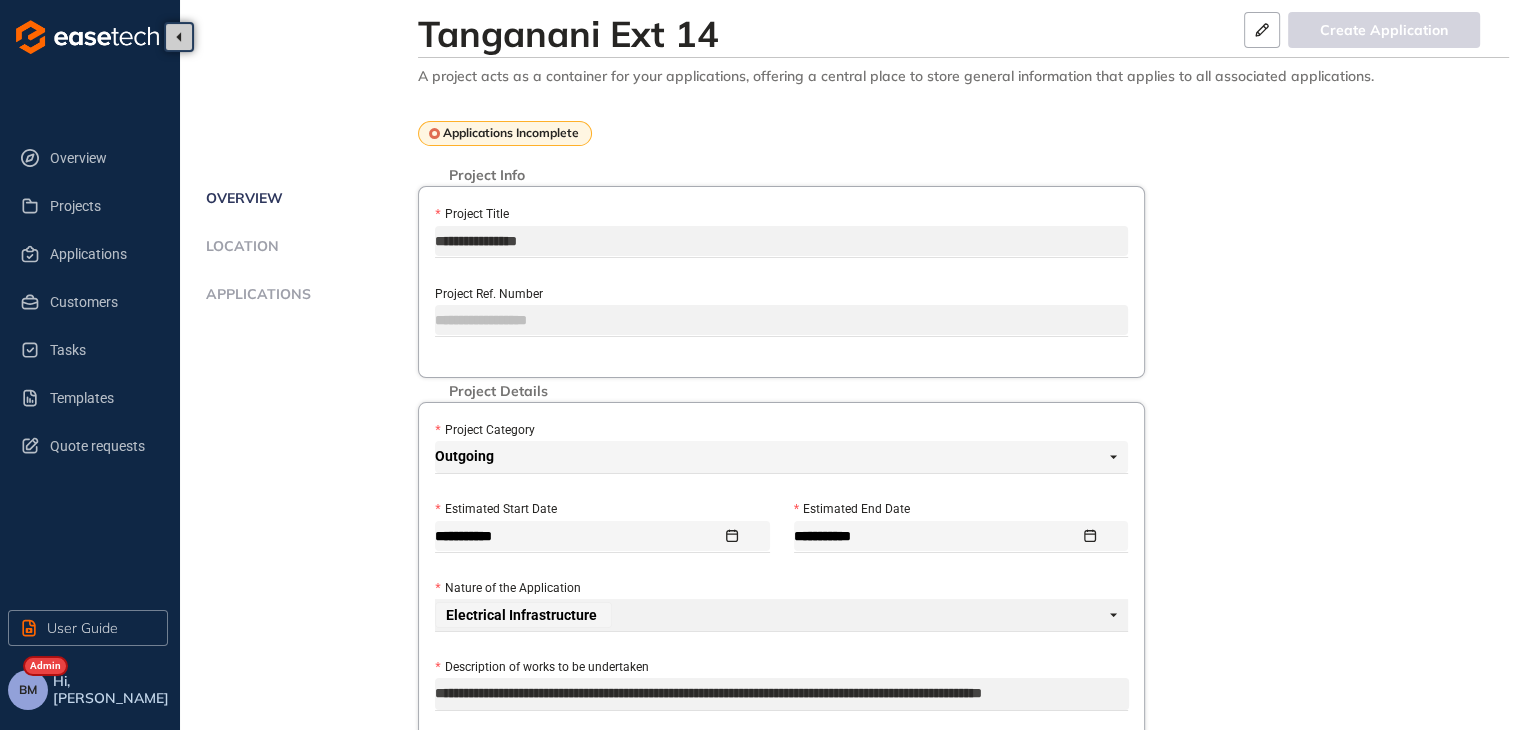 click on "Applications" at bounding box center (255, 294) 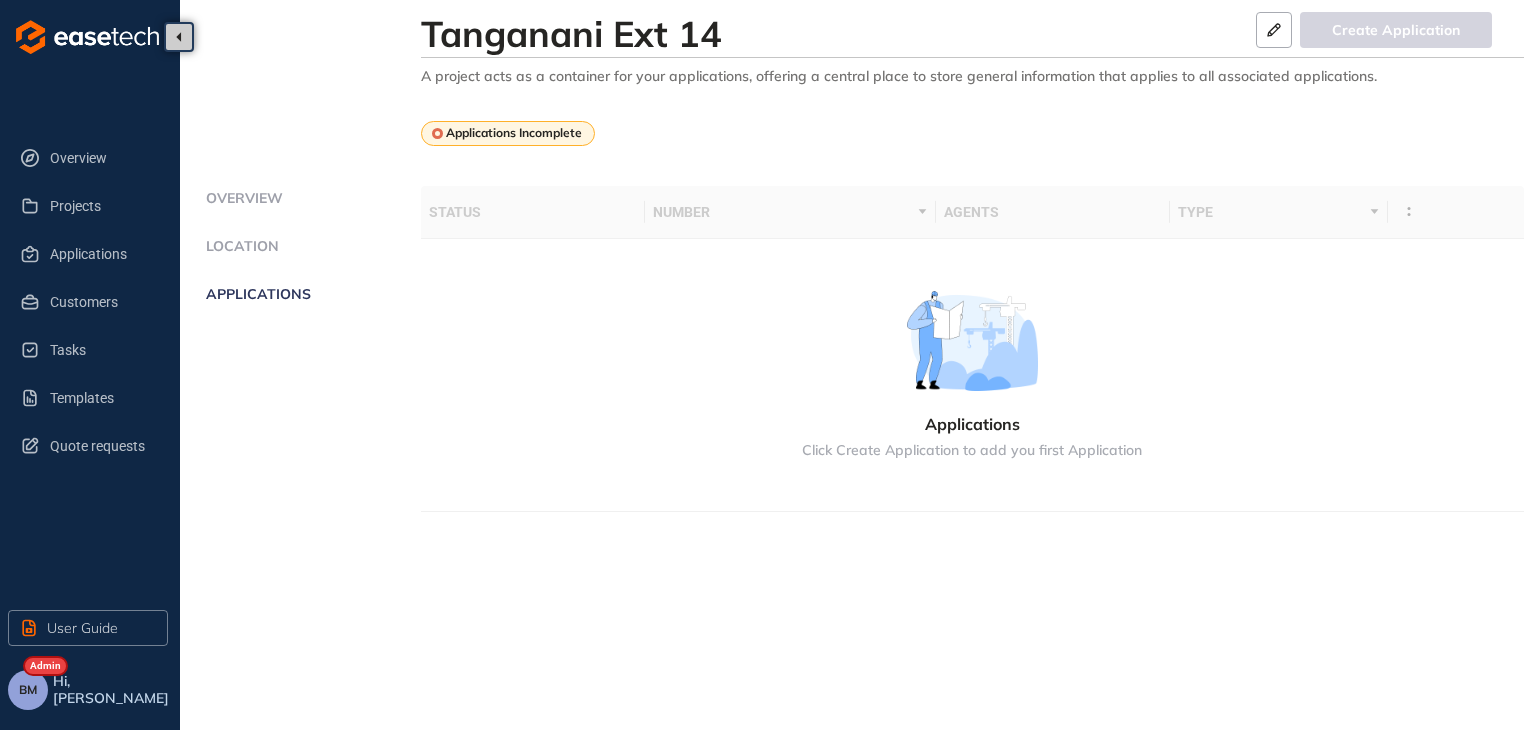 click on "Applications" at bounding box center [255, 294] 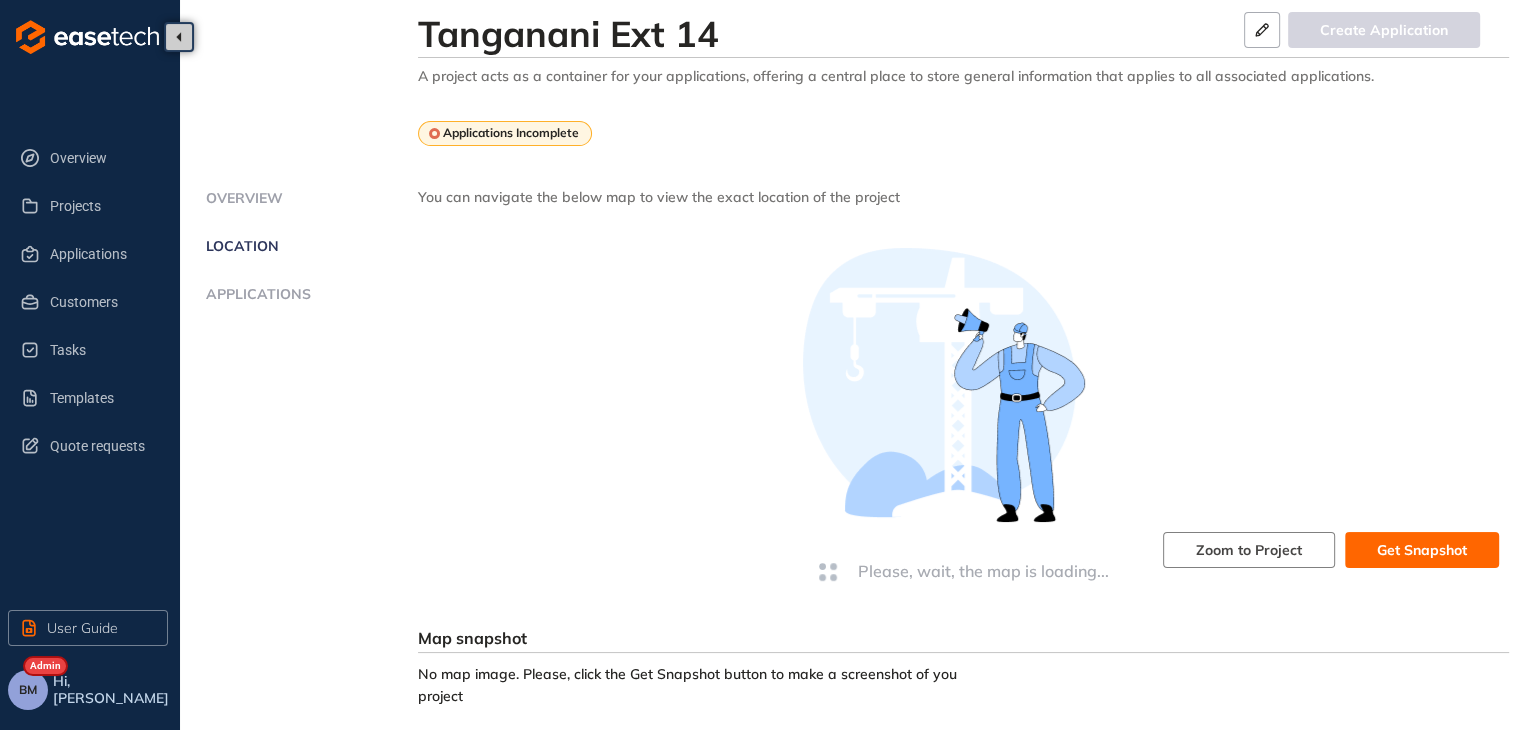 click on "Applications" at bounding box center (255, 294) 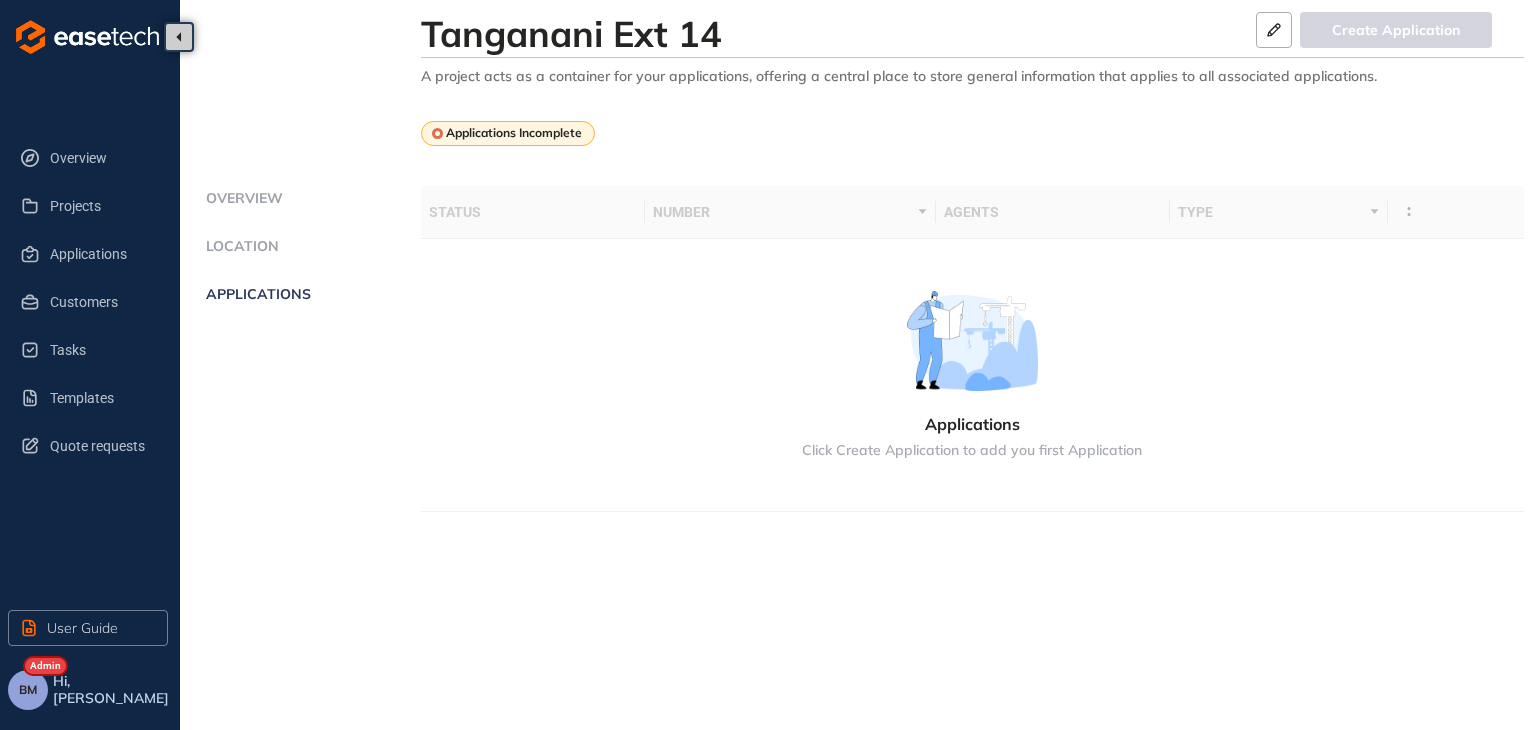click on "Applications" at bounding box center [255, 294] 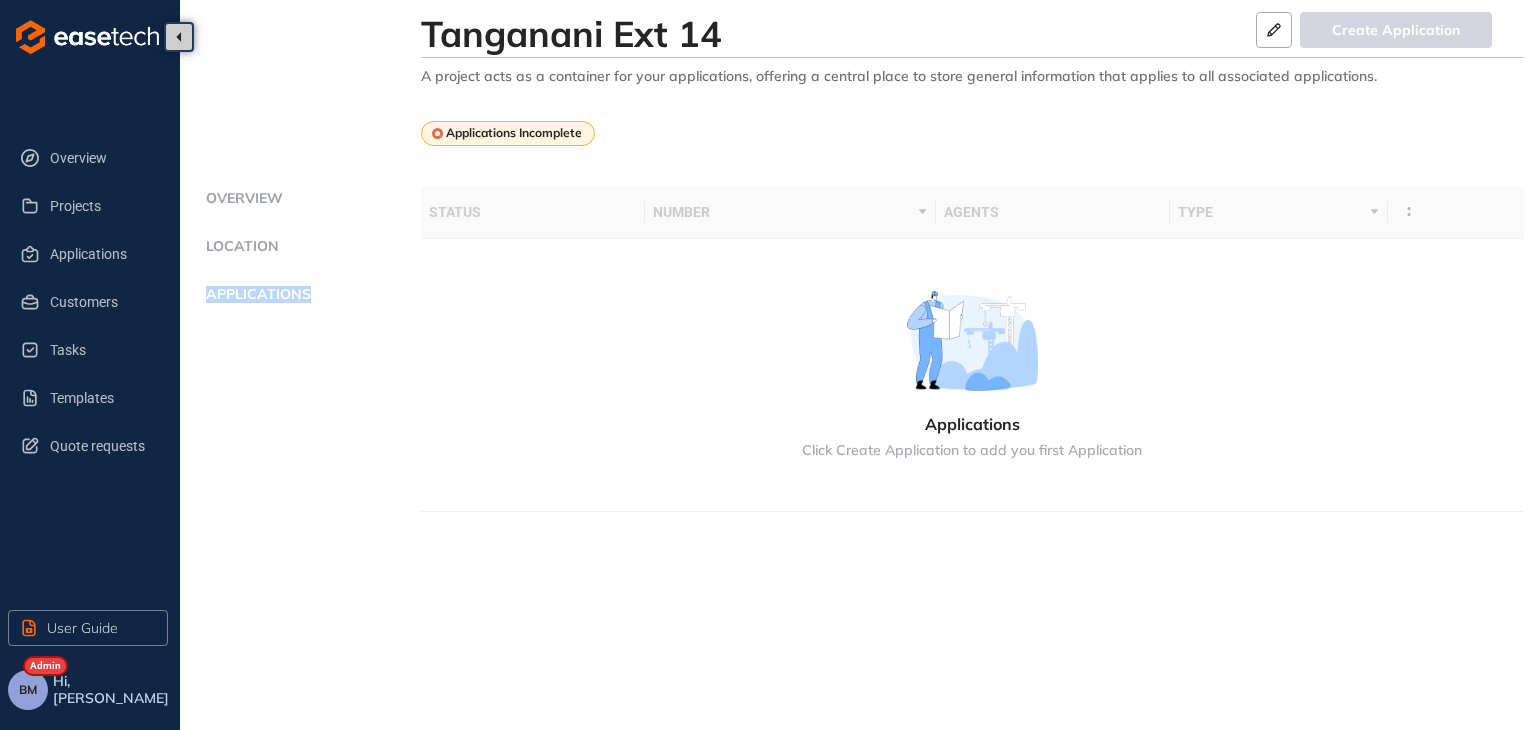 click on "Applications" at bounding box center (255, 294) 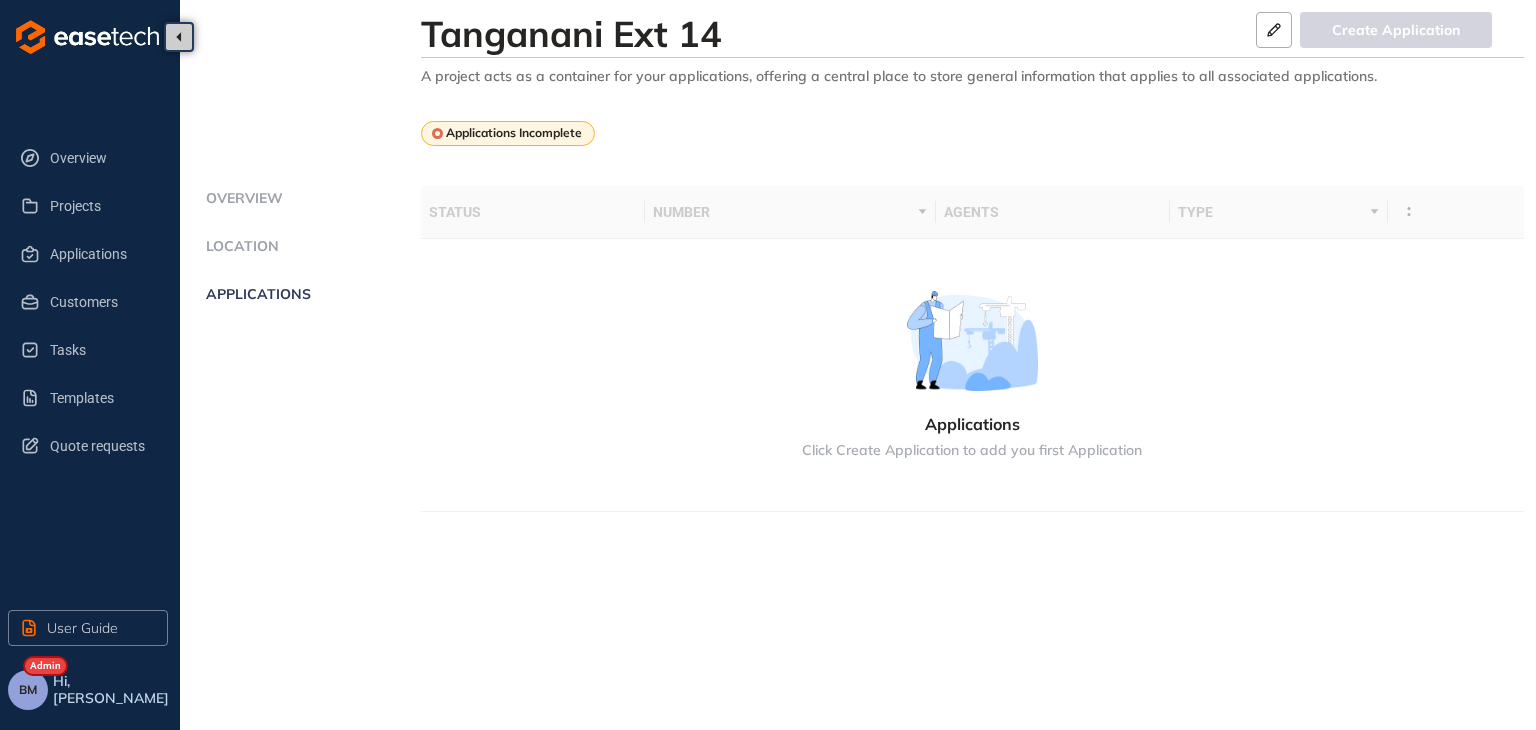 click on "Location" at bounding box center [239, 246] 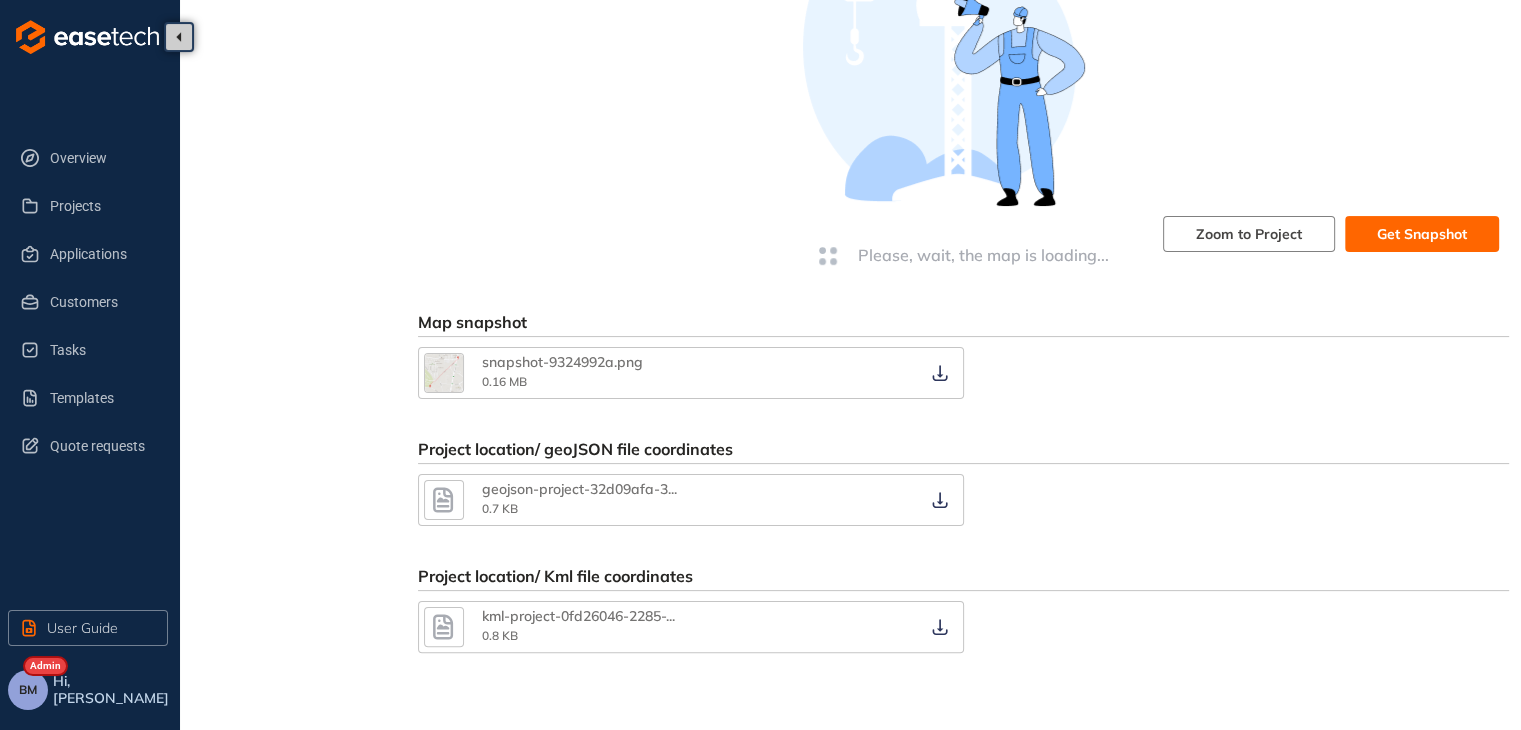 scroll, scrollTop: 0, scrollLeft: 0, axis: both 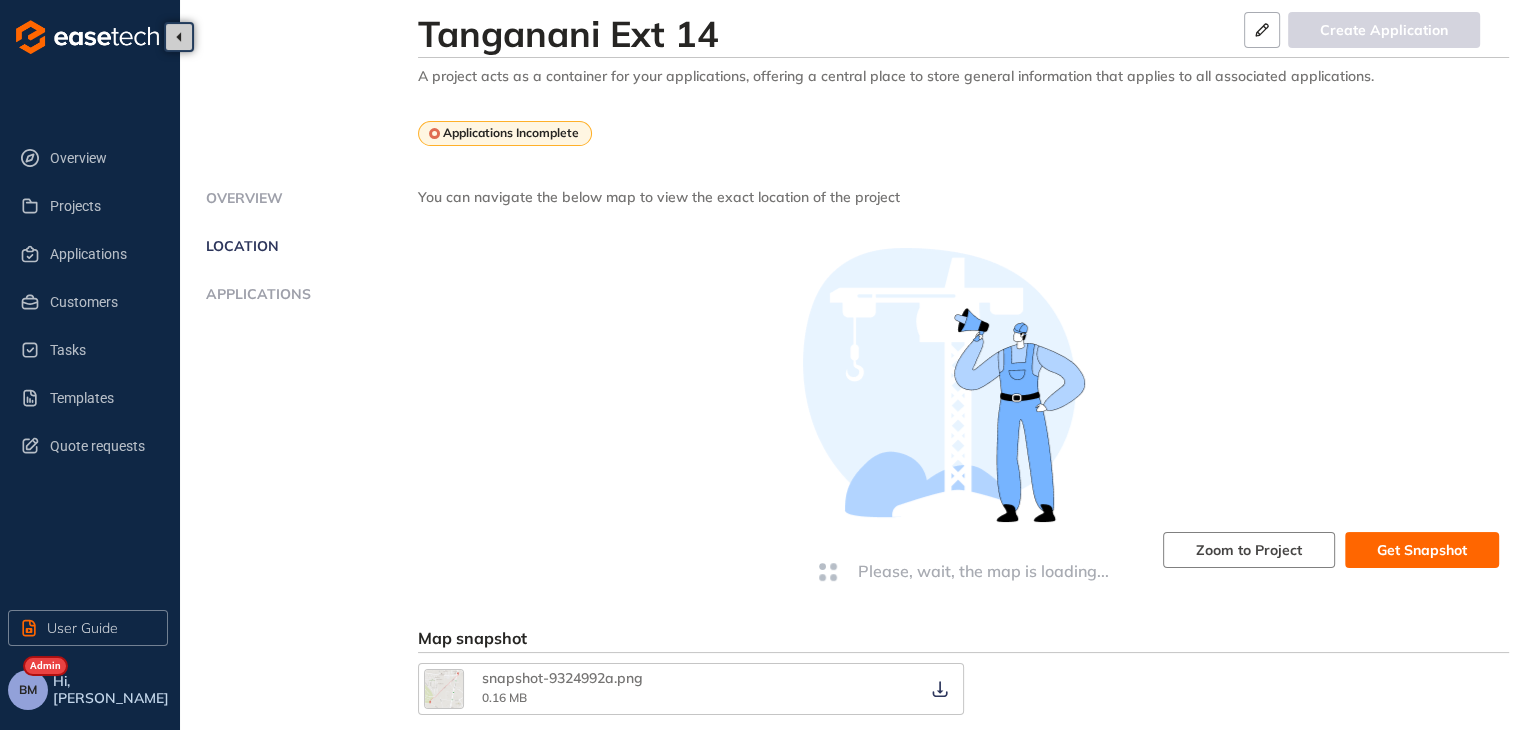 click on "Applications" at bounding box center [255, 294] 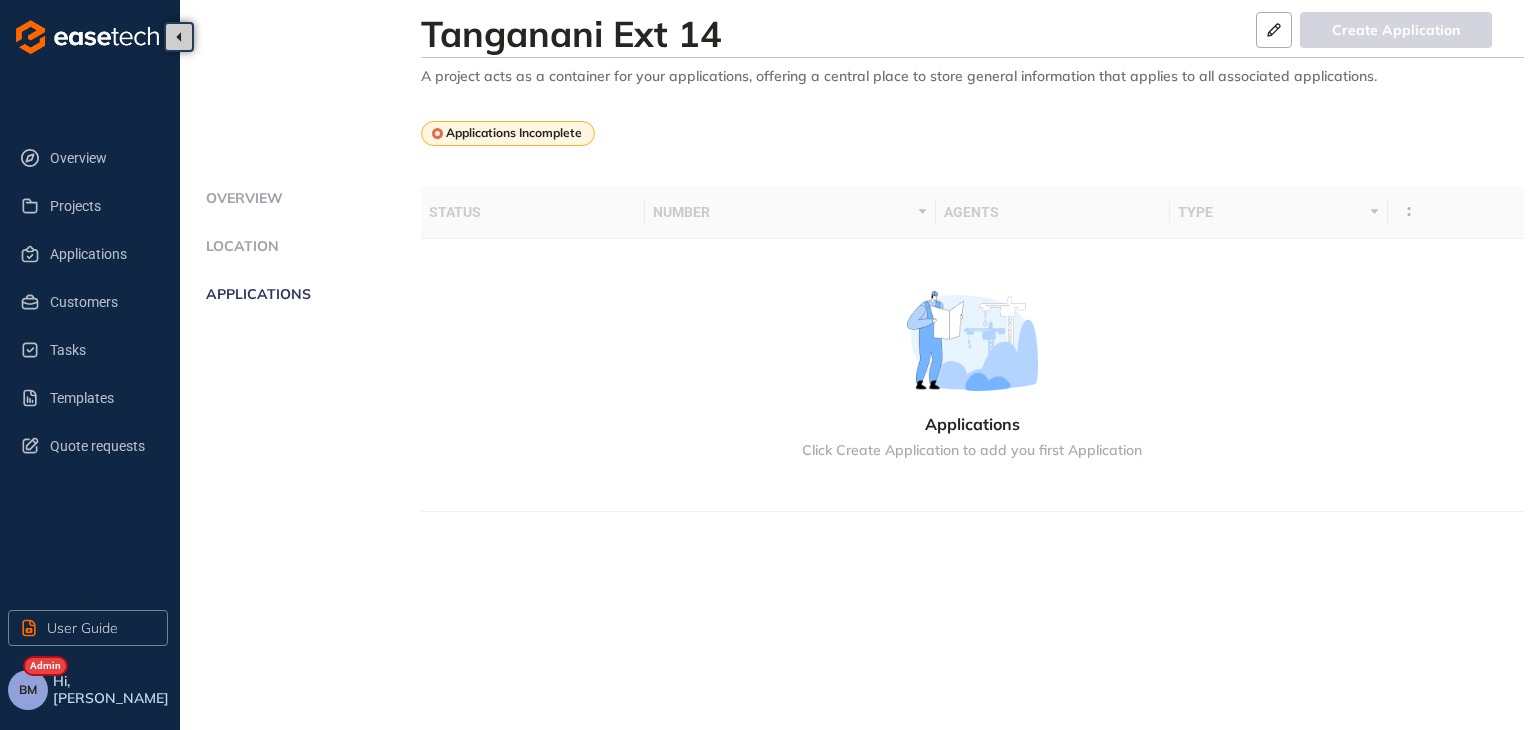 click on "Applications" at bounding box center [255, 294] 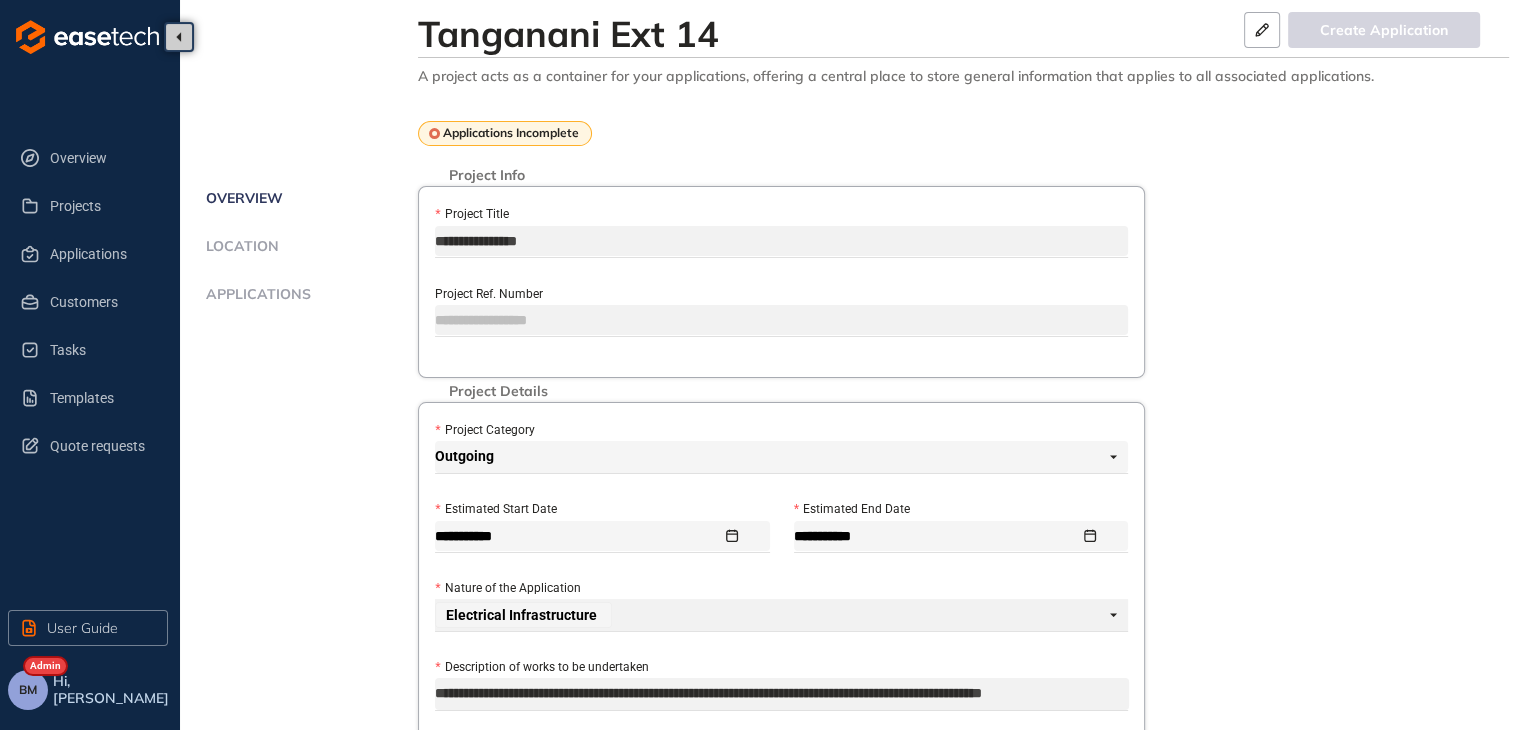 click on "Location" at bounding box center (239, 246) 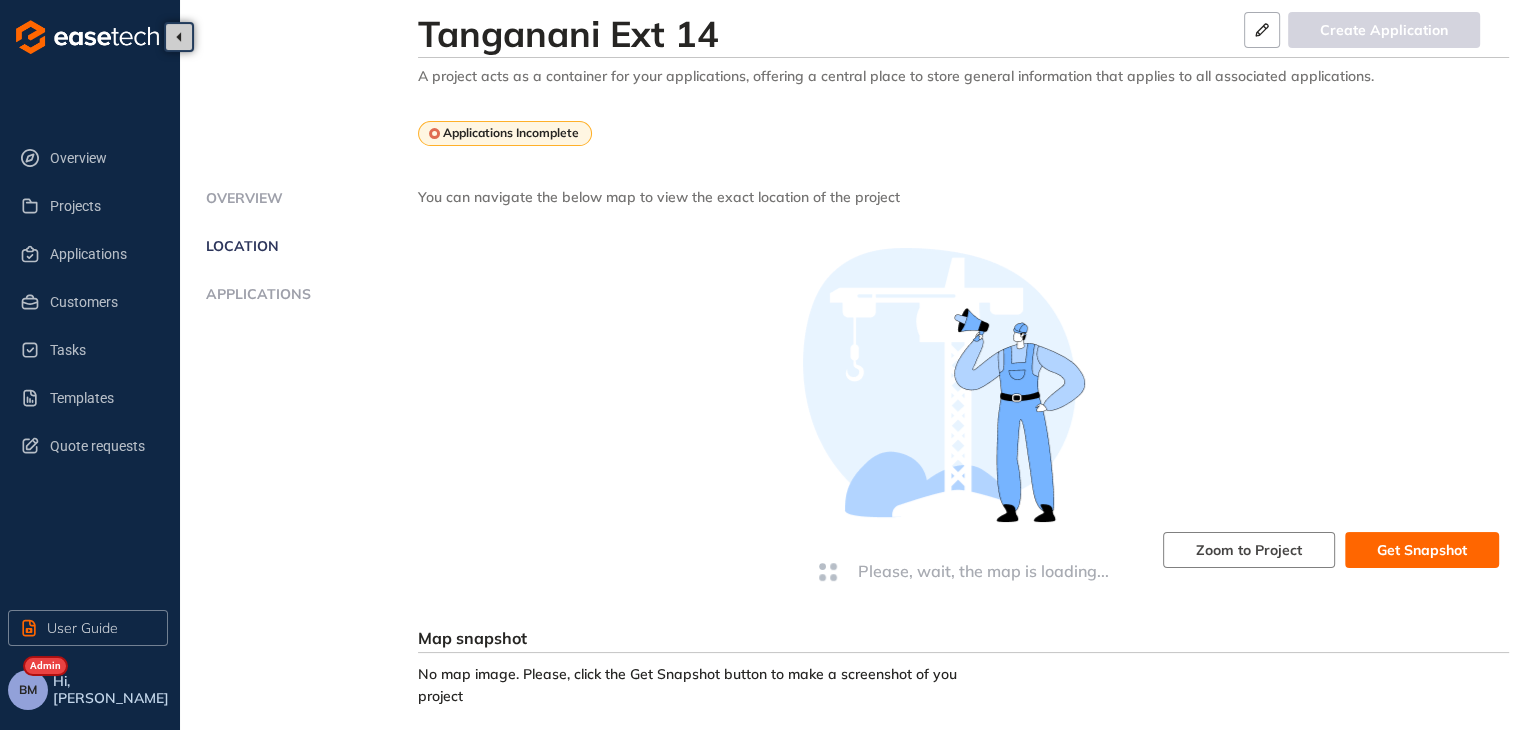 click on "Applications" at bounding box center [255, 294] 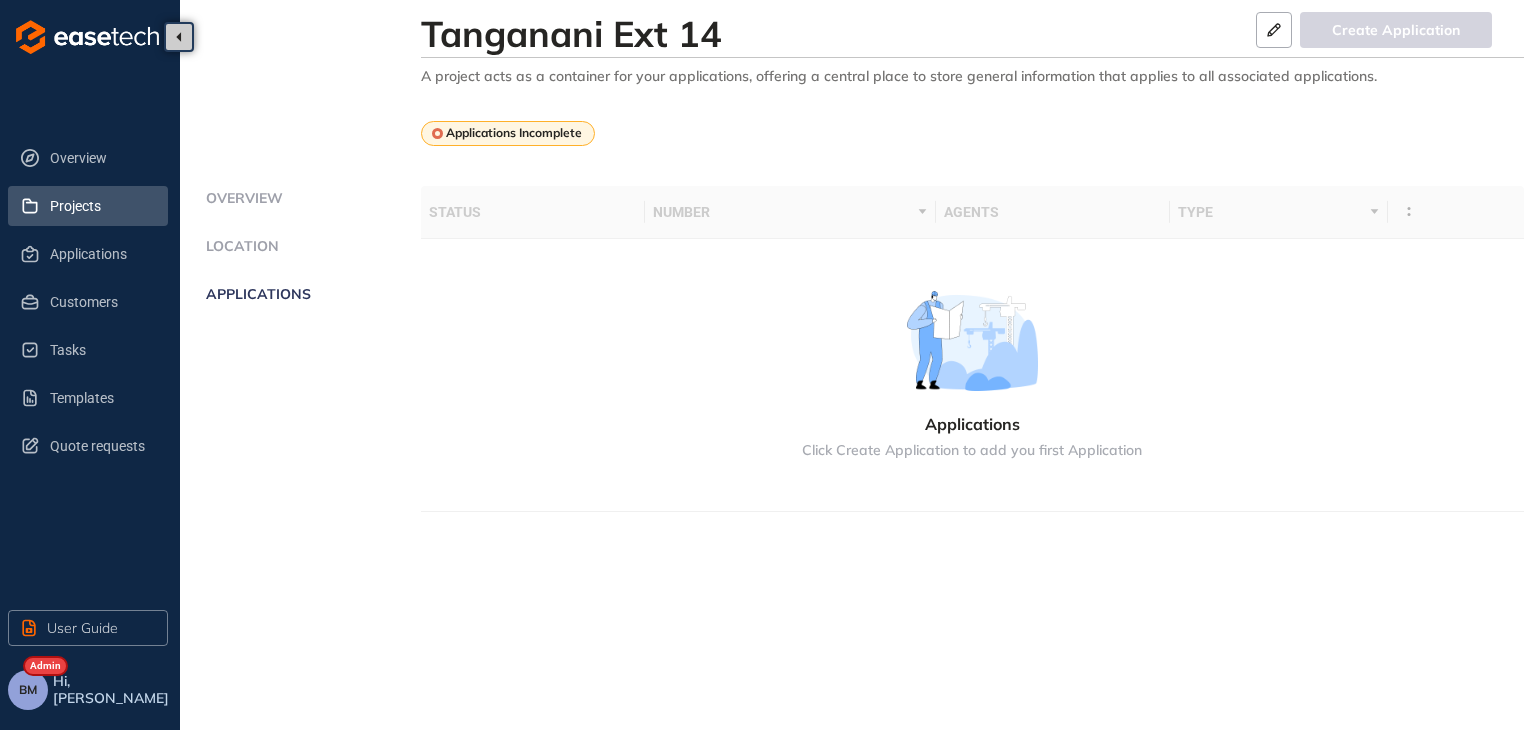 click on "Projects" at bounding box center (101, 206) 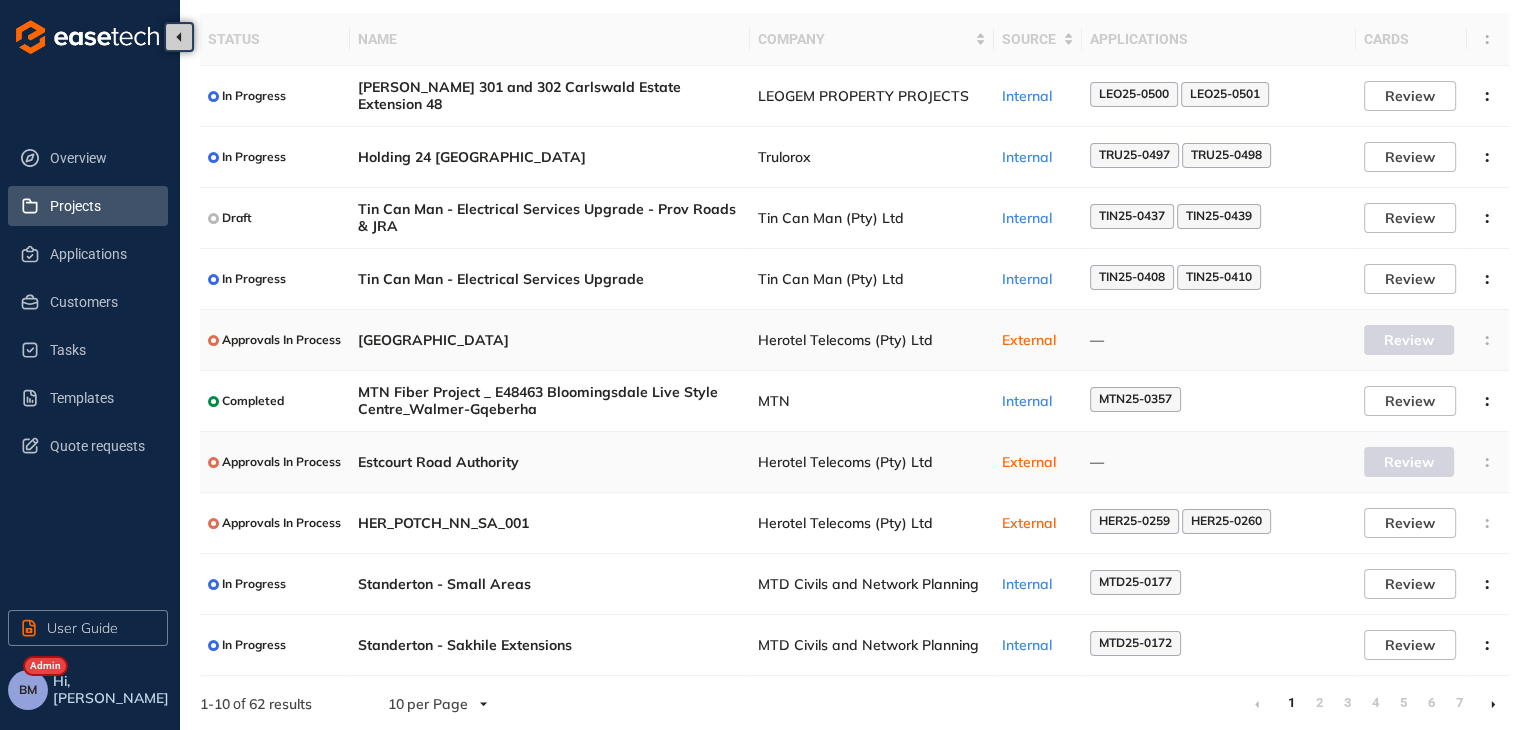 scroll, scrollTop: 130, scrollLeft: 0, axis: vertical 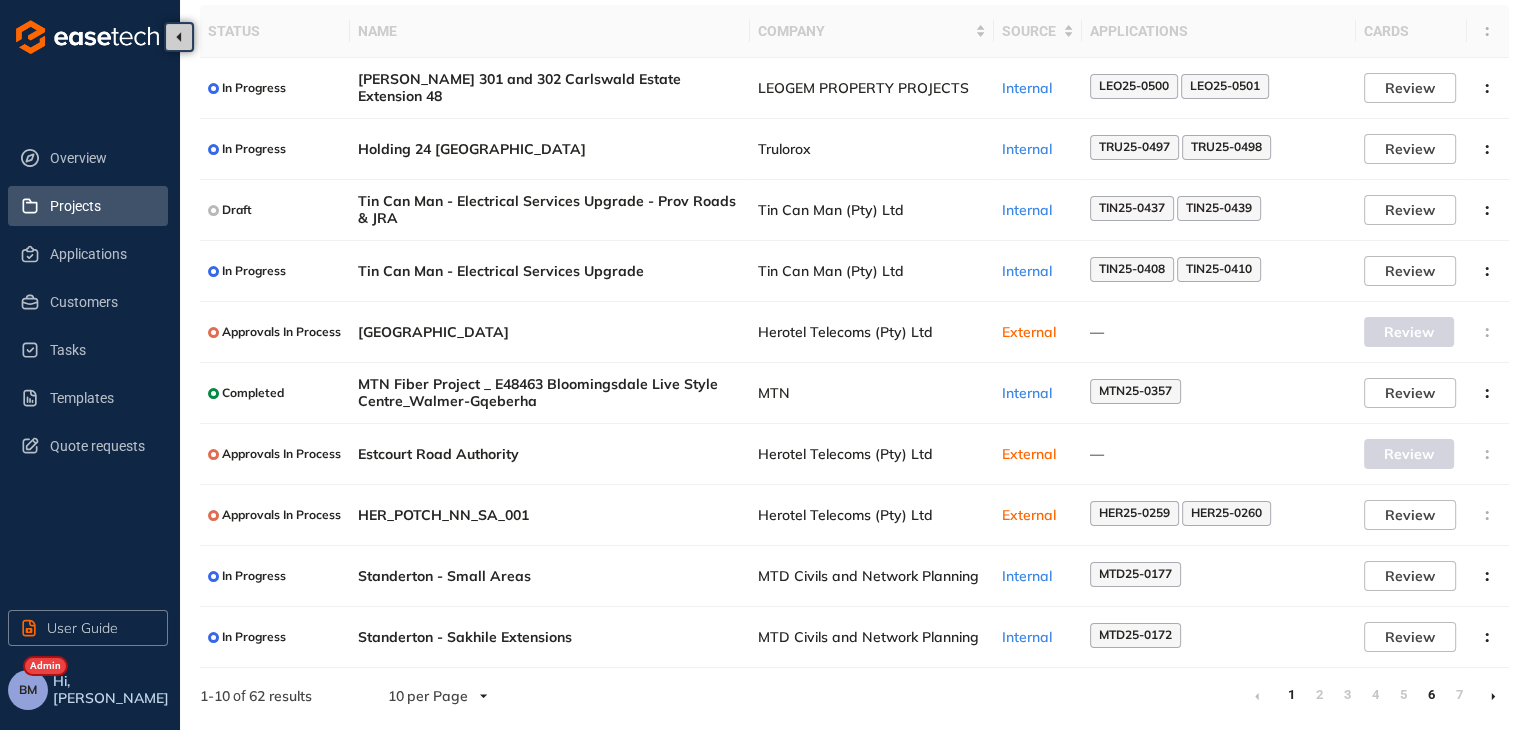 click on "6" at bounding box center (1431, 695) 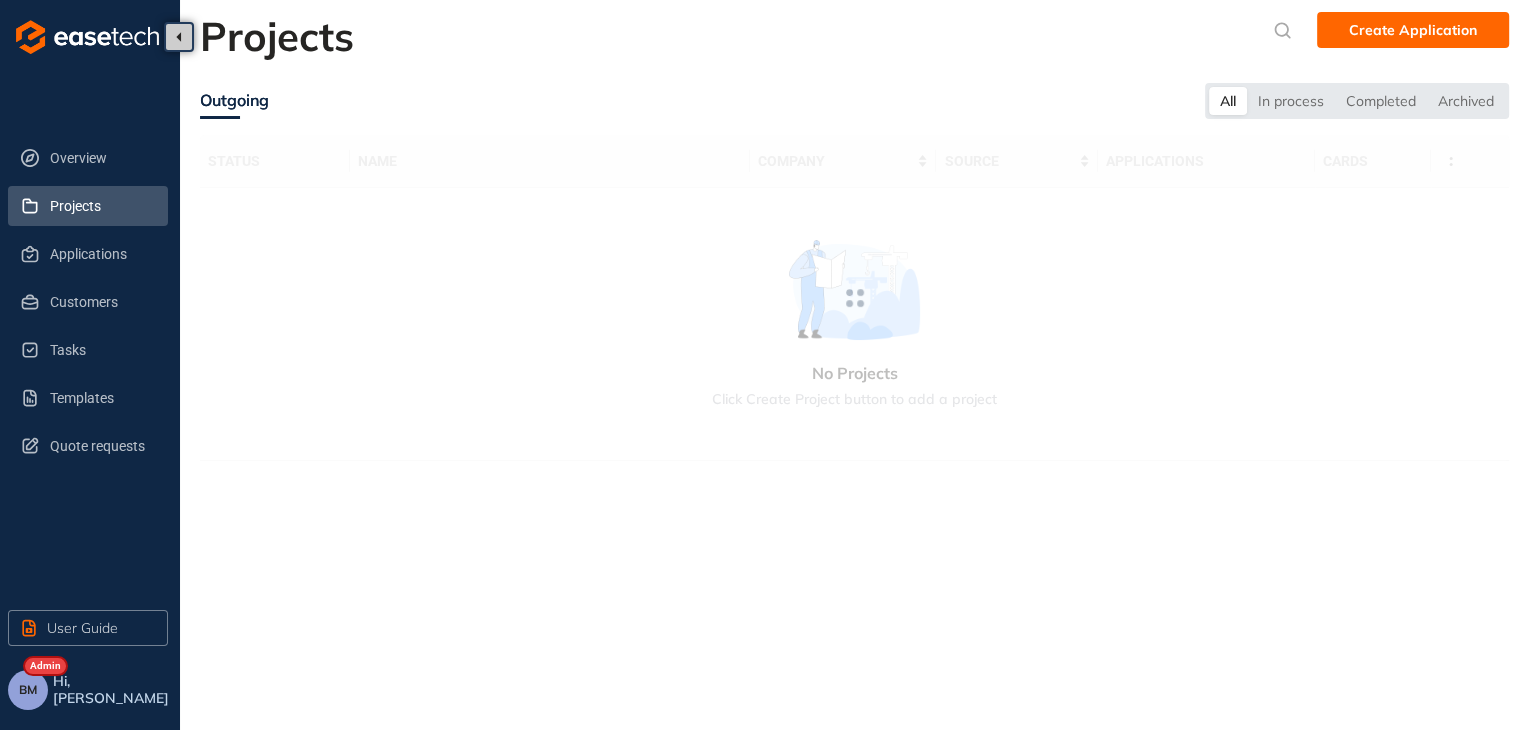 scroll, scrollTop: 0, scrollLeft: 0, axis: both 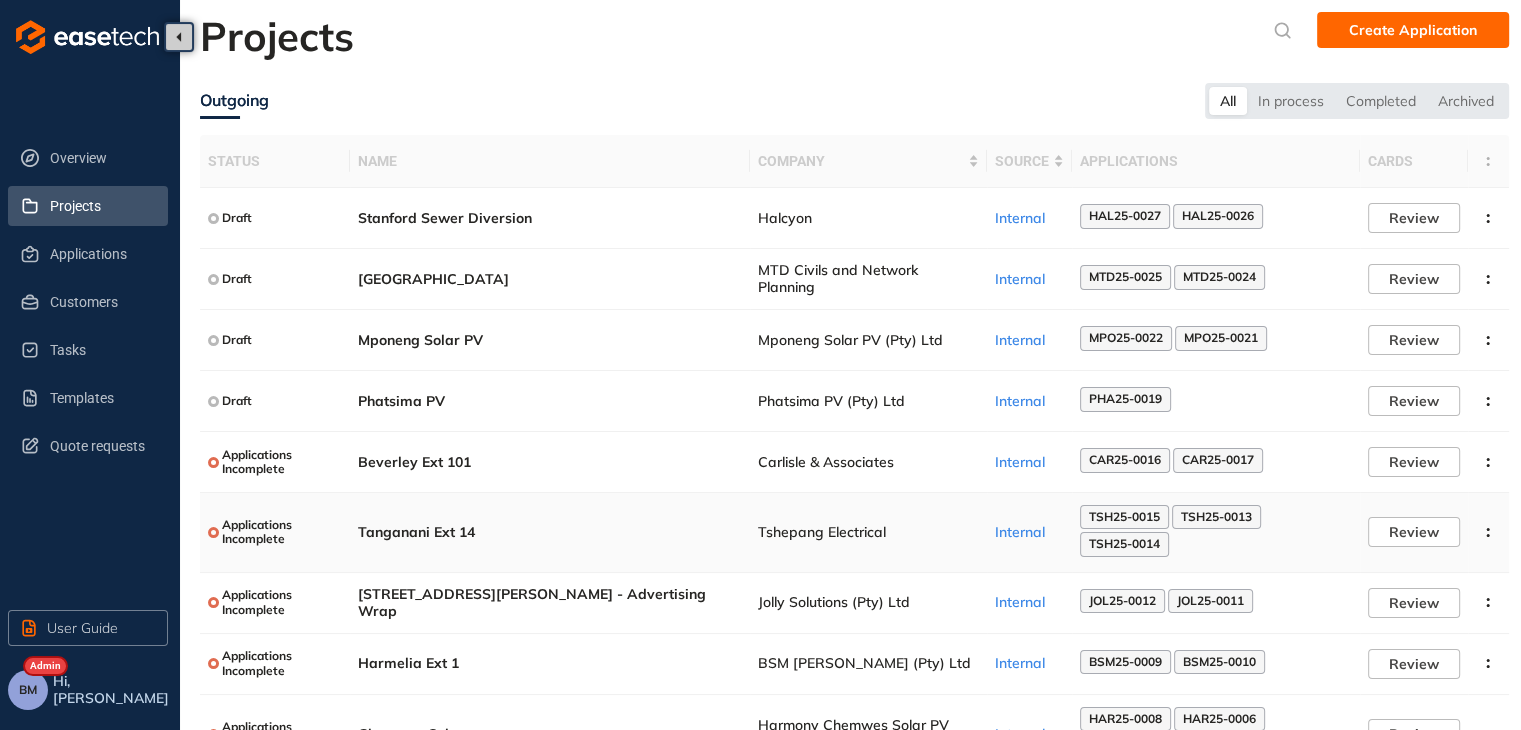 click on "TSH25-0015" at bounding box center [1124, 517] 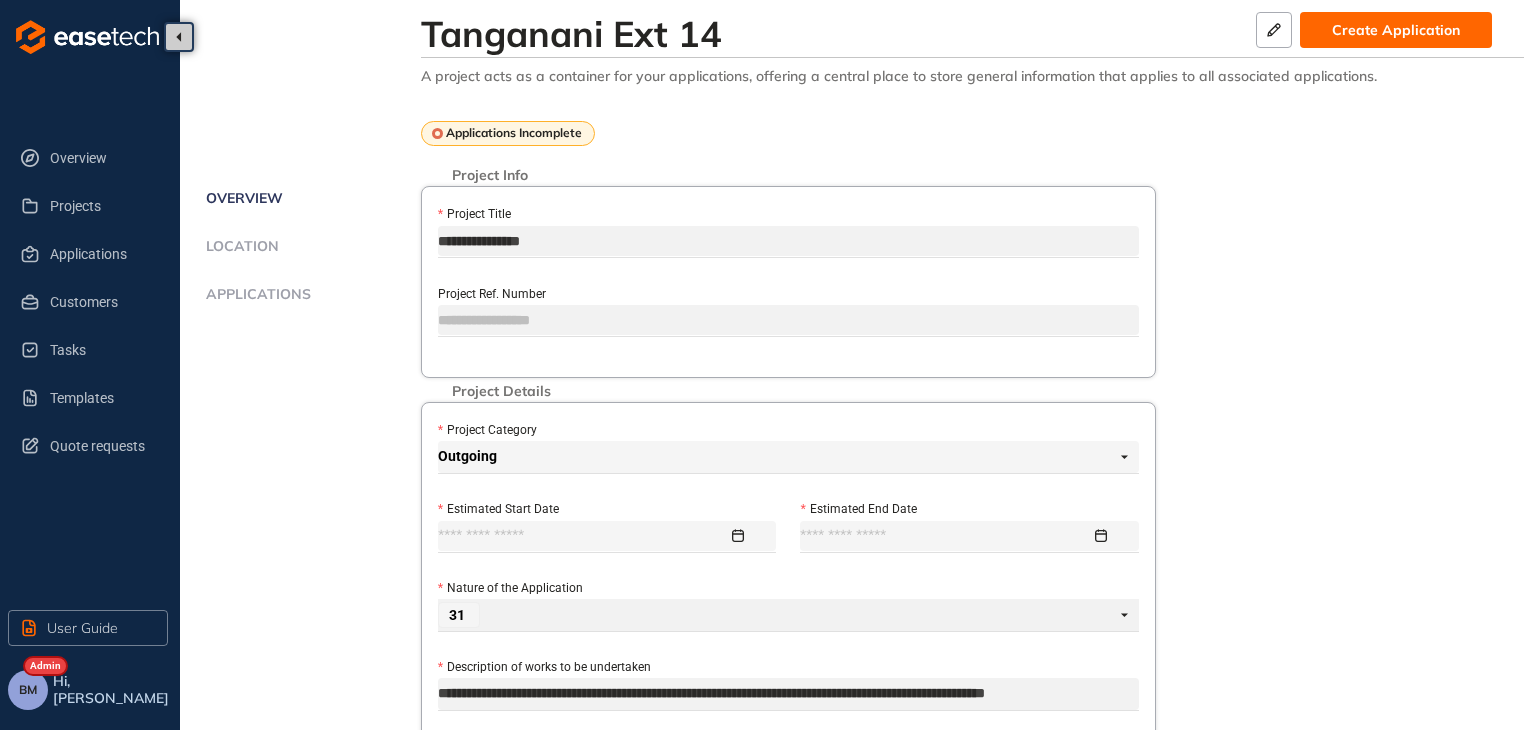 type on "**********" 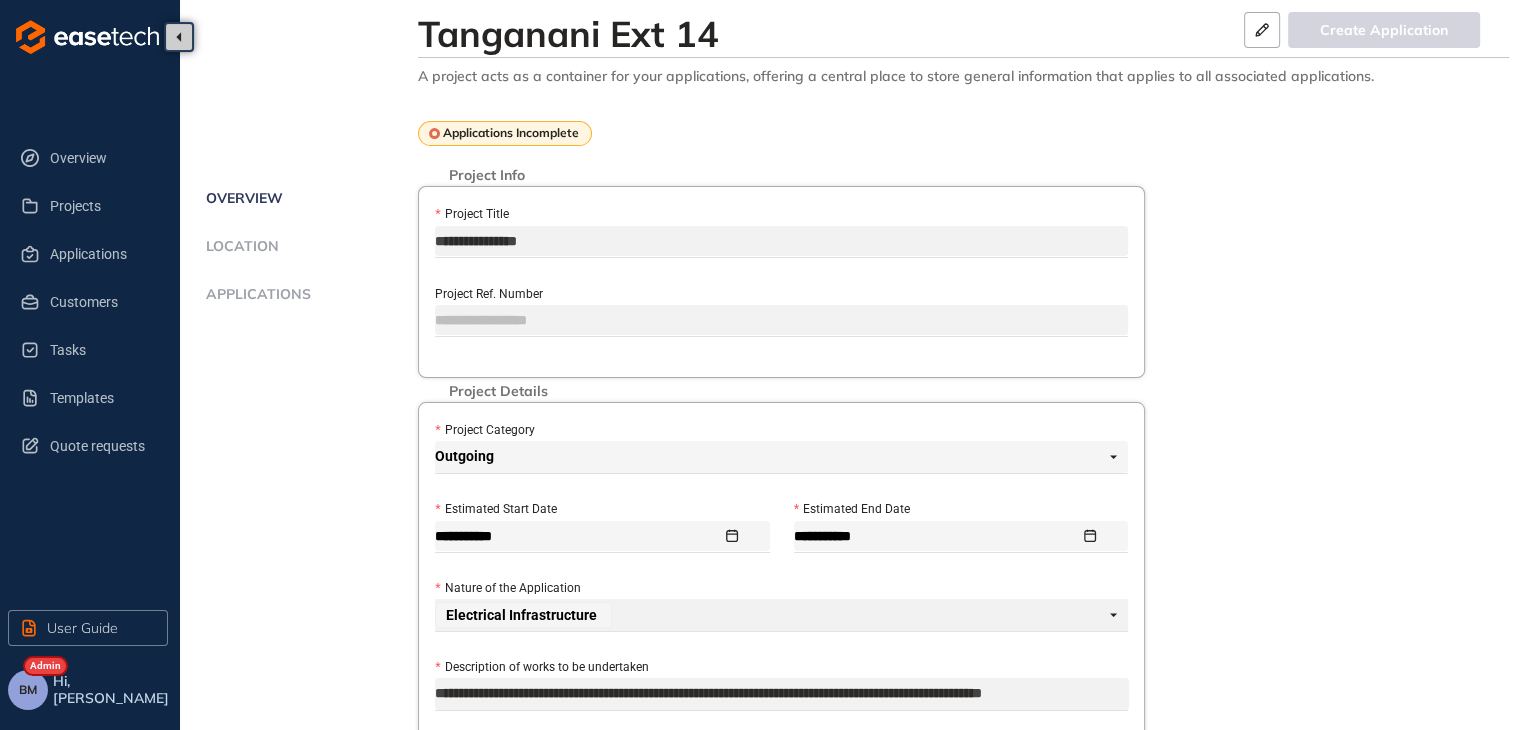 click on "Applications" at bounding box center [255, 294] 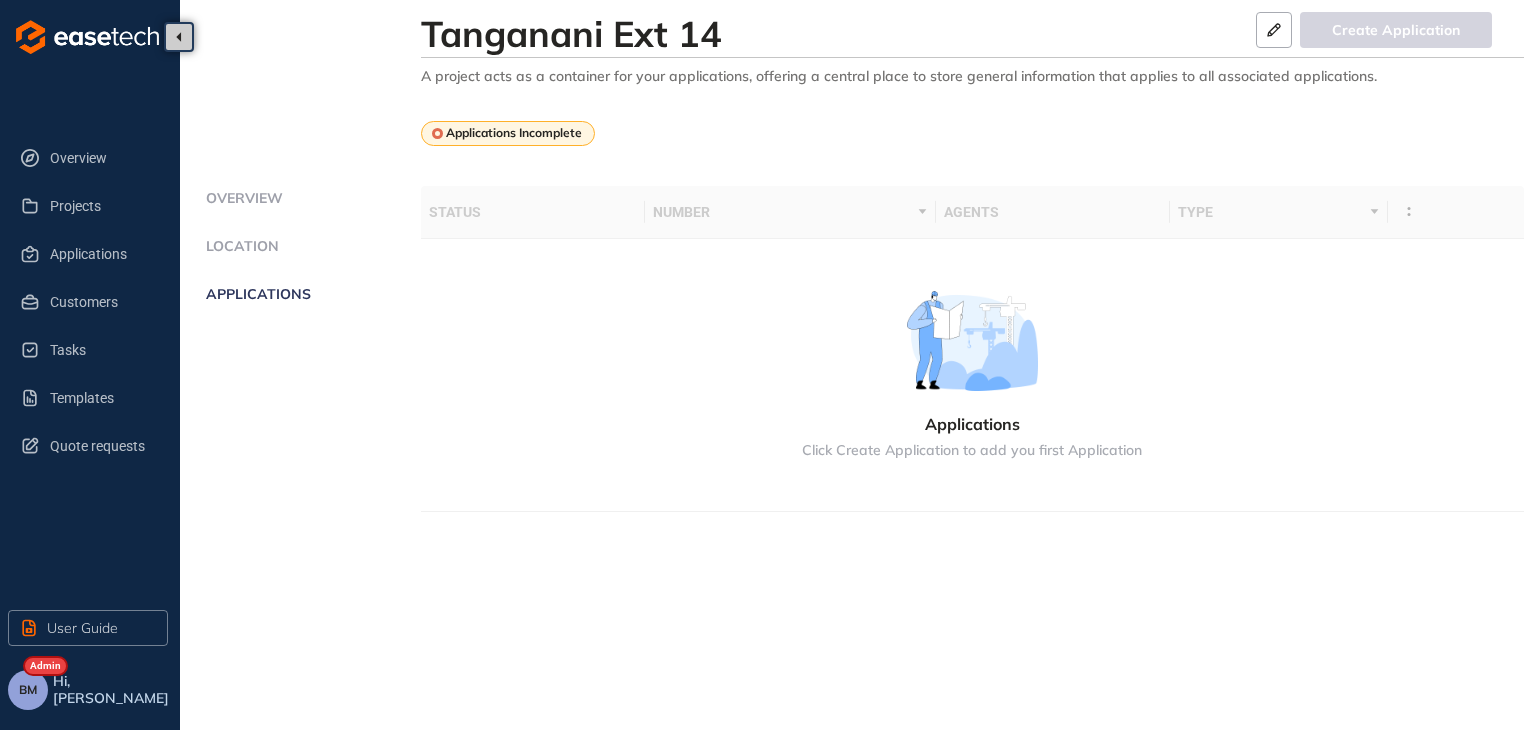 click on "Applications" at bounding box center [255, 294] 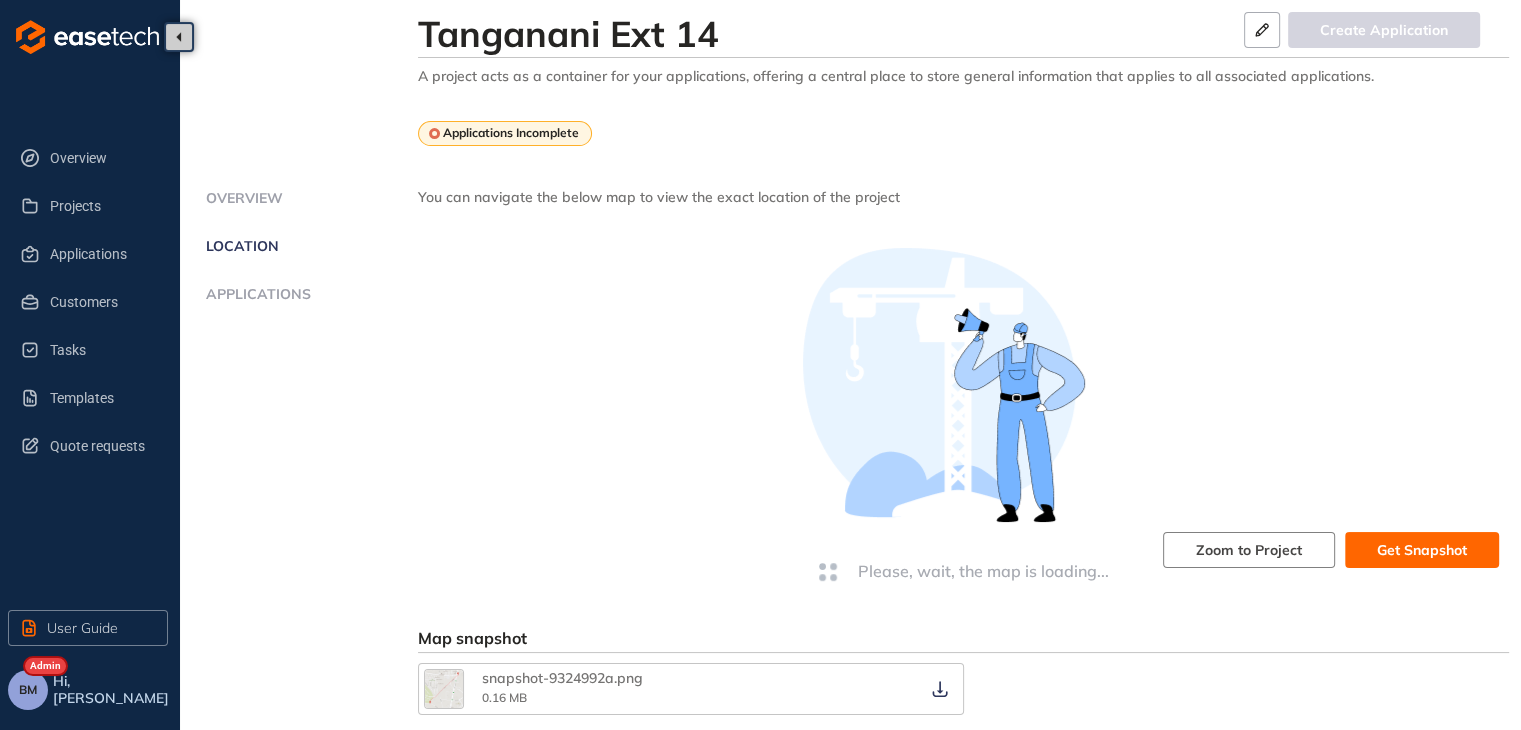 click on "Overview" at bounding box center (241, 198) 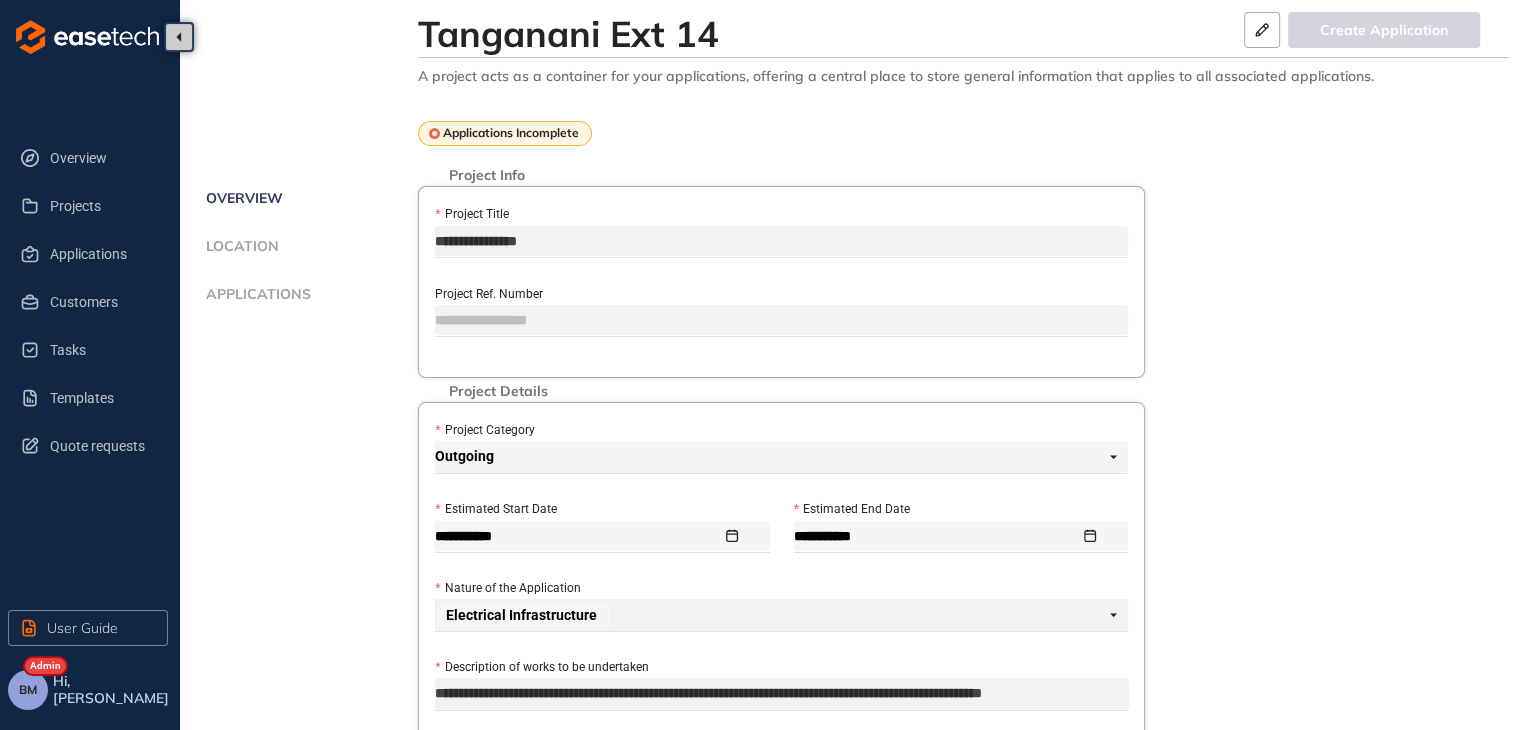 click on "Applications" at bounding box center (255, 294) 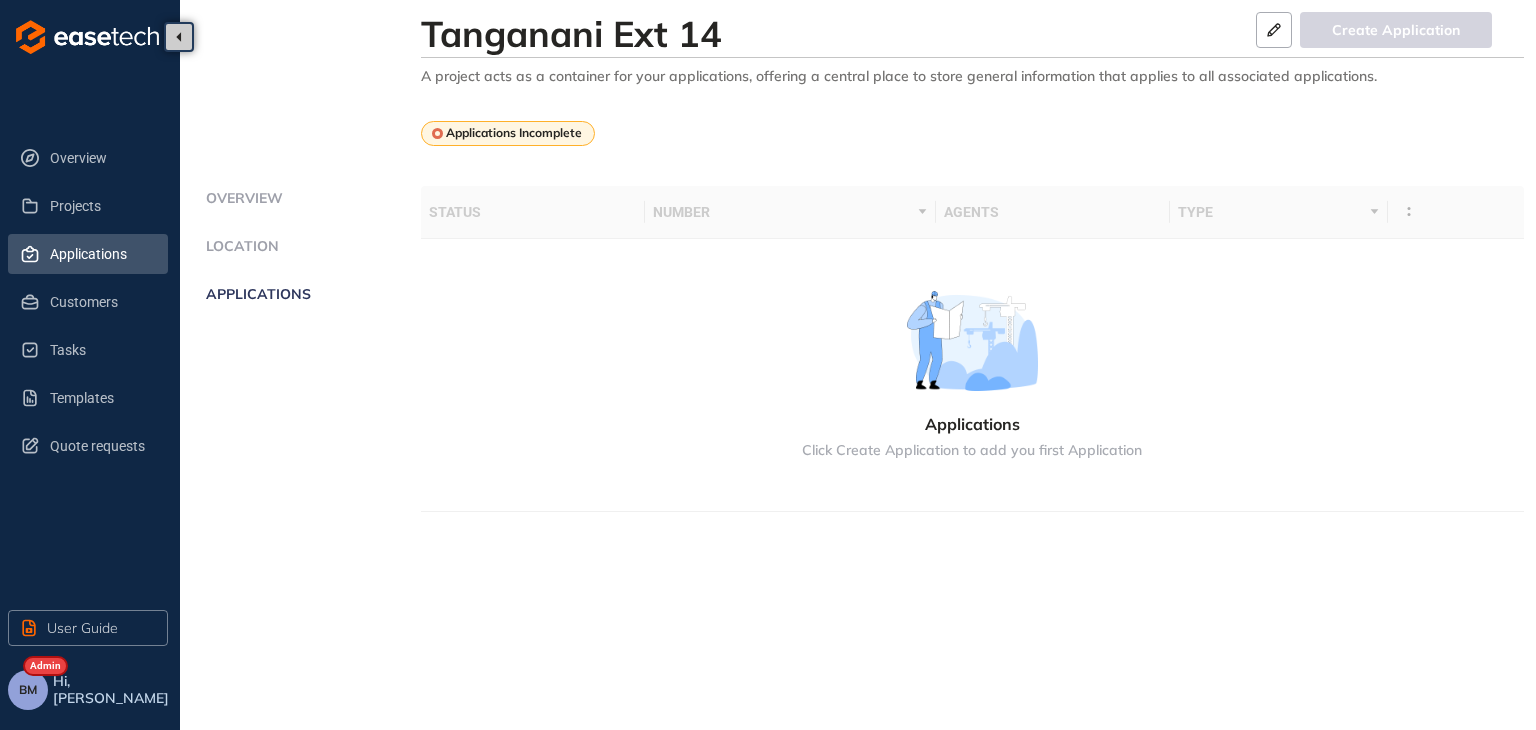 click on "Applications" at bounding box center [101, 254] 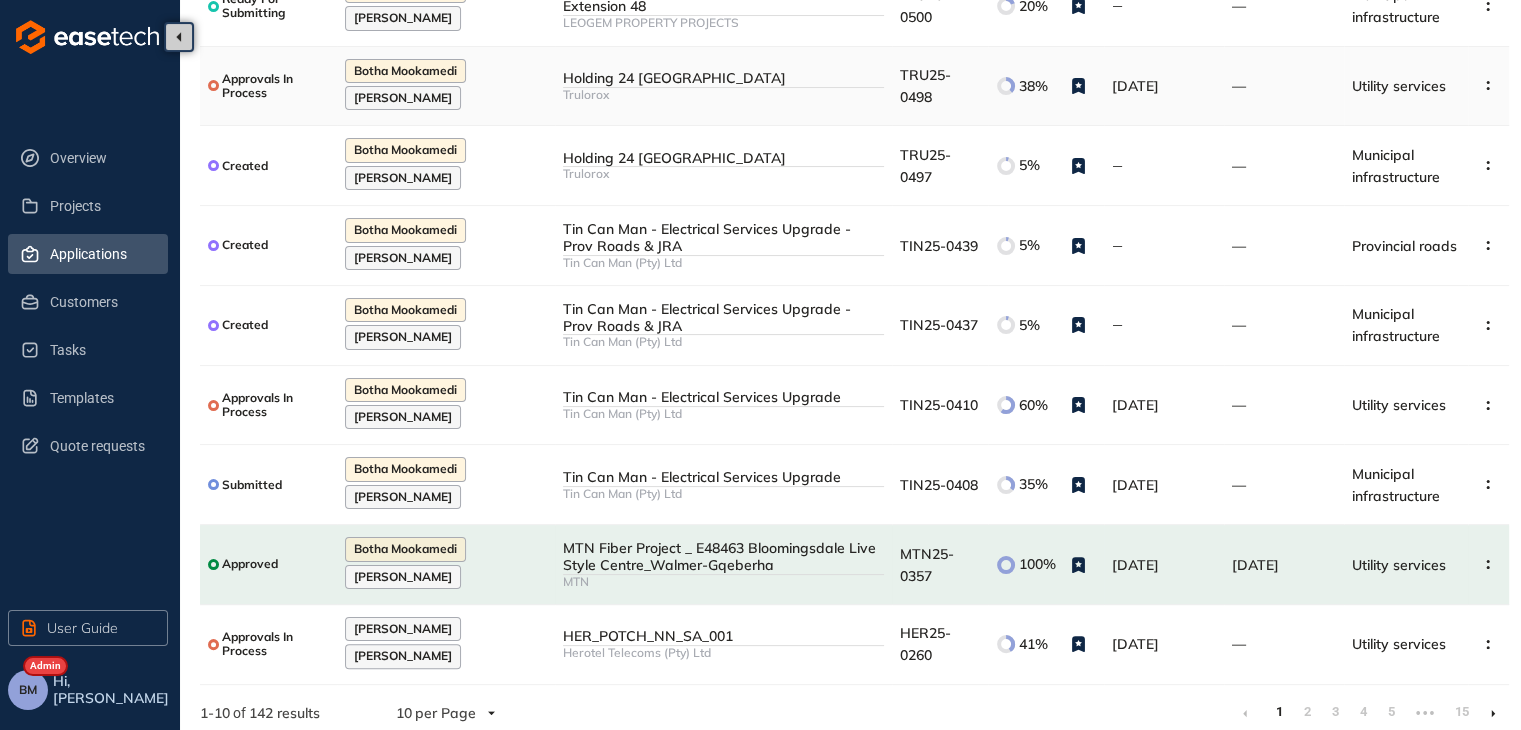 scroll, scrollTop: 318, scrollLeft: 0, axis: vertical 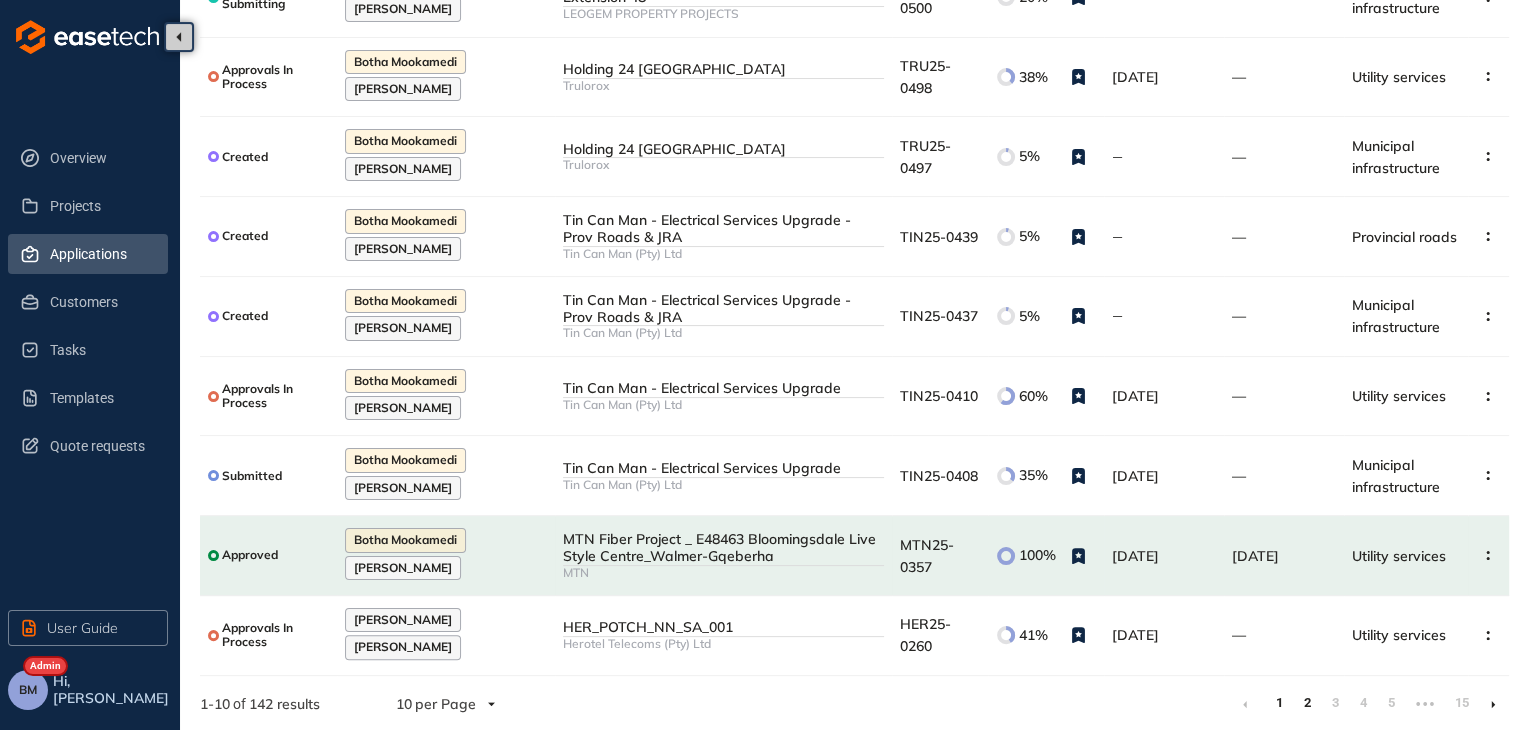 click on "2" at bounding box center [1307, 703] 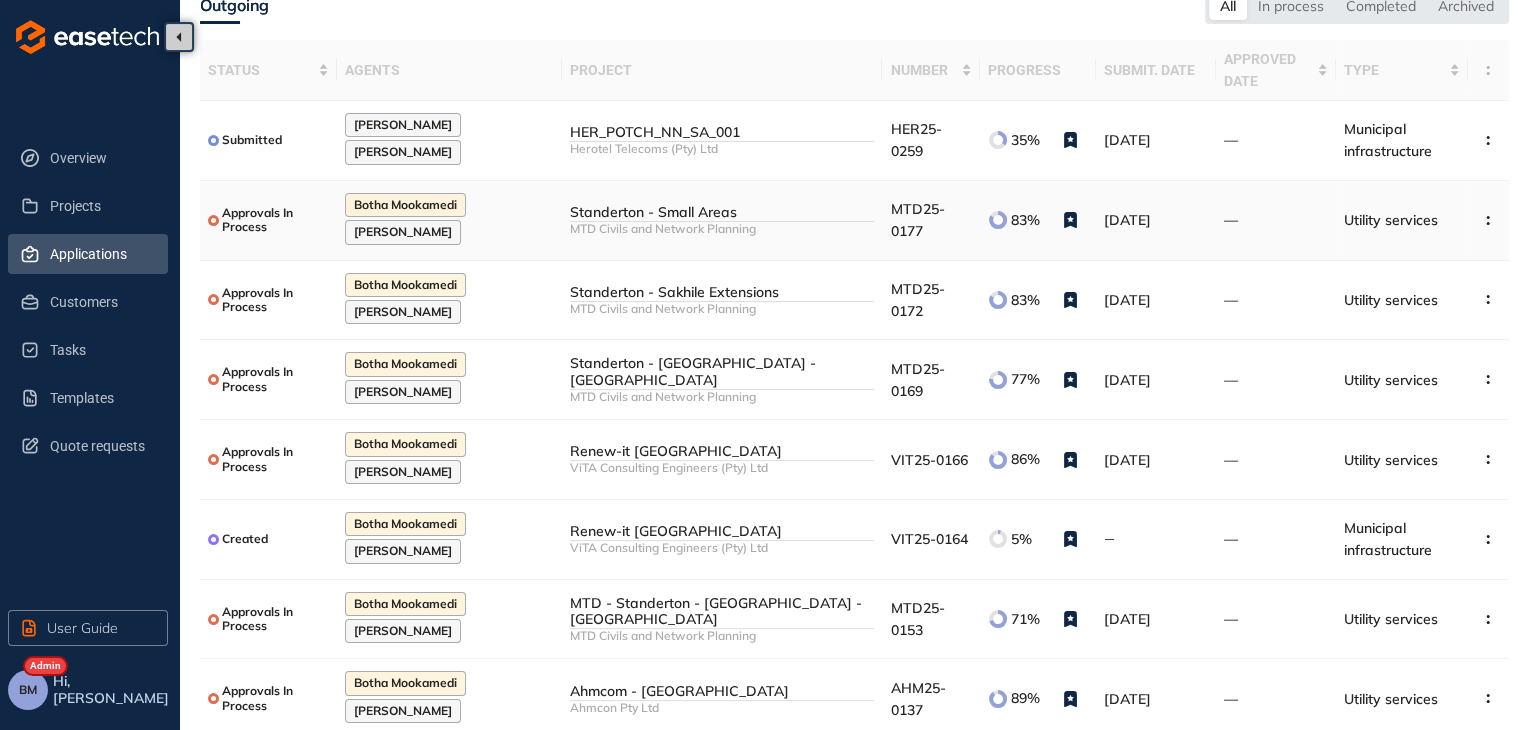 scroll, scrollTop: 192, scrollLeft: 0, axis: vertical 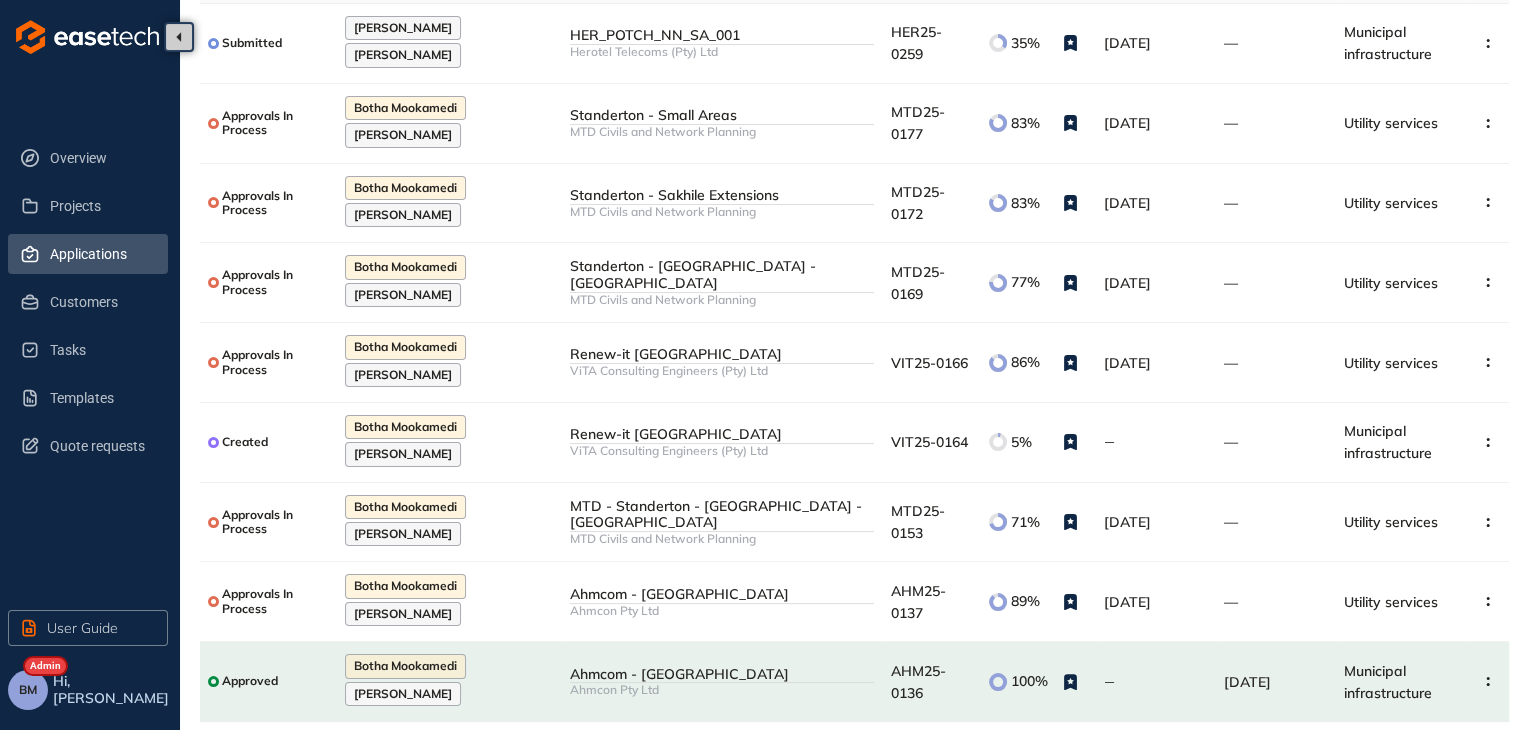 click on "3" at bounding box center (1335, 829) 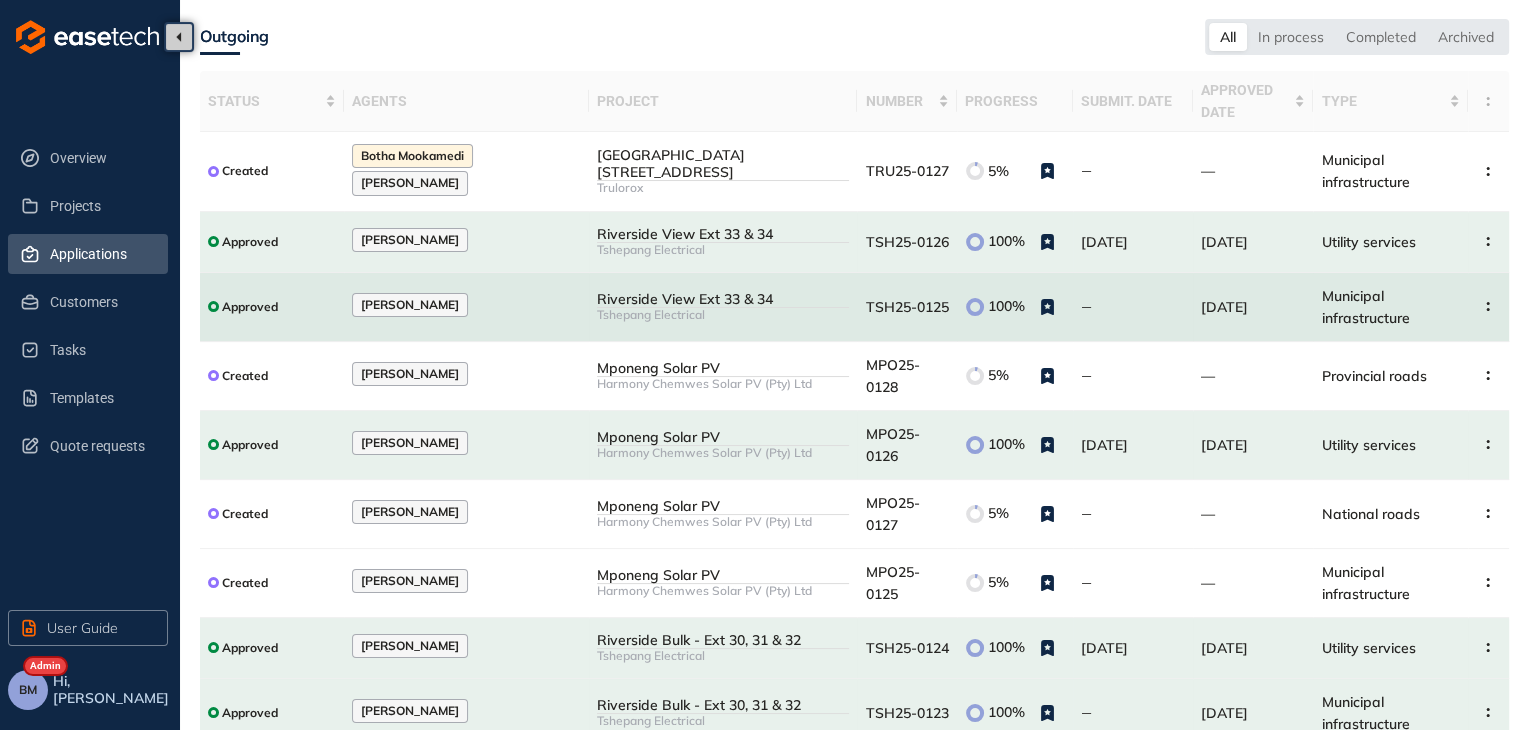 scroll, scrollTop: 138, scrollLeft: 0, axis: vertical 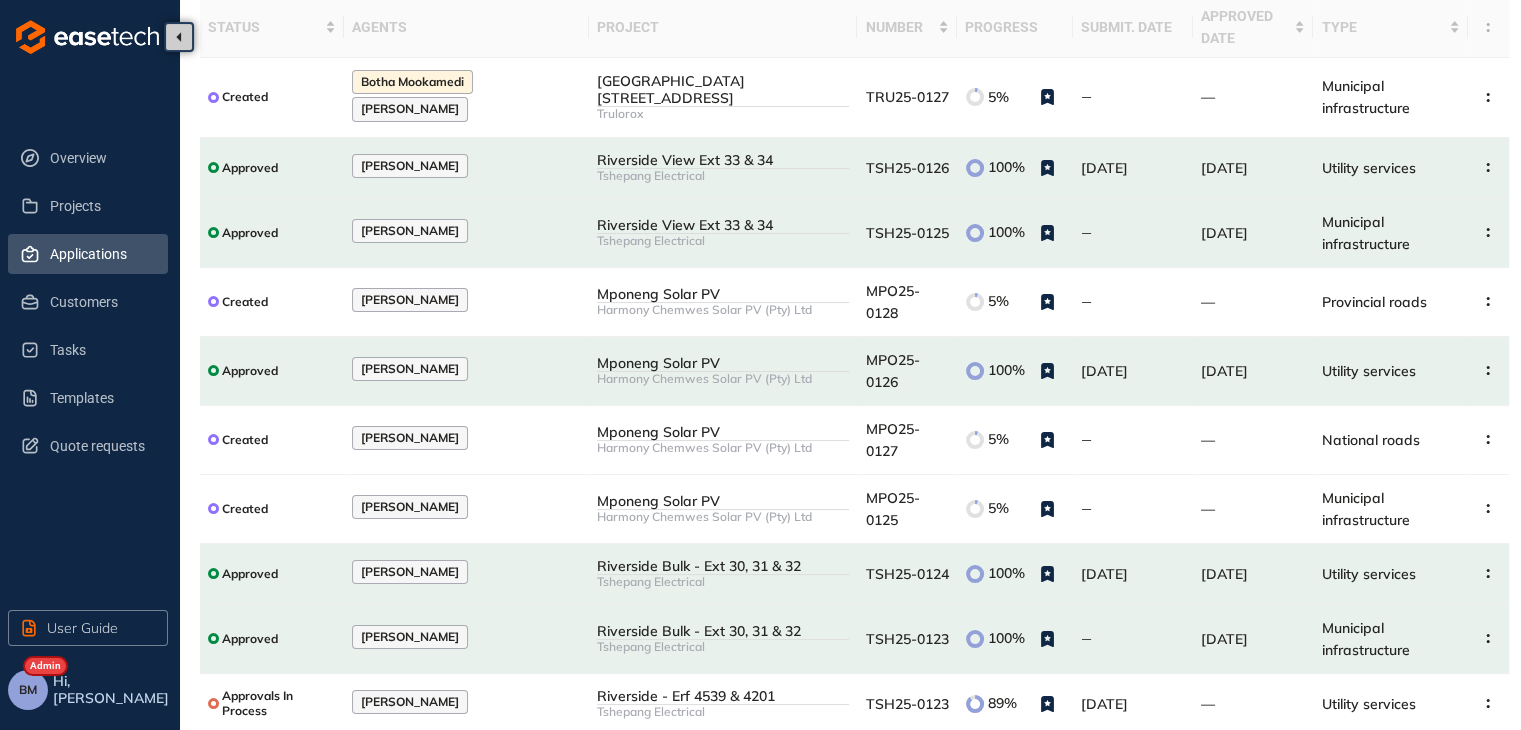 click on "4" at bounding box center (1363, 762) 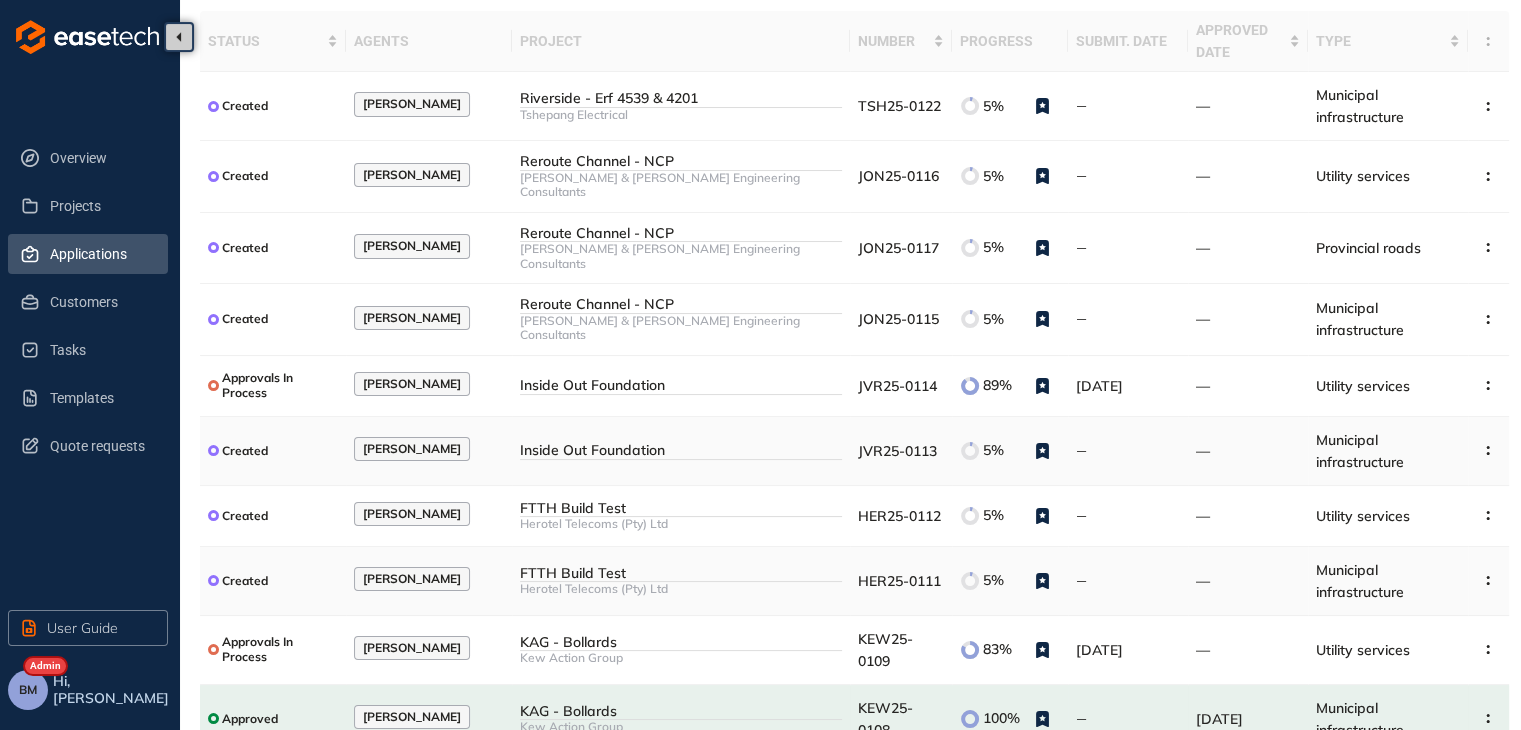 scroll, scrollTop: 138, scrollLeft: 0, axis: vertical 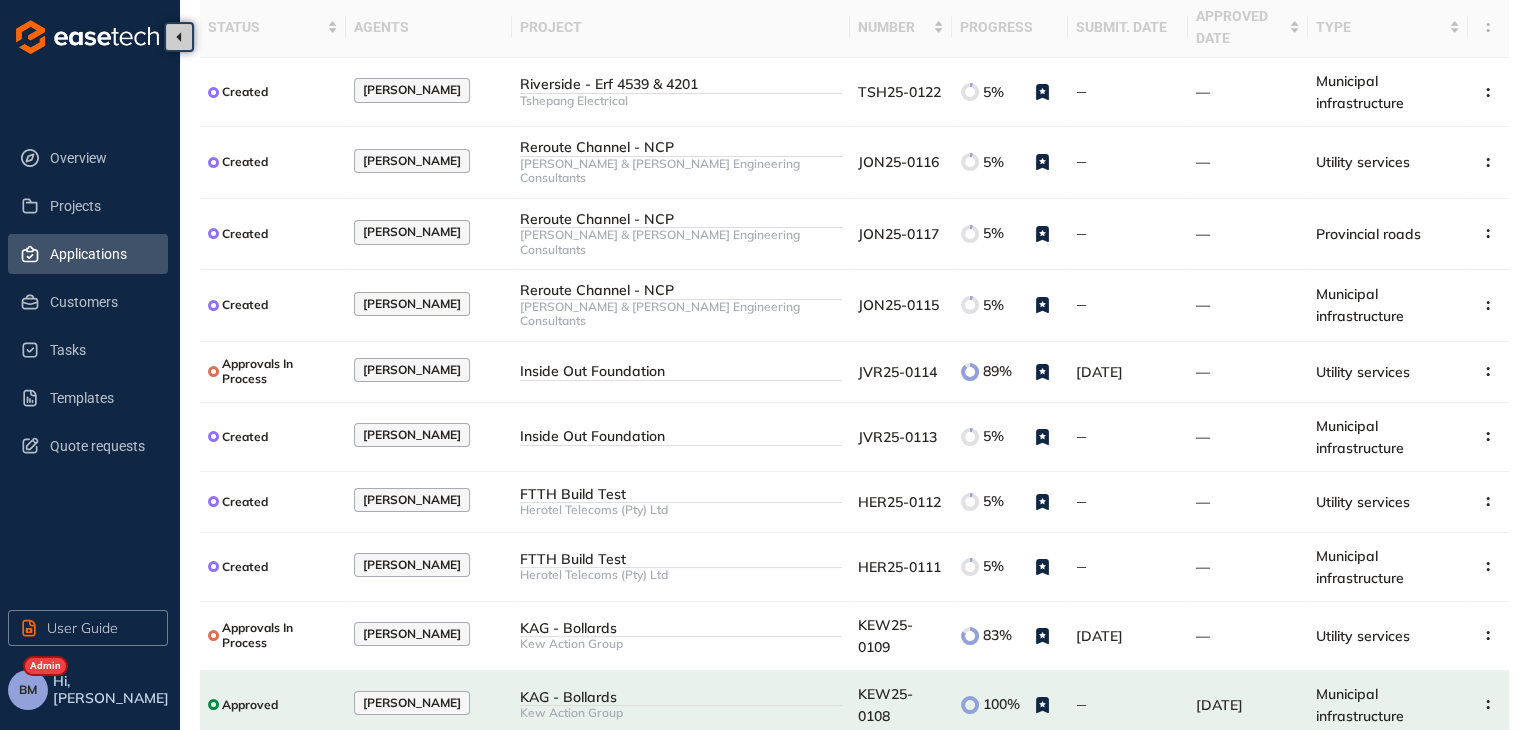 click on "5" at bounding box center [1363, 767] 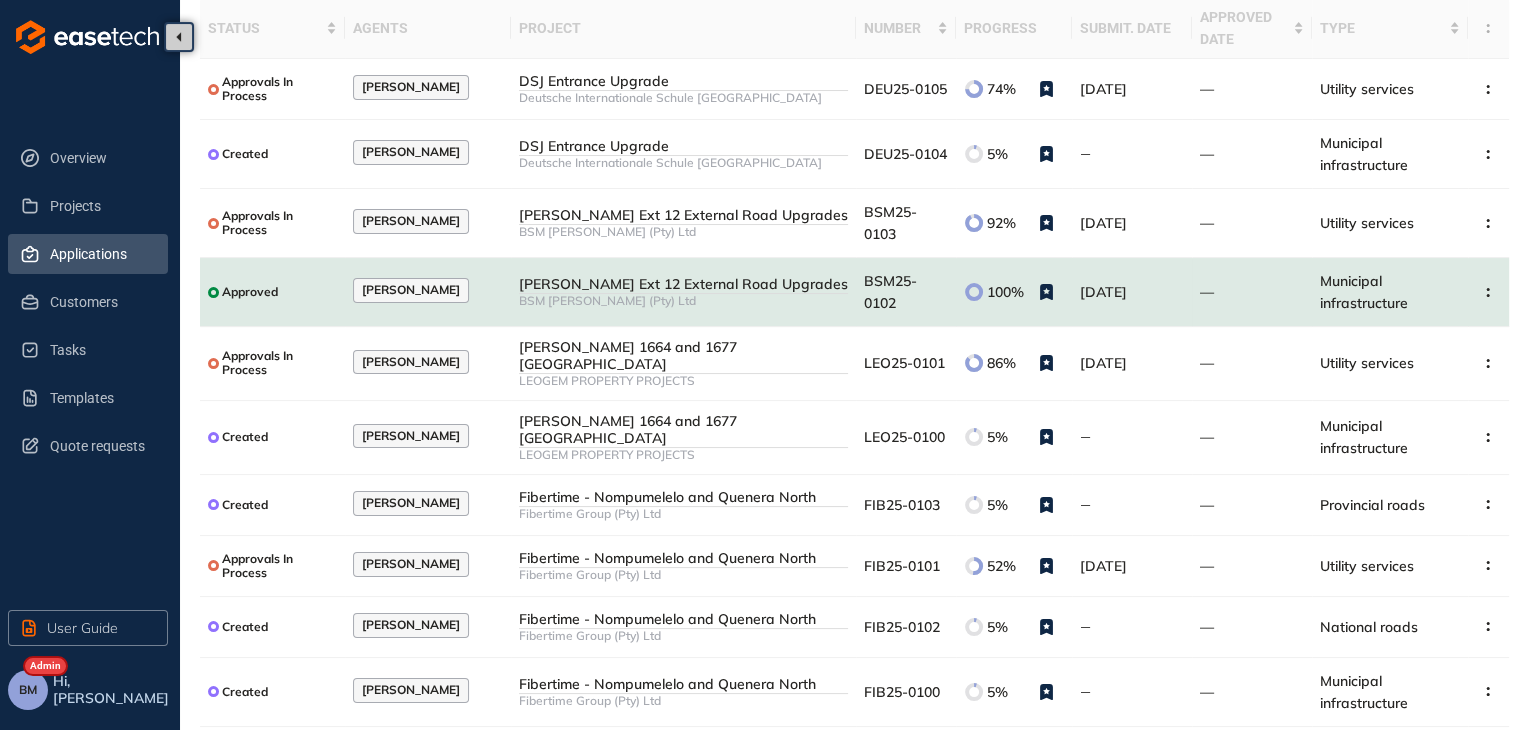 scroll, scrollTop: 138, scrollLeft: 0, axis: vertical 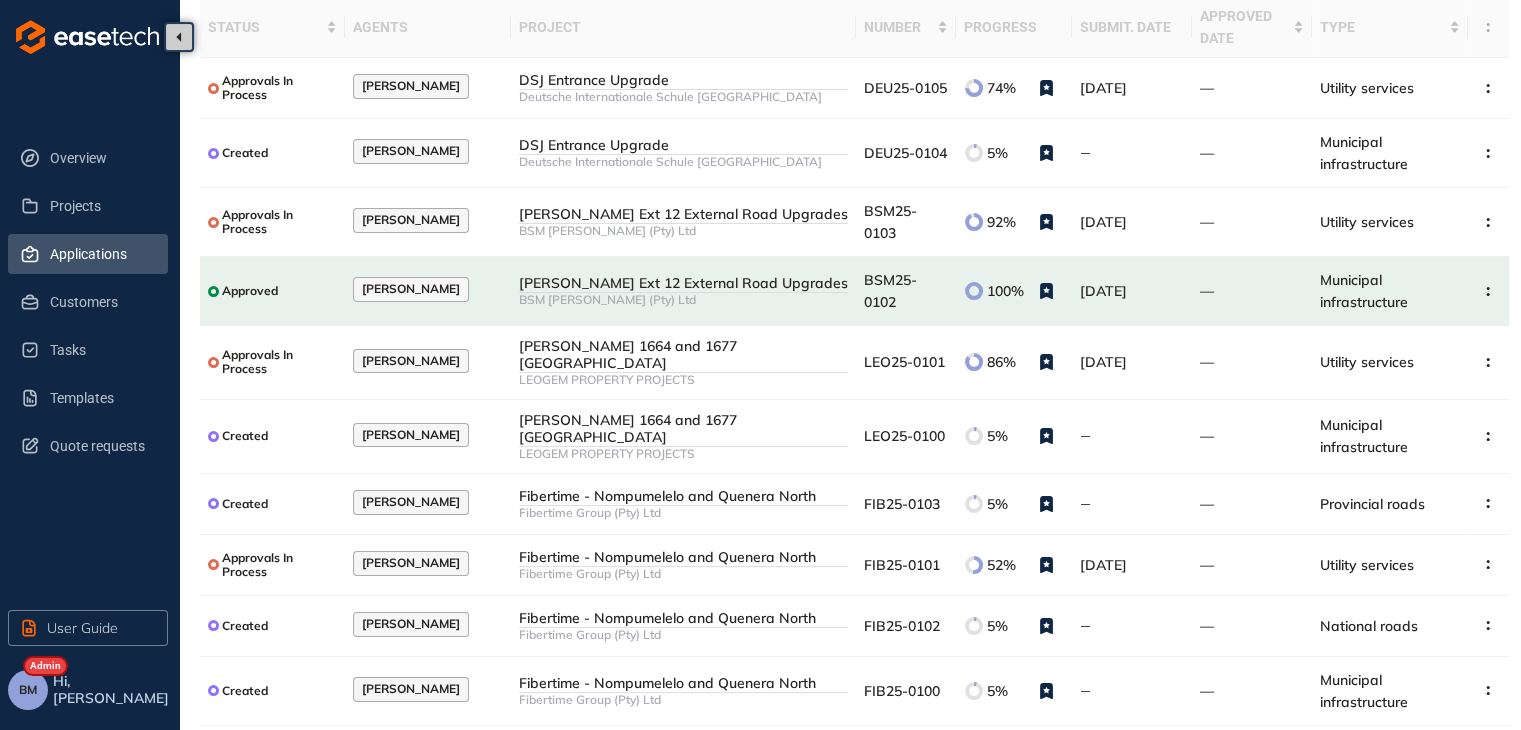 click on "6" at bounding box center (1363, 753) 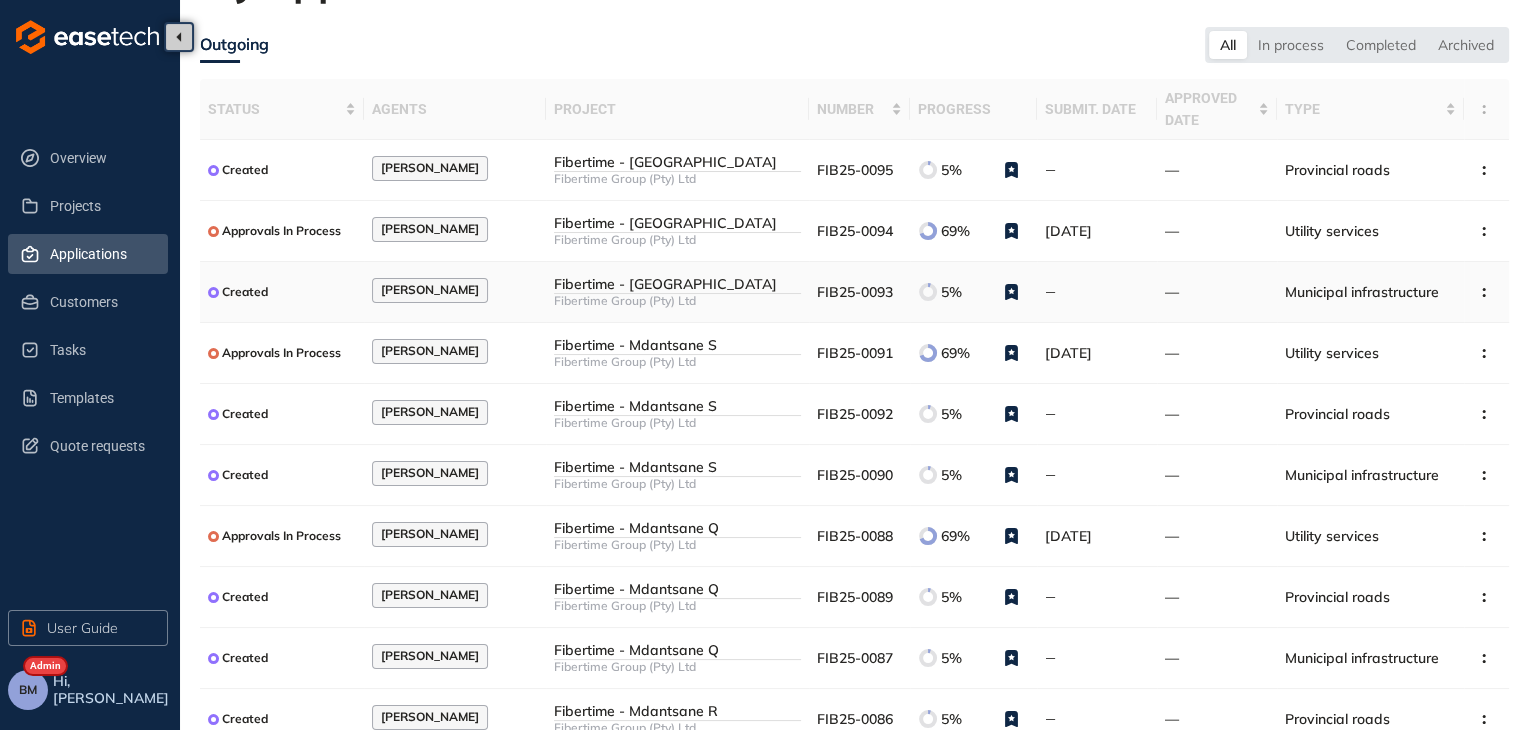 scroll, scrollTop: 138, scrollLeft: 0, axis: vertical 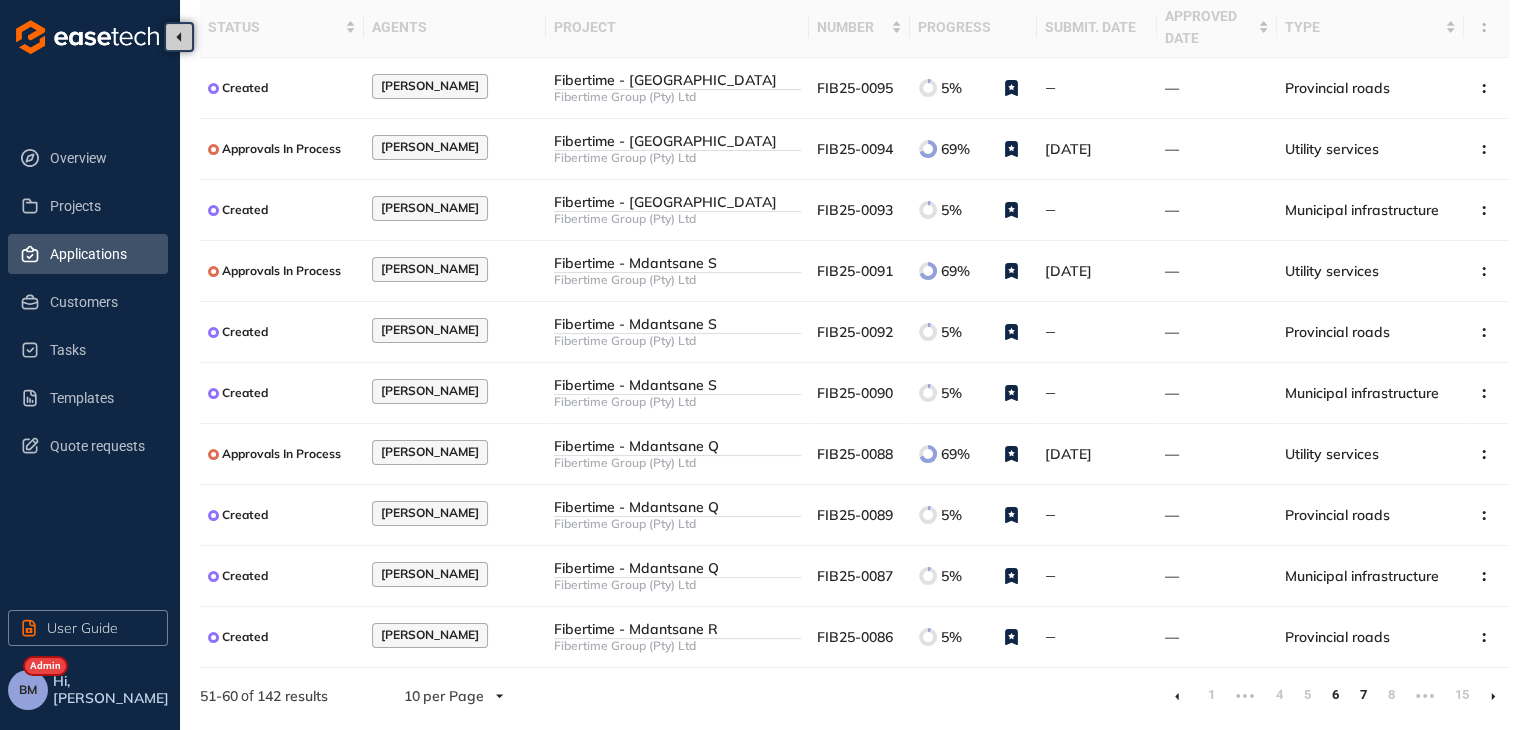 click on "7" at bounding box center (1363, 695) 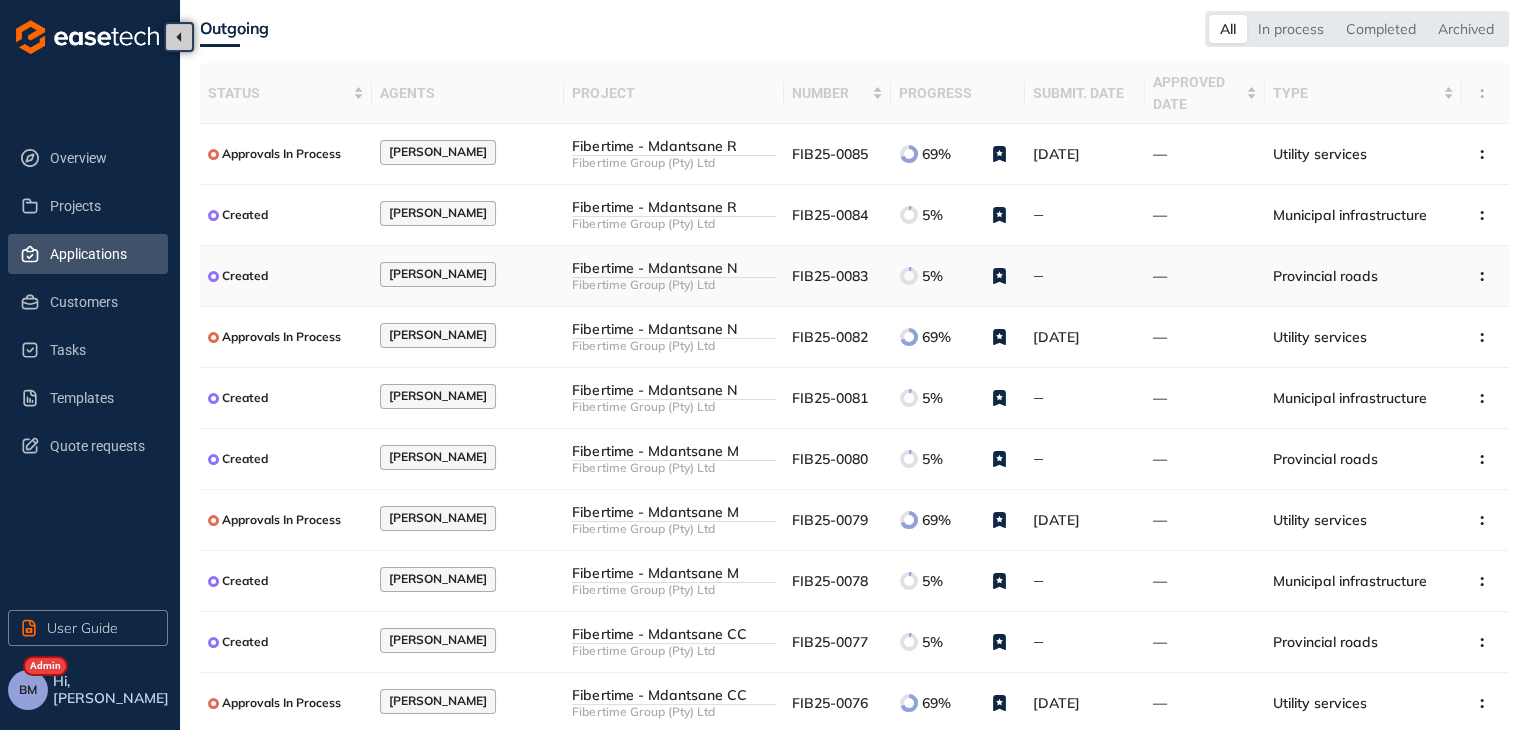 scroll, scrollTop: 138, scrollLeft: 0, axis: vertical 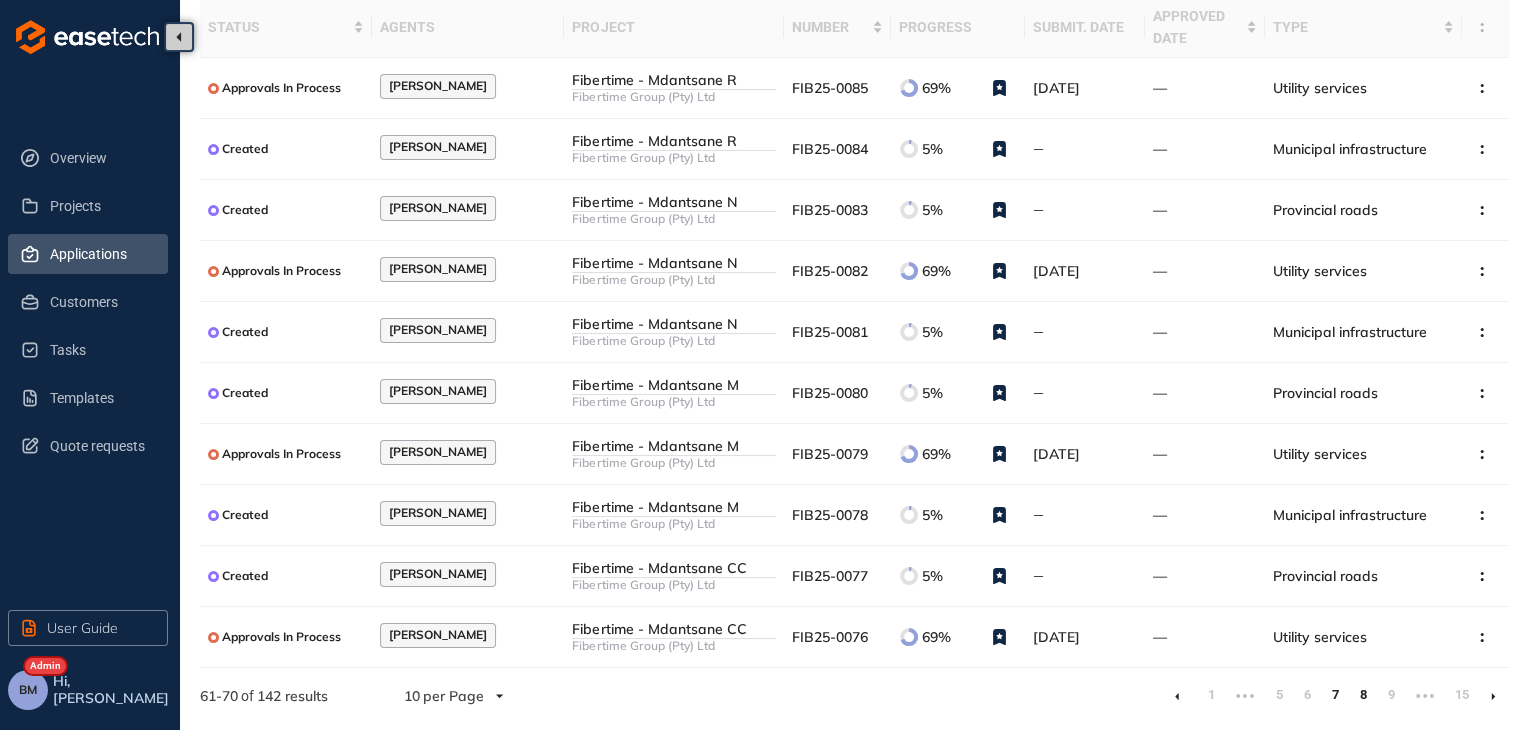 click on "8" at bounding box center [1363, 695] 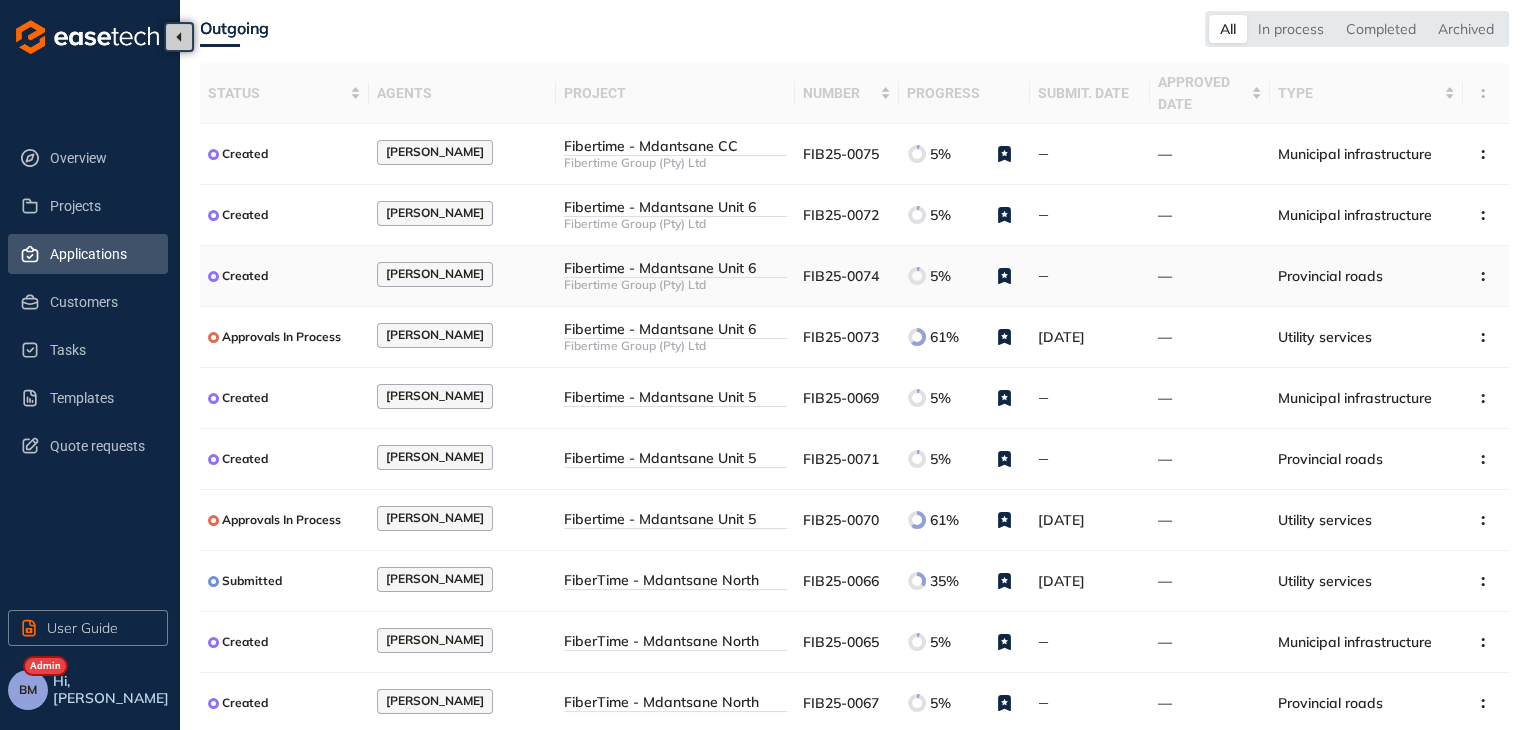scroll, scrollTop: 138, scrollLeft: 0, axis: vertical 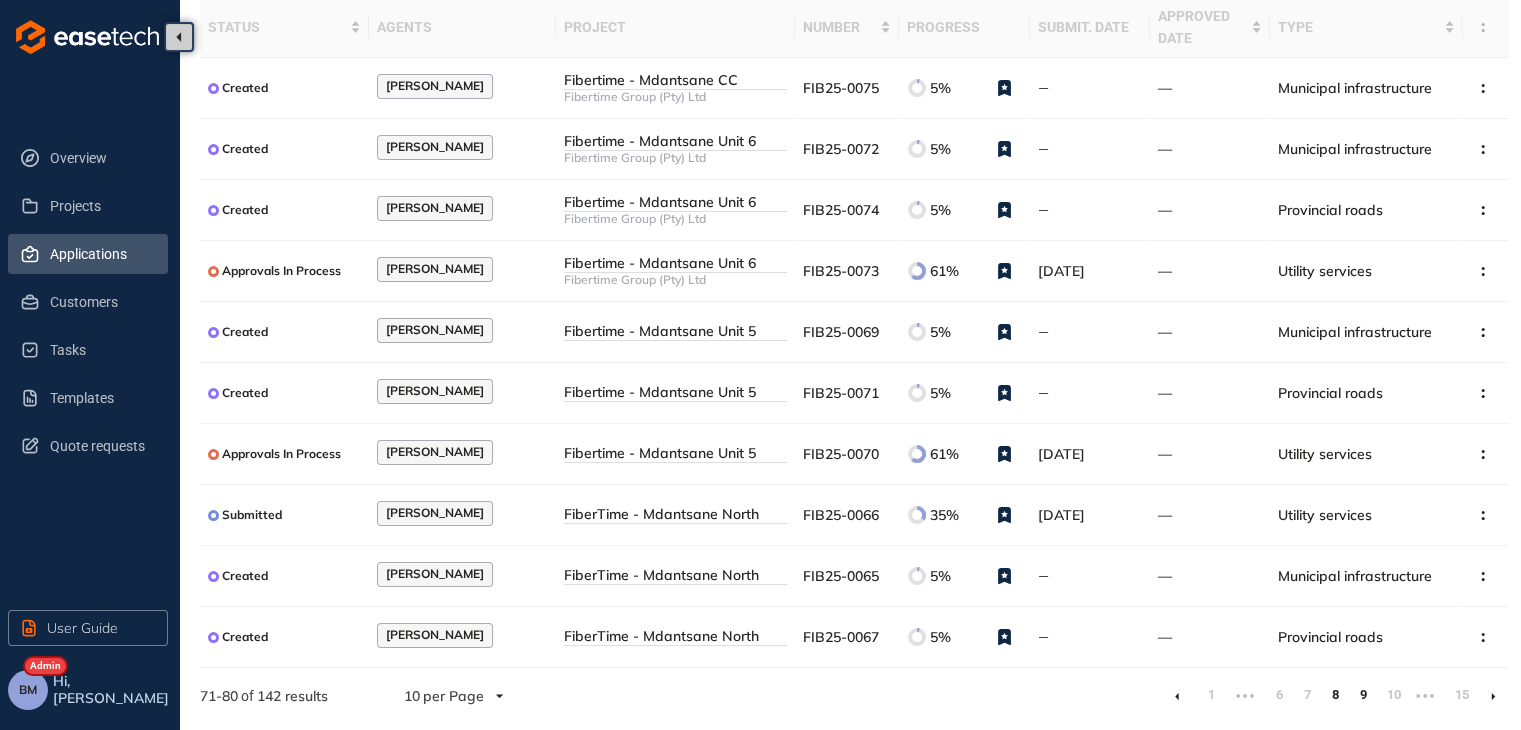 click on "9" at bounding box center (1363, 695) 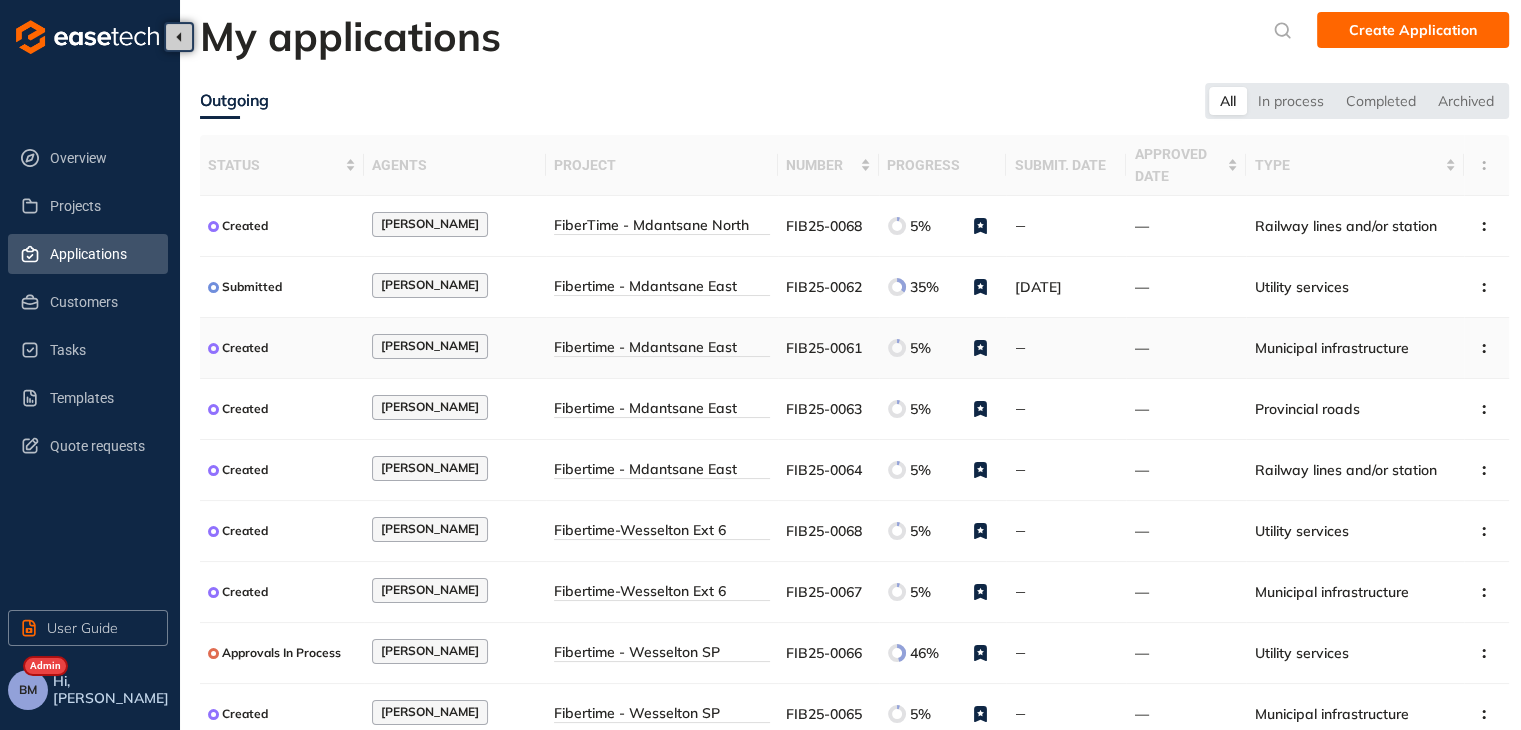 scroll, scrollTop: 138, scrollLeft: 0, axis: vertical 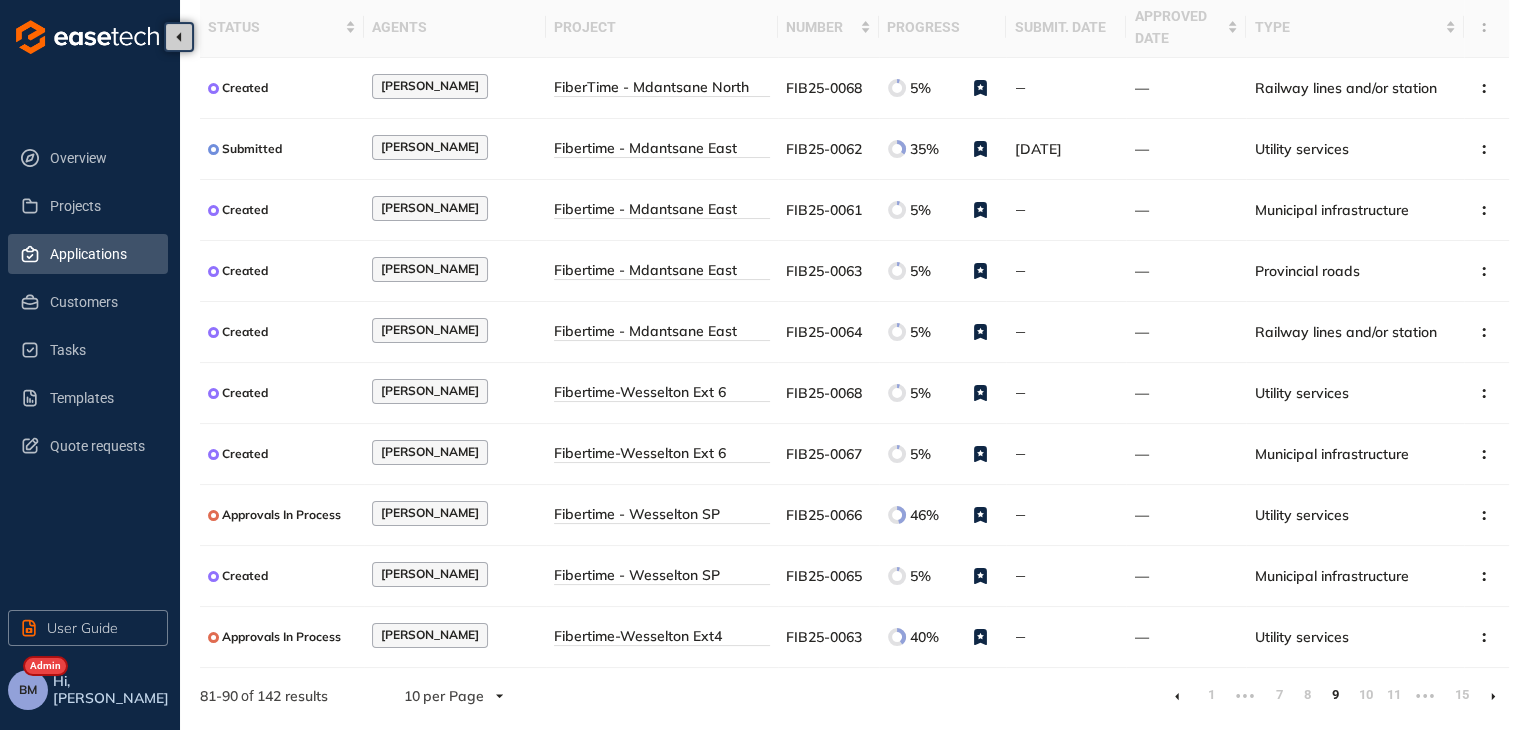 click on "10" at bounding box center (1363, 695) 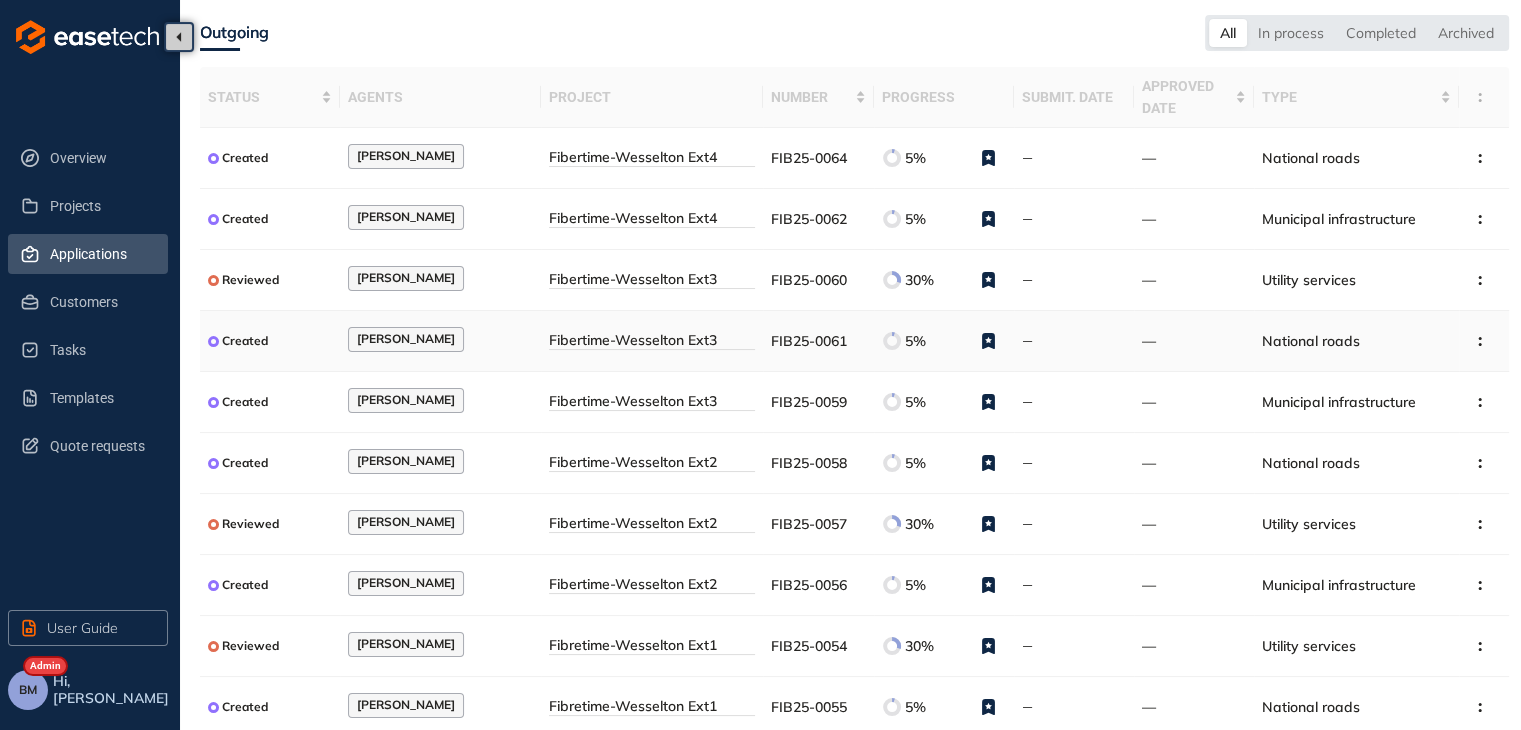 scroll, scrollTop: 138, scrollLeft: 0, axis: vertical 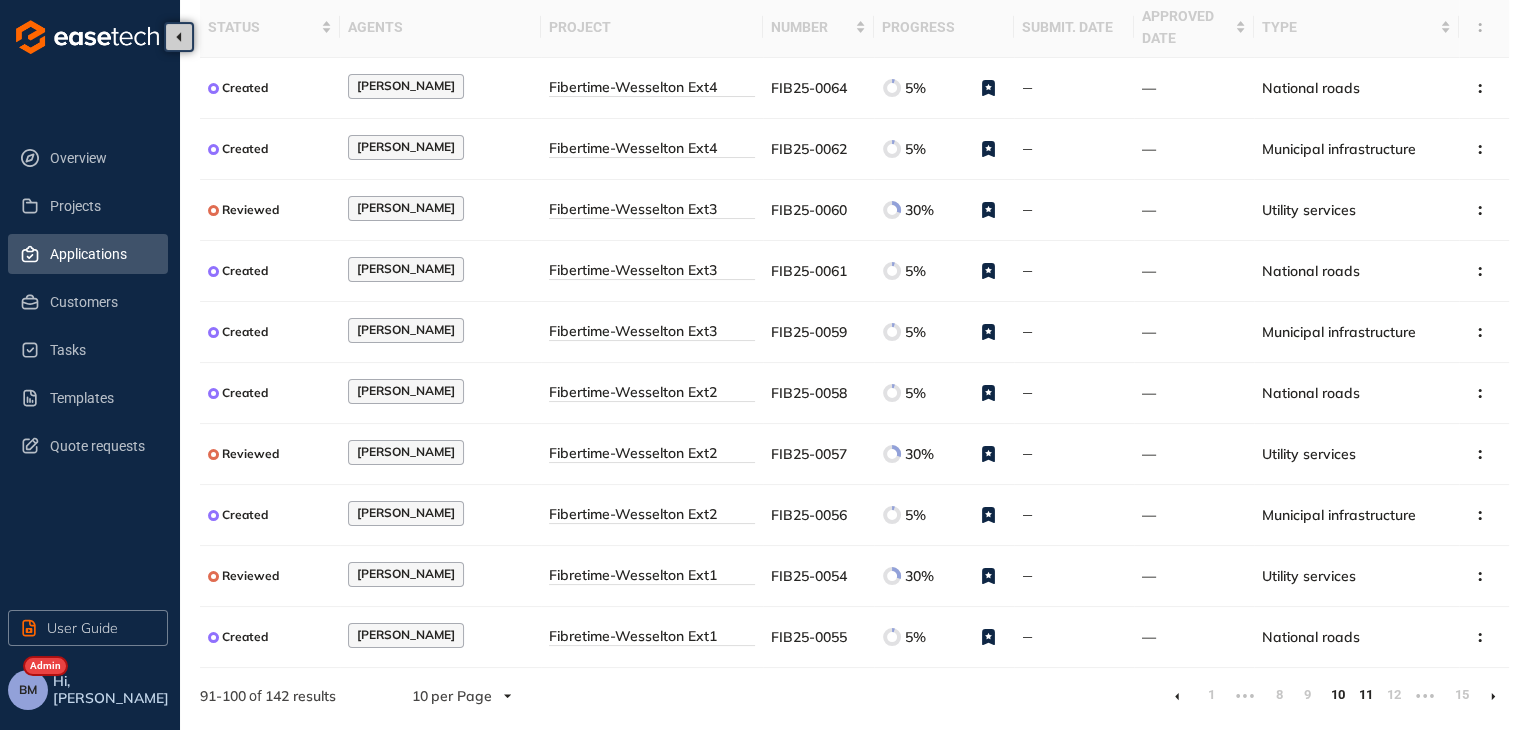click on "11" at bounding box center (1363, 695) 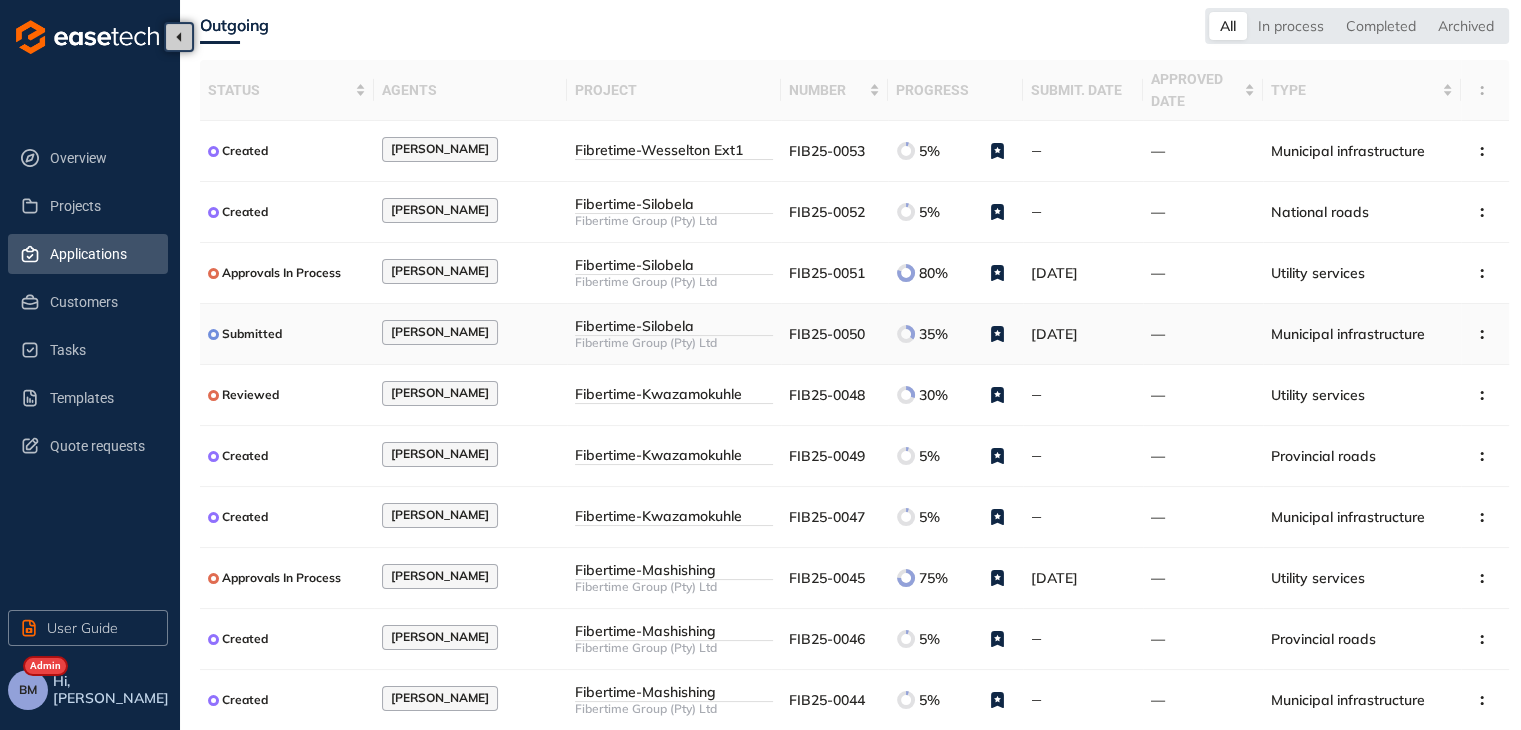 scroll, scrollTop: 138, scrollLeft: 0, axis: vertical 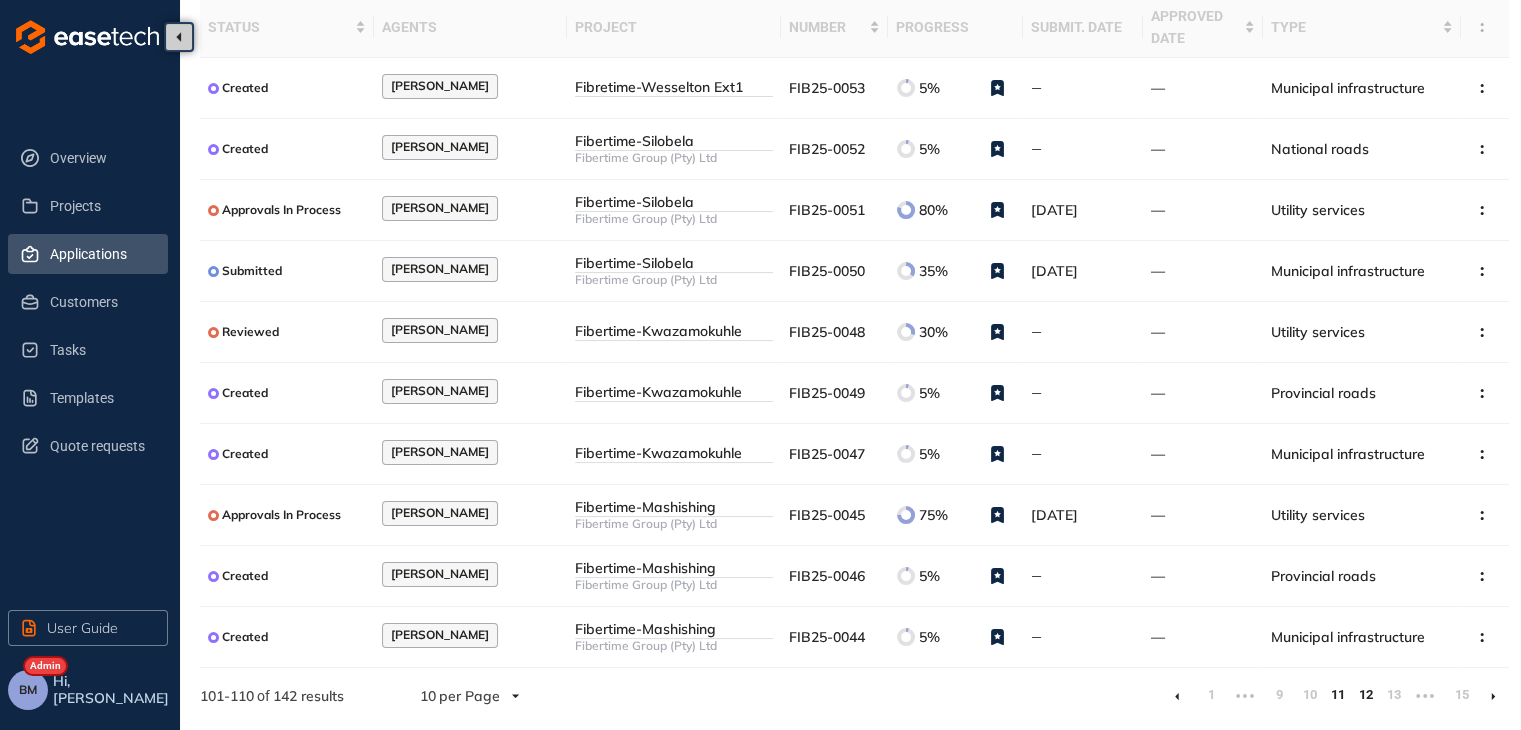click on "12" at bounding box center (1363, 695) 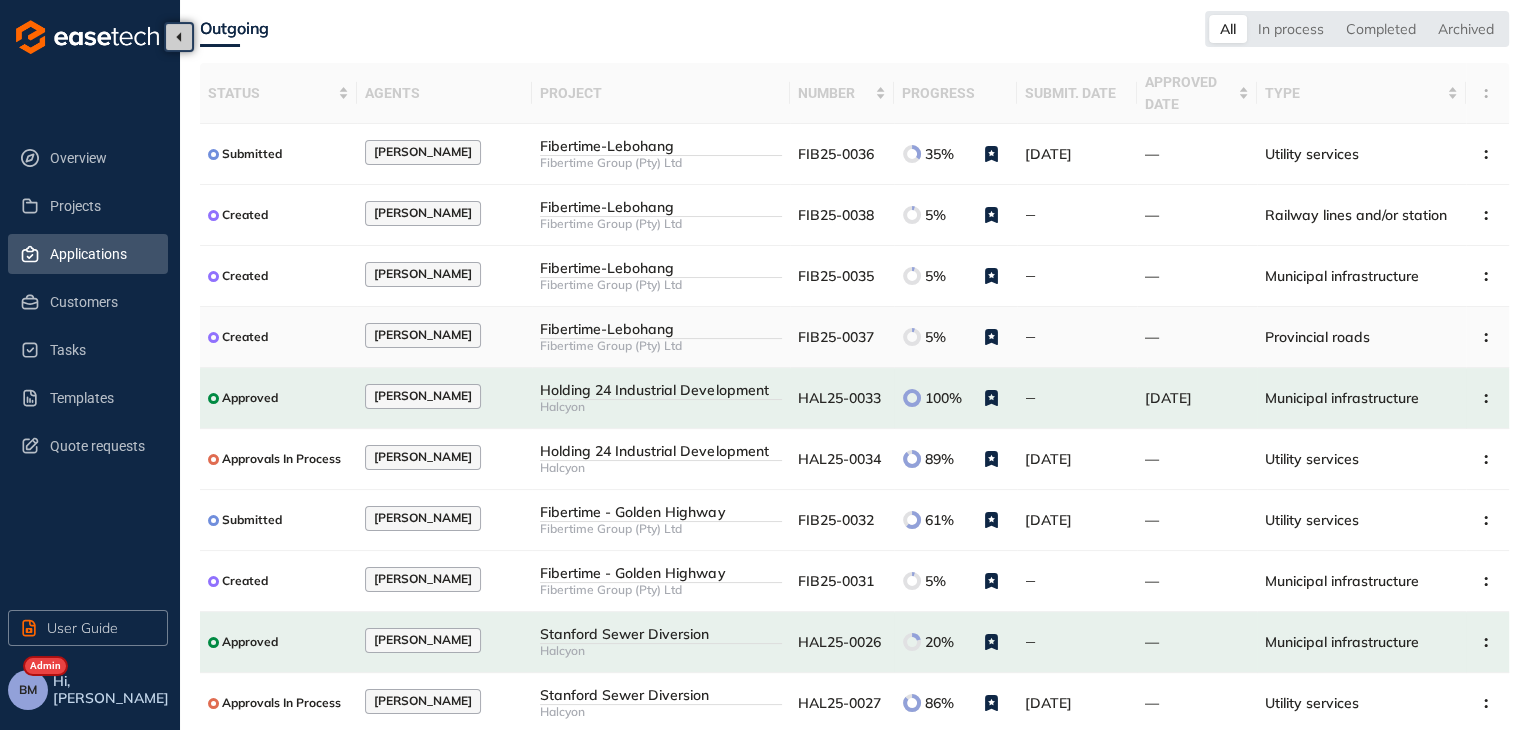 scroll, scrollTop: 138, scrollLeft: 0, axis: vertical 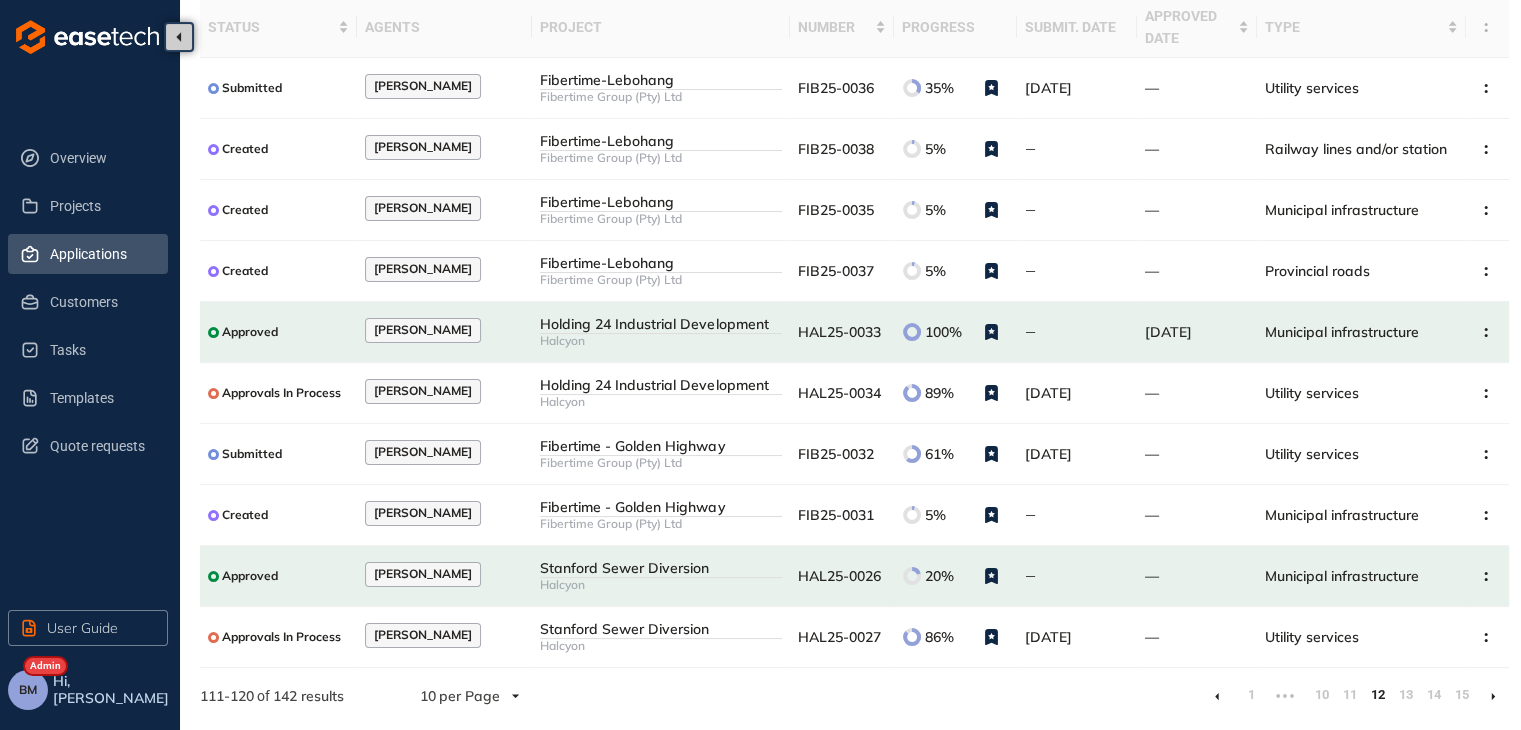 drag, startPoint x: 1412, startPoint y: 689, endPoint x: 1413, endPoint y: 669, distance: 20.024984 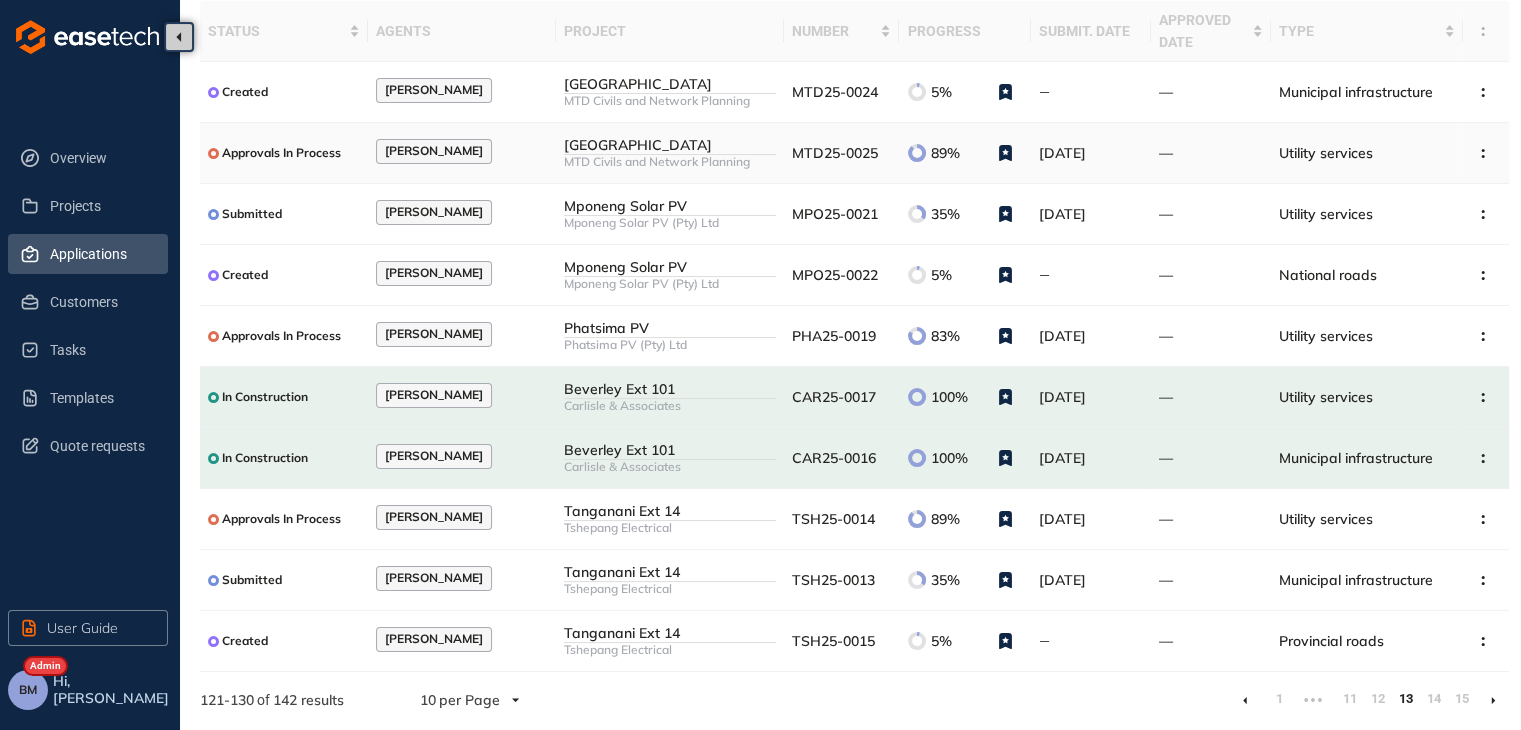 scroll, scrollTop: 138, scrollLeft: 0, axis: vertical 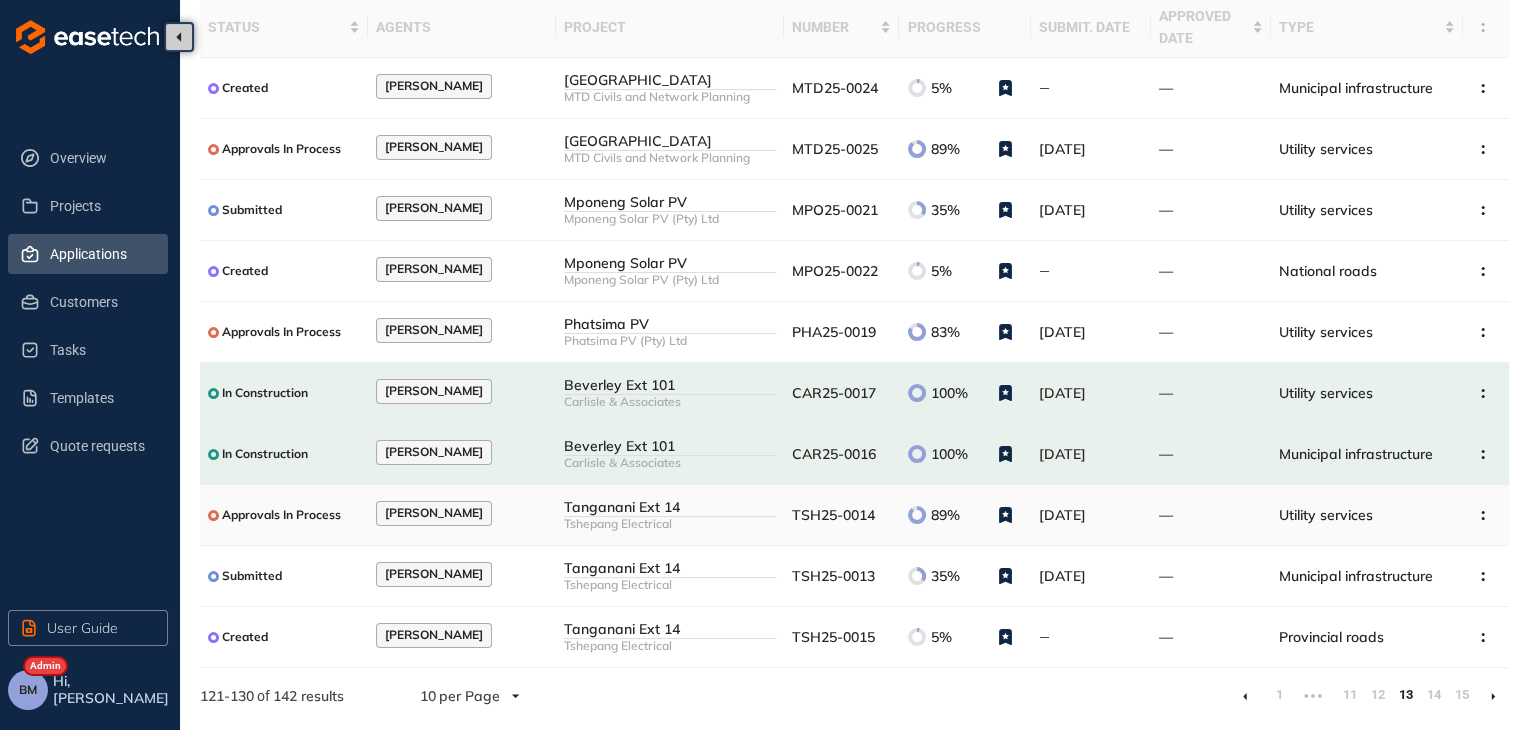 click on "TSH25-0014" at bounding box center (841, 515) 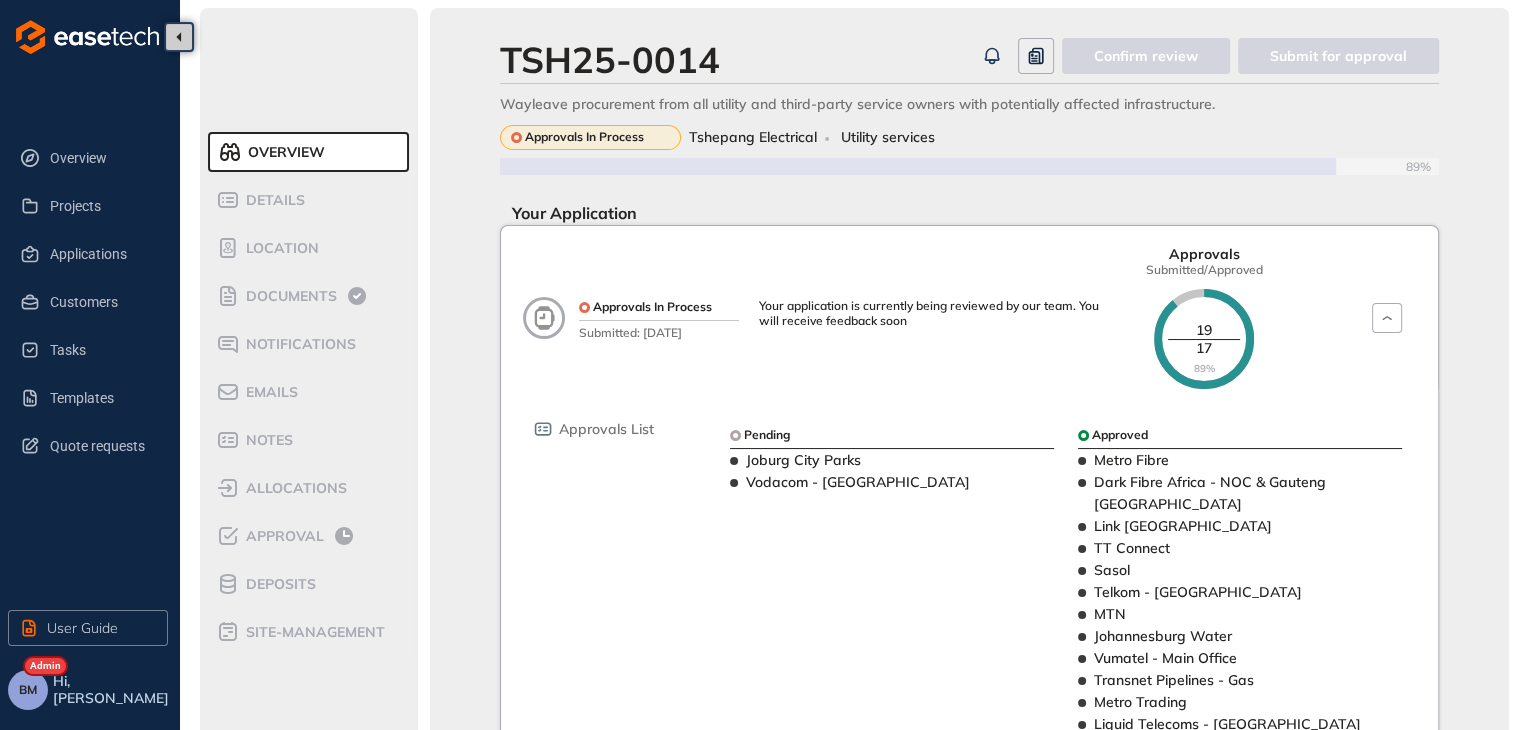scroll, scrollTop: 138, scrollLeft: 0, axis: vertical 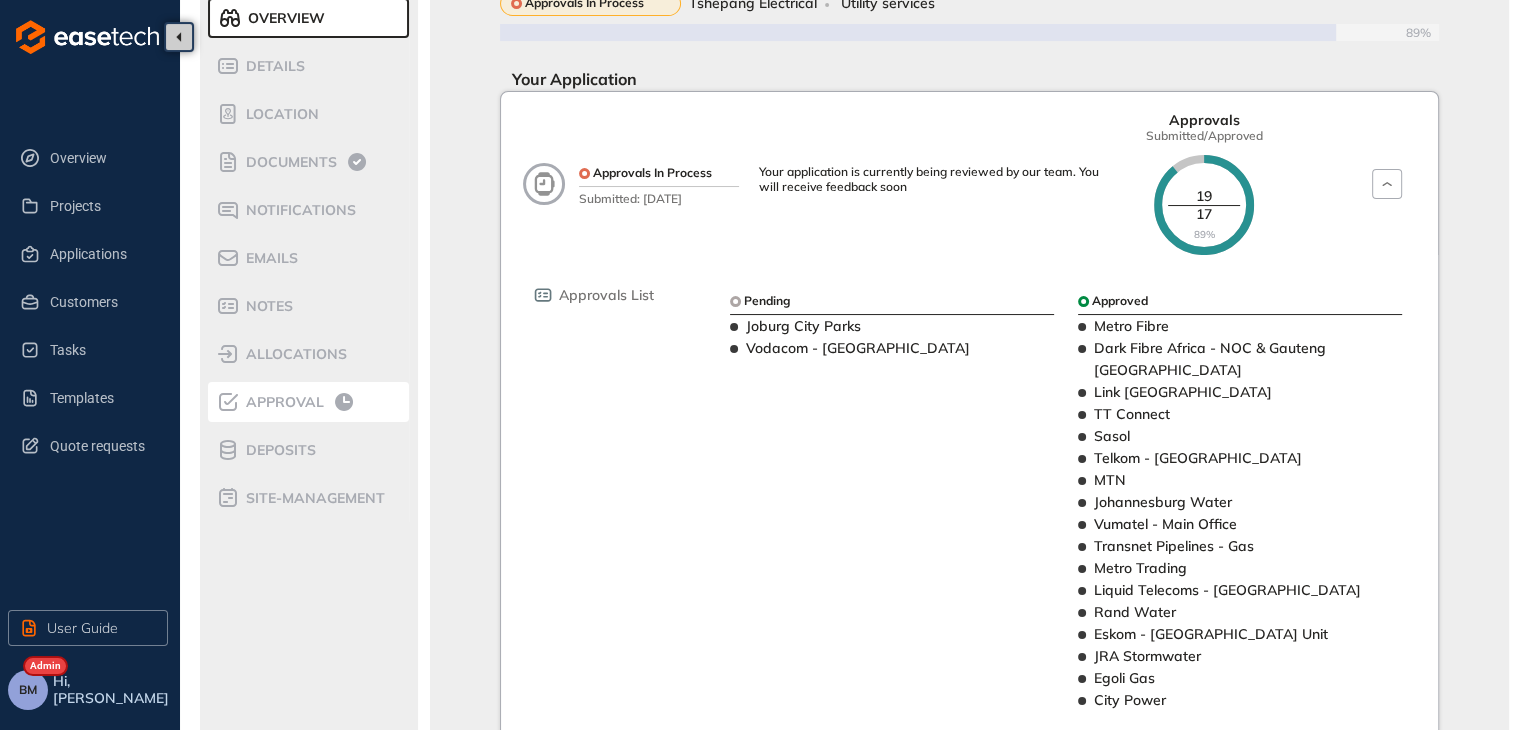 click on "Approval" at bounding box center [301, 402] 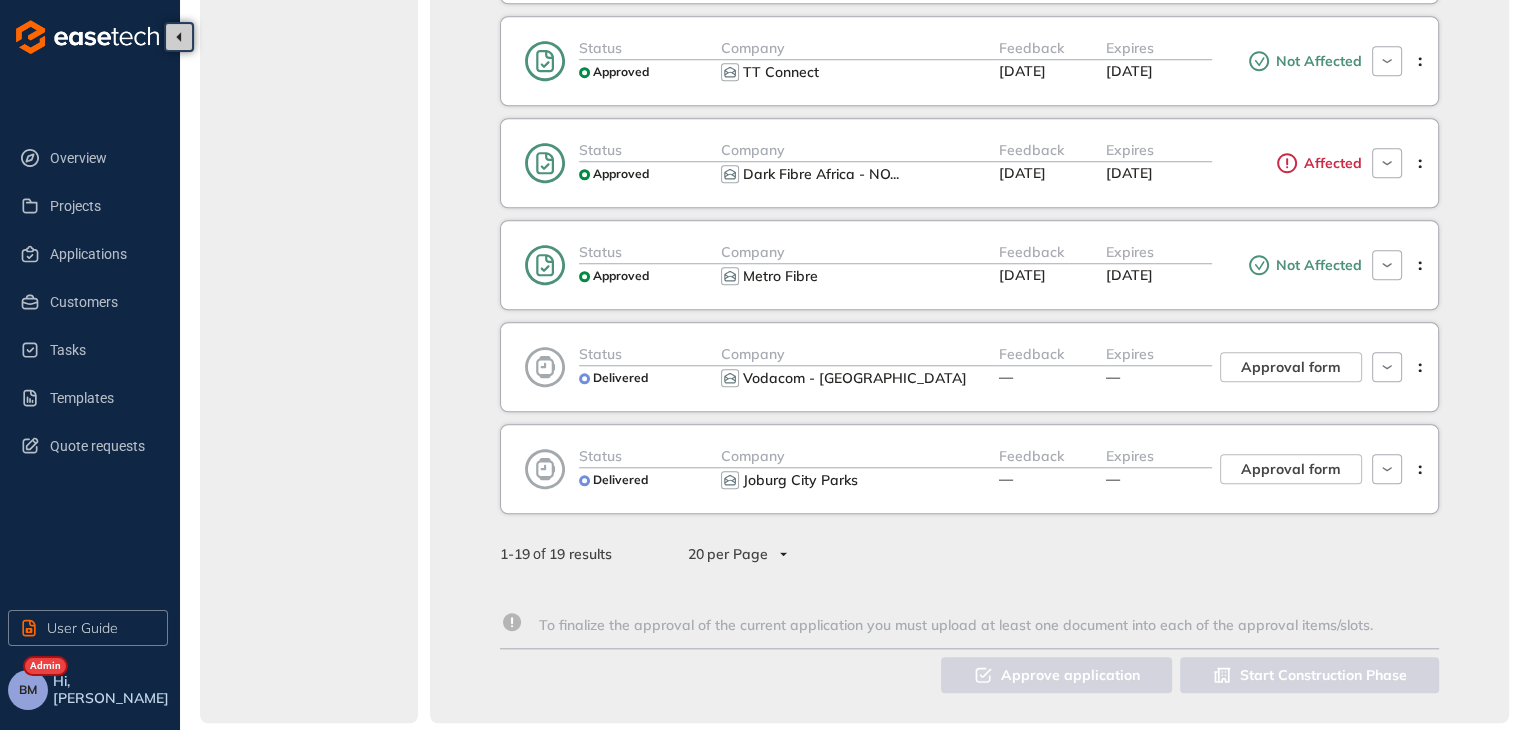 scroll, scrollTop: 1667, scrollLeft: 0, axis: vertical 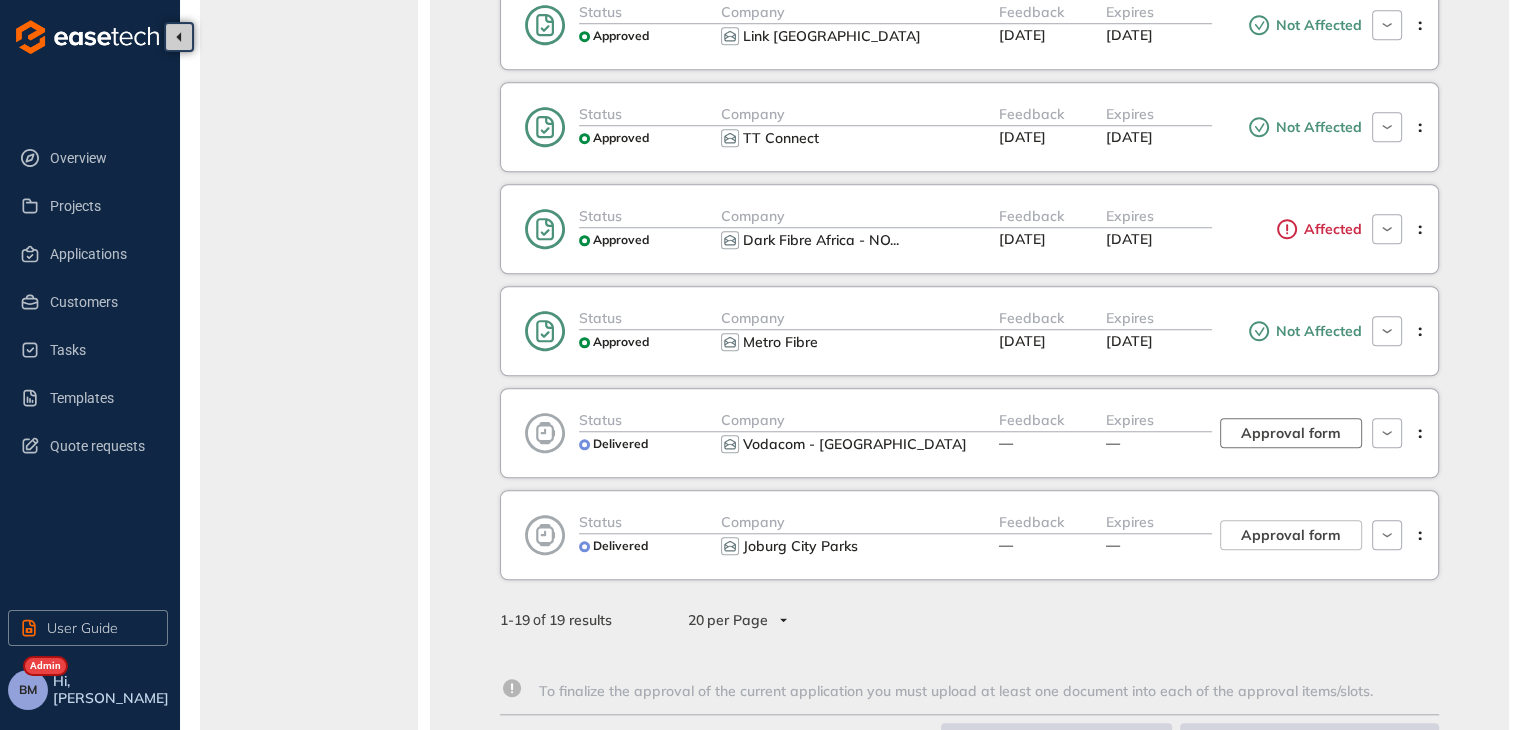 click on "Approval form" at bounding box center [1291, 433] 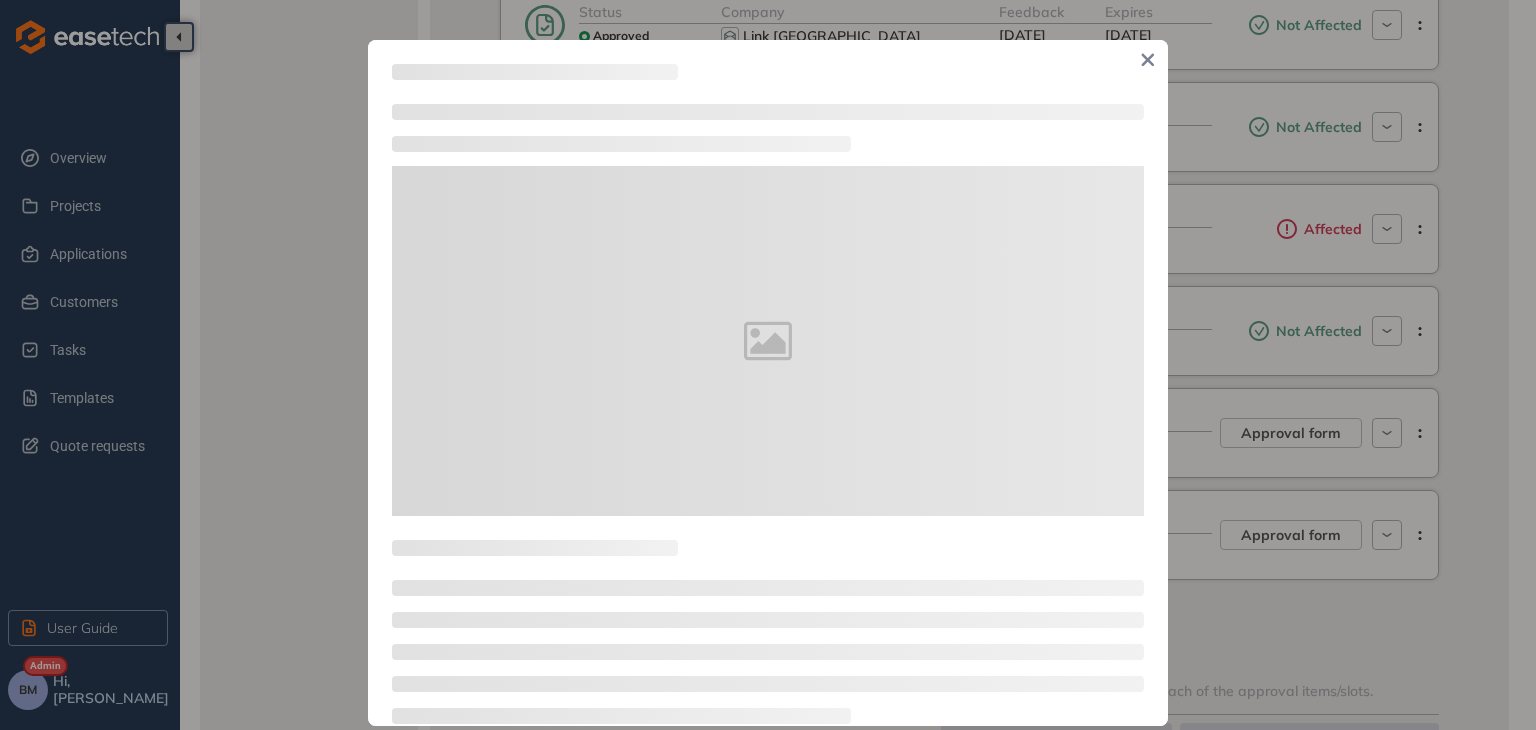 type on "**********" 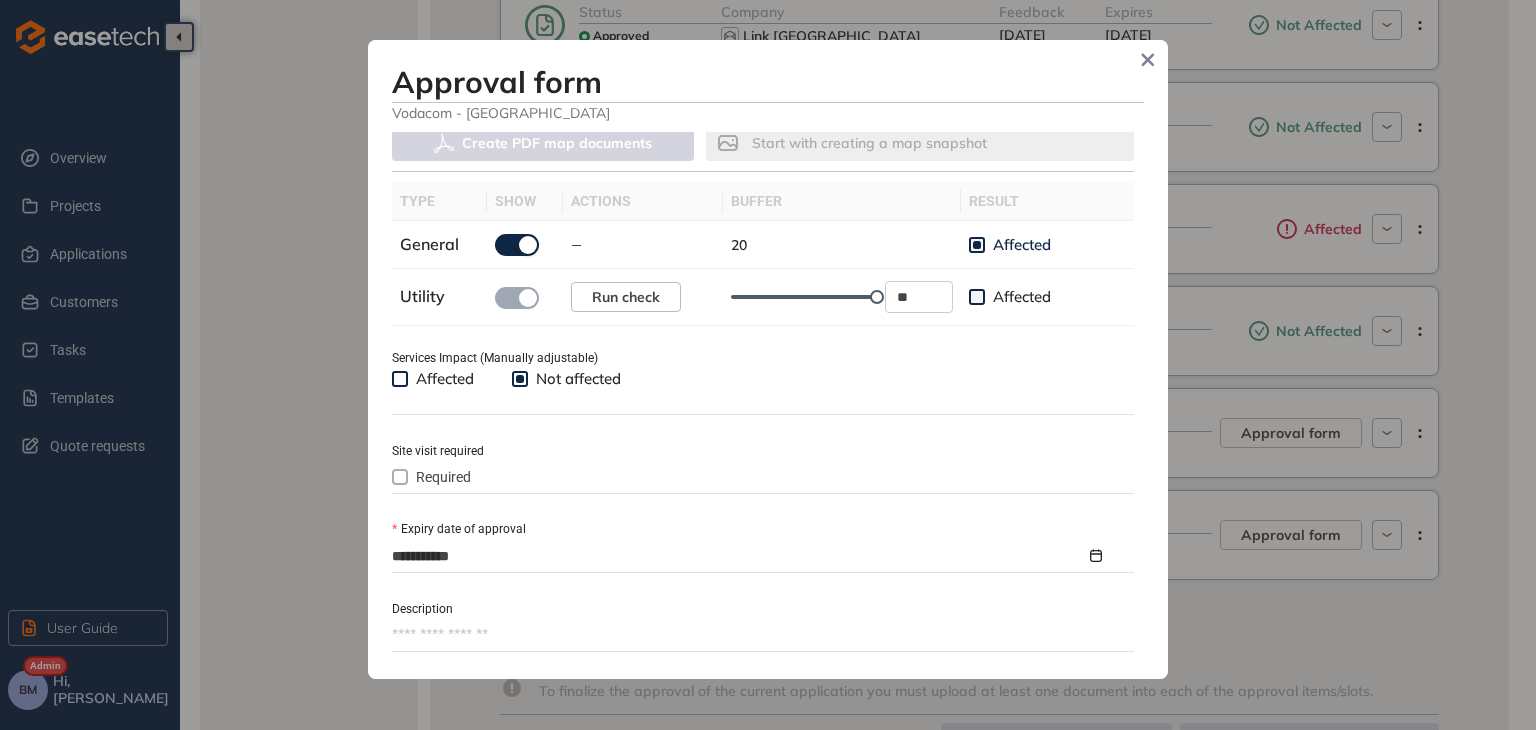 scroll, scrollTop: 600, scrollLeft: 0, axis: vertical 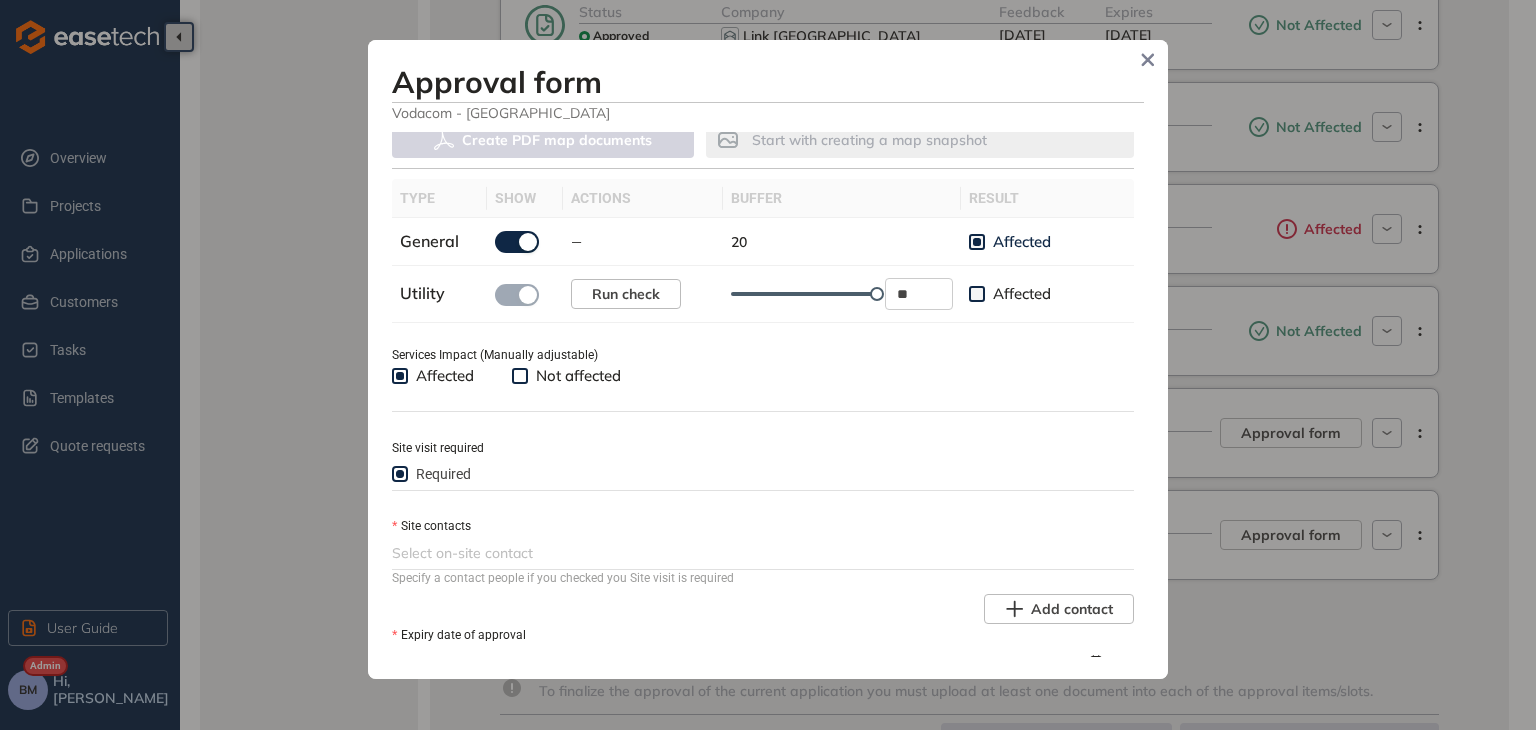 click at bounding box center [761, 553] 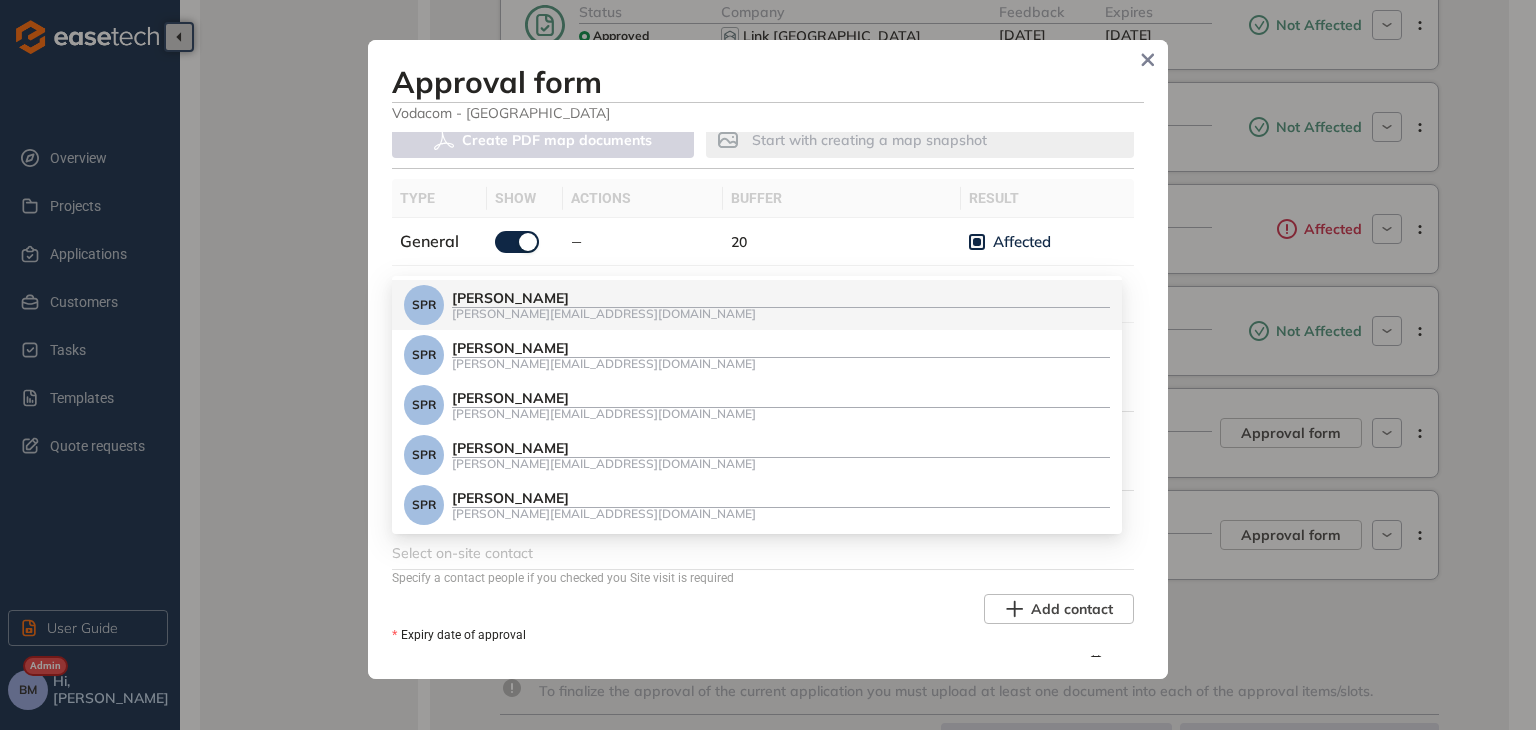 click on "[PERSON_NAME]" at bounding box center (781, 298) 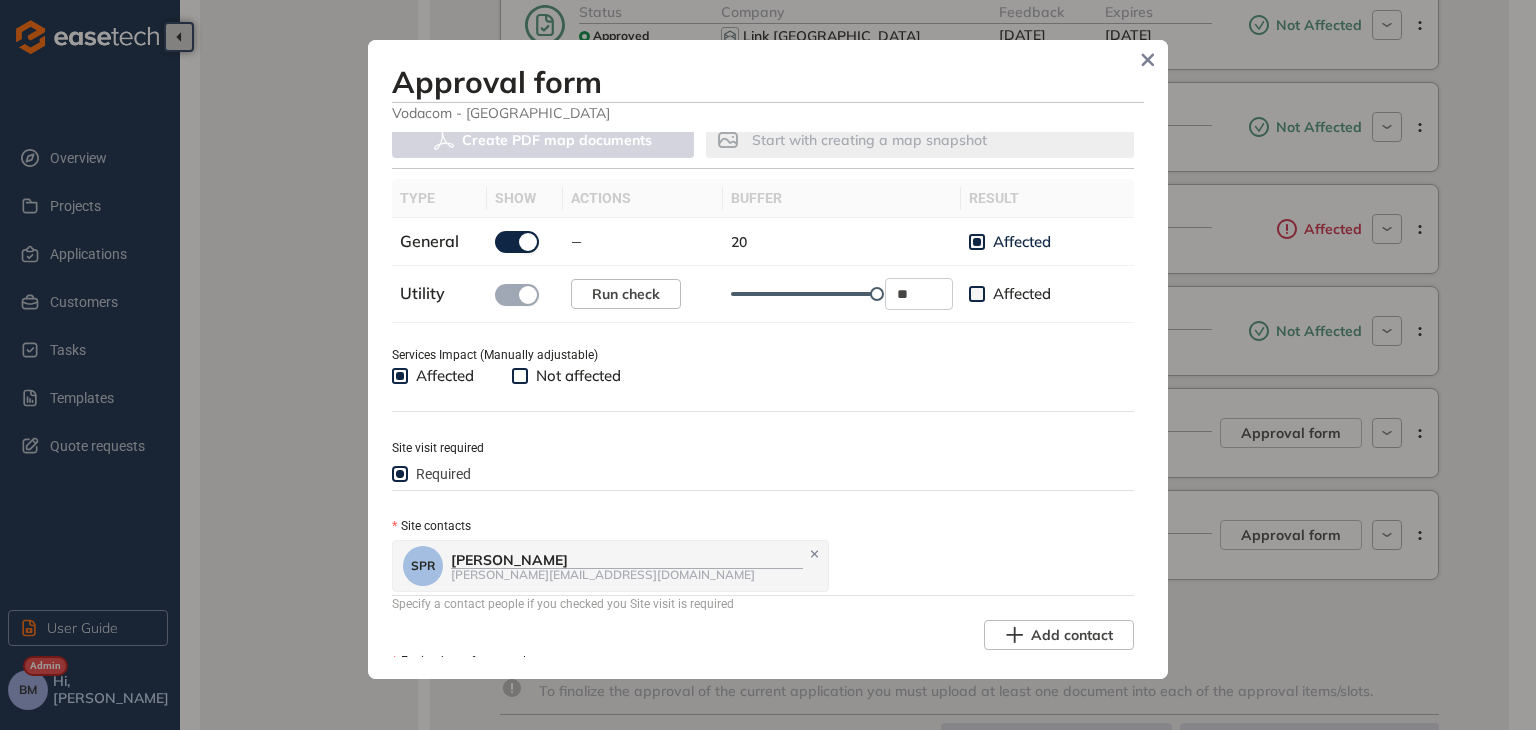 click on "SPR [PERSON_NAME] [PERSON_NAME][EMAIL_ADDRESS][DOMAIN_NAME]" at bounding box center (761, 566) 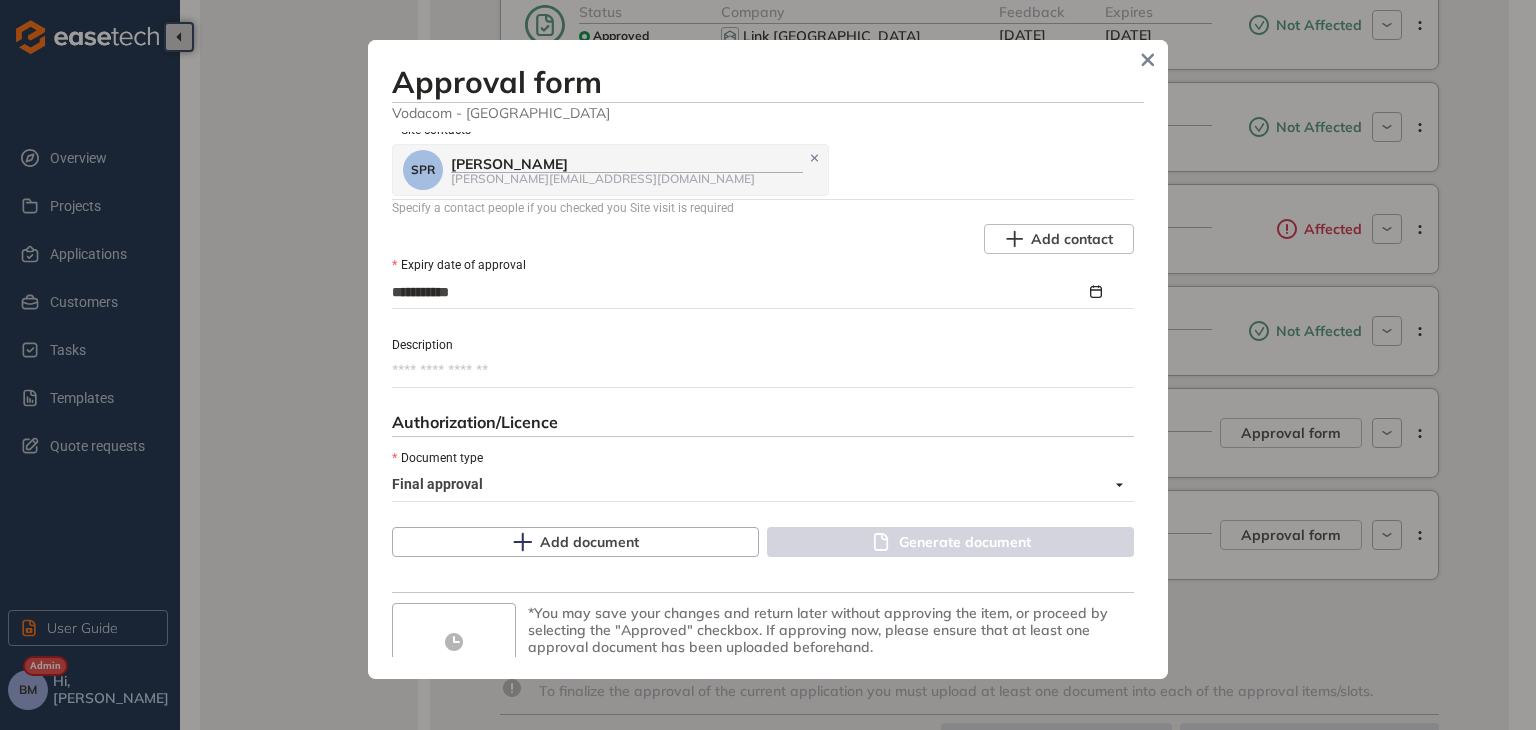 scroll, scrollTop: 1000, scrollLeft: 0, axis: vertical 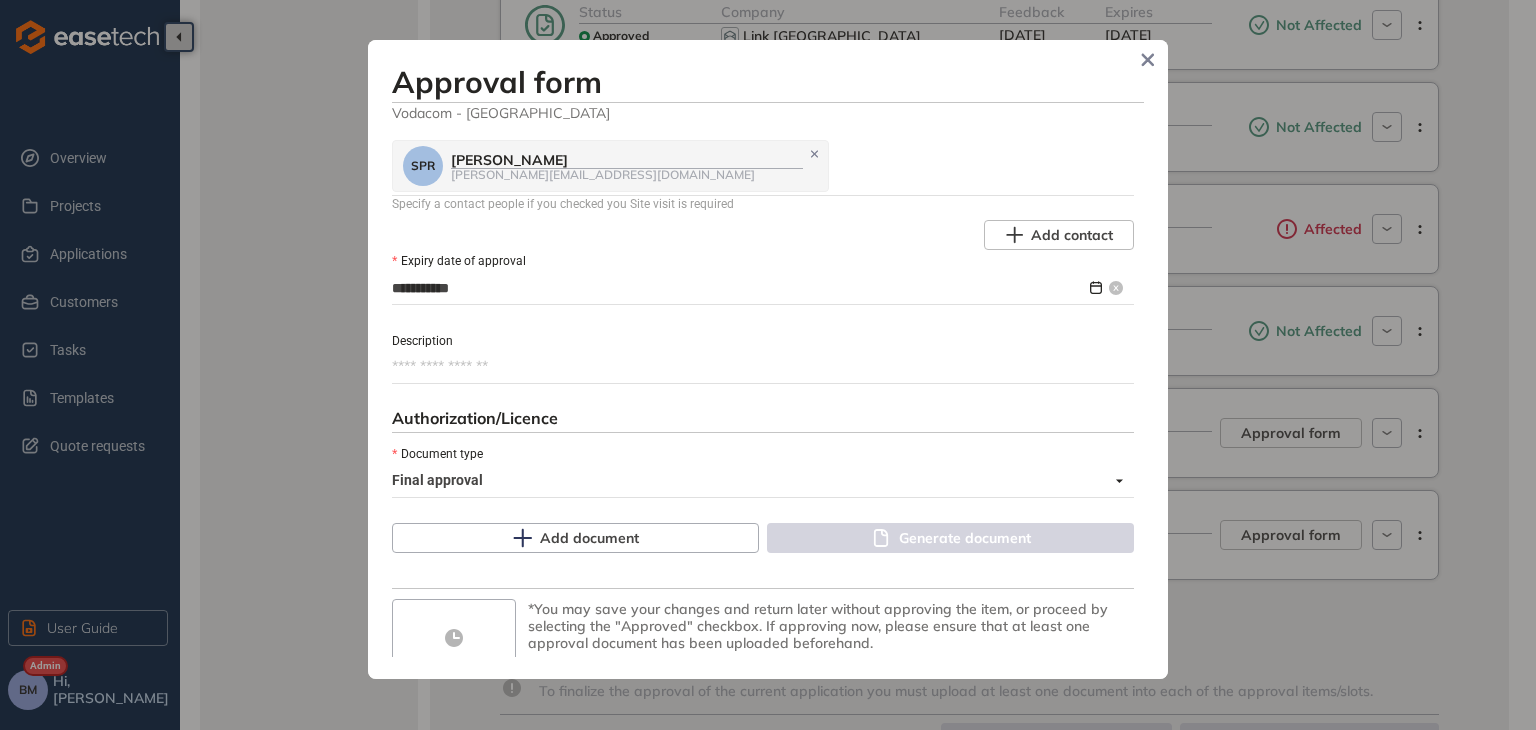 click on "**********" at bounding box center (739, 288) 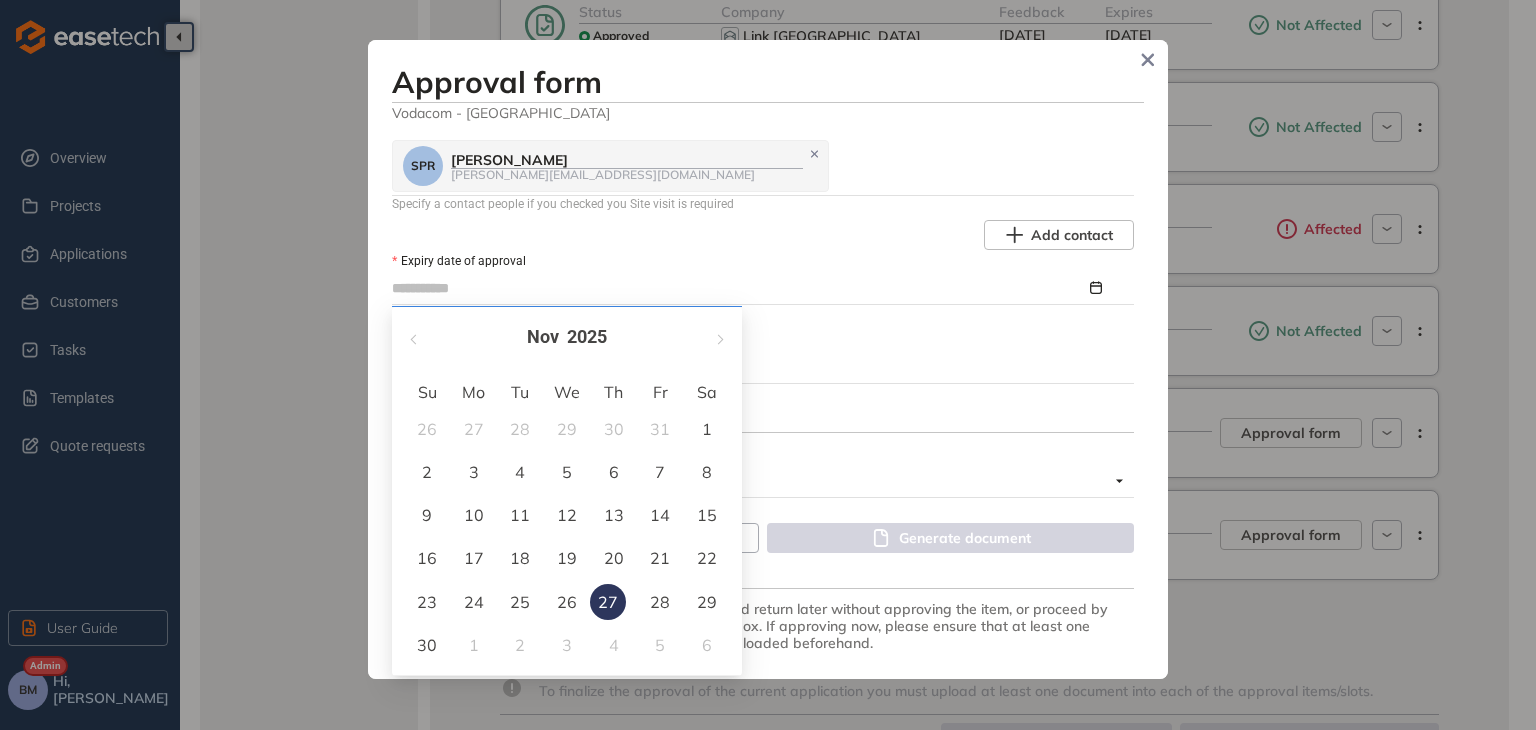 type on "**********" 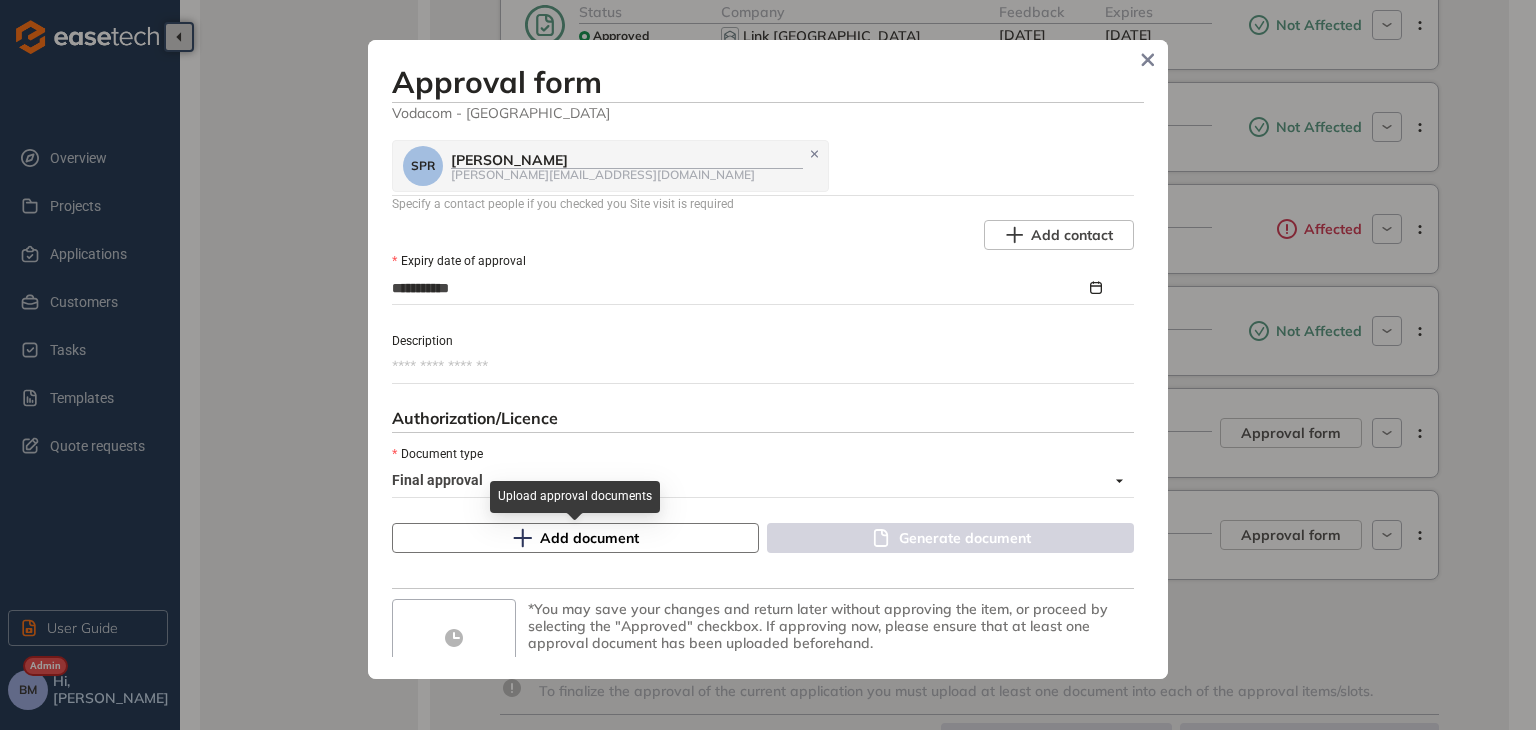 click on "Add document" at bounding box center (575, 538) 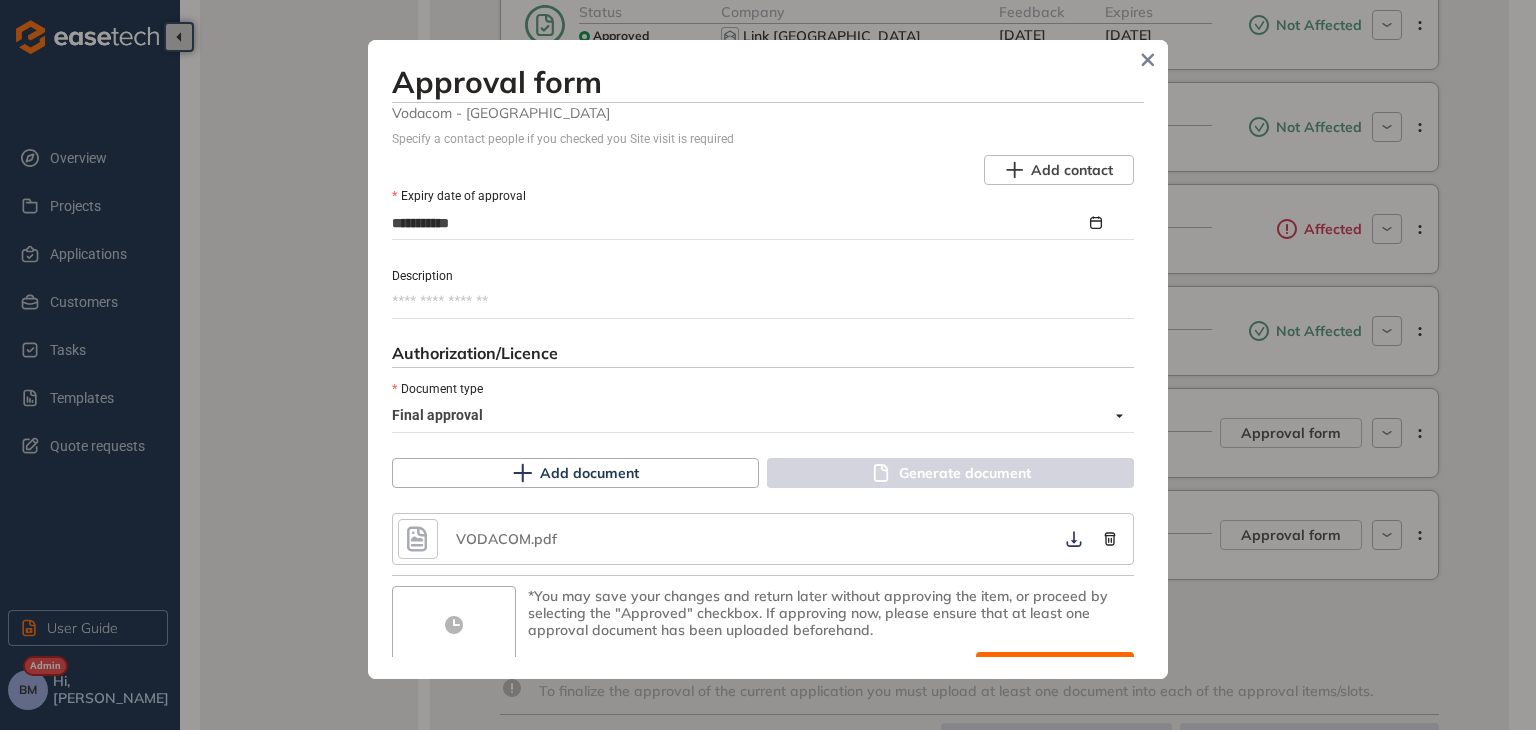 scroll, scrollTop: 1104, scrollLeft: 0, axis: vertical 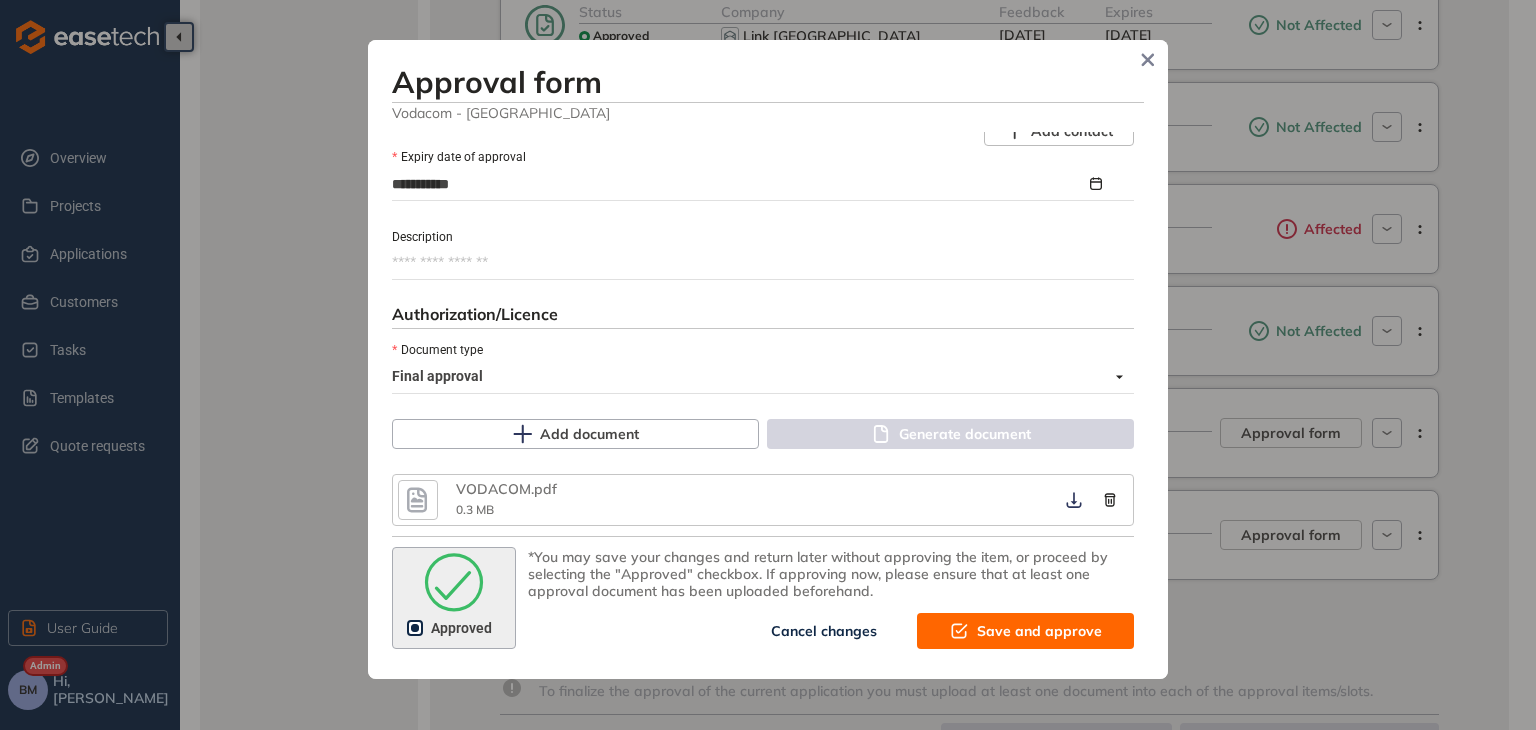 click on "Save and approve" at bounding box center (1039, 631) 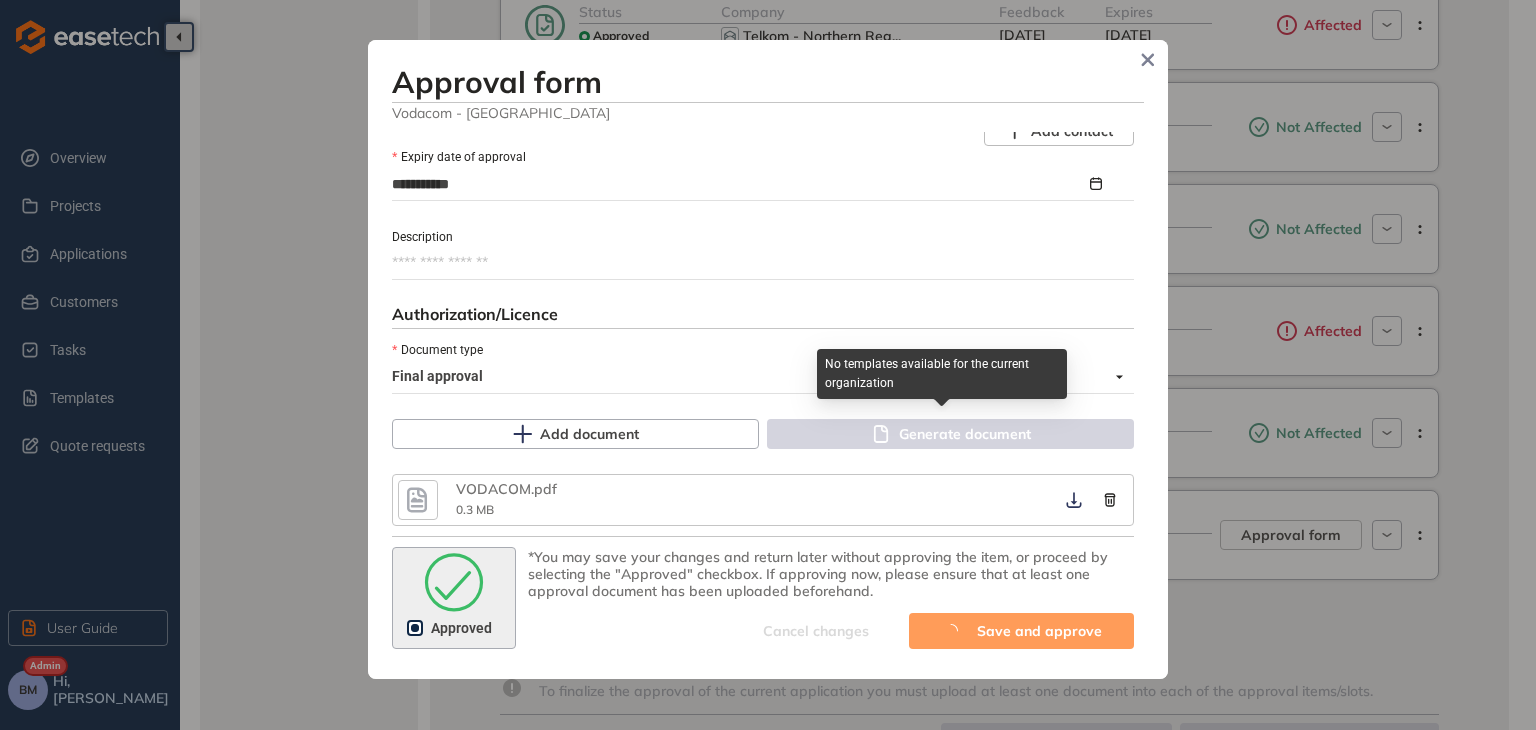 scroll, scrollTop: 1380, scrollLeft: 0, axis: vertical 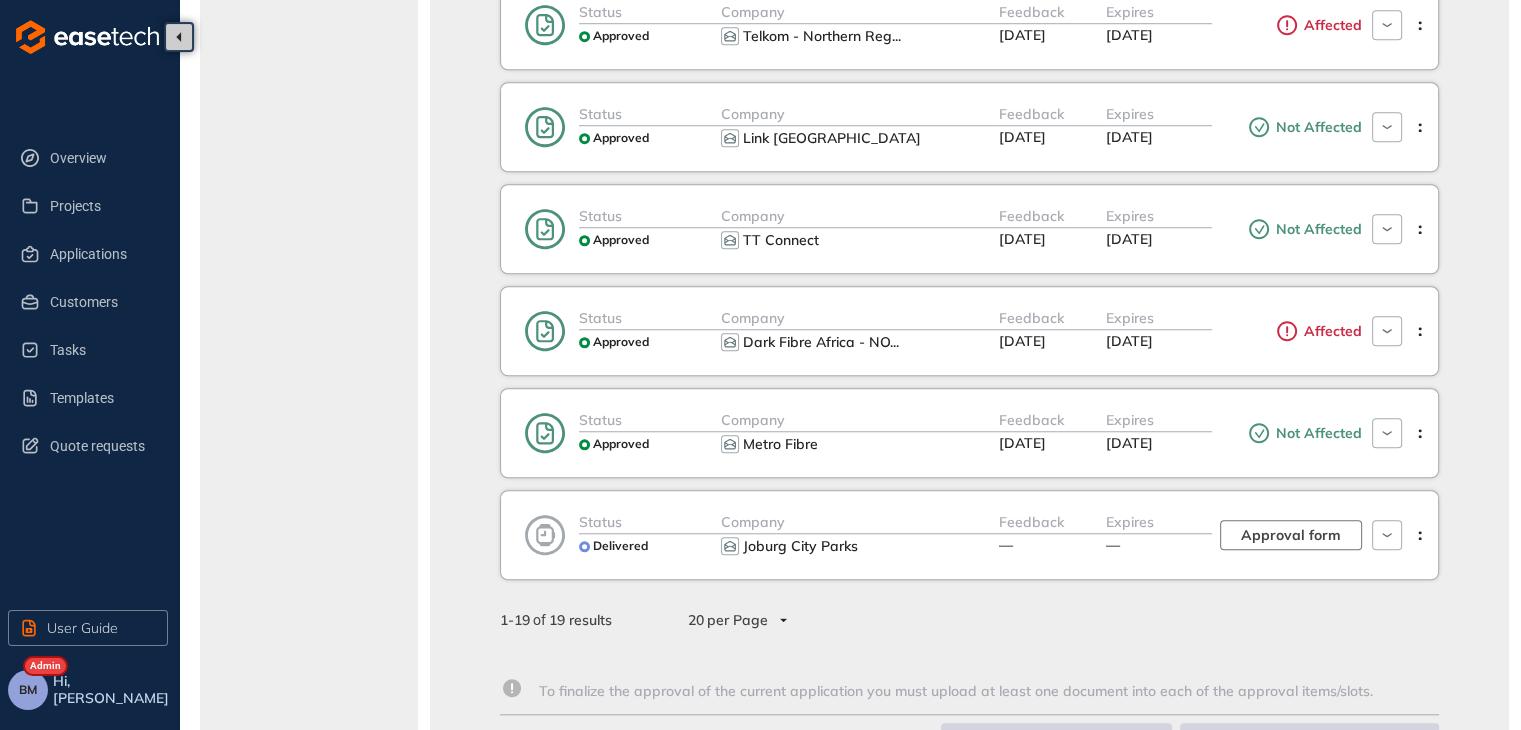 click on "Approval form" at bounding box center (1291, 535) 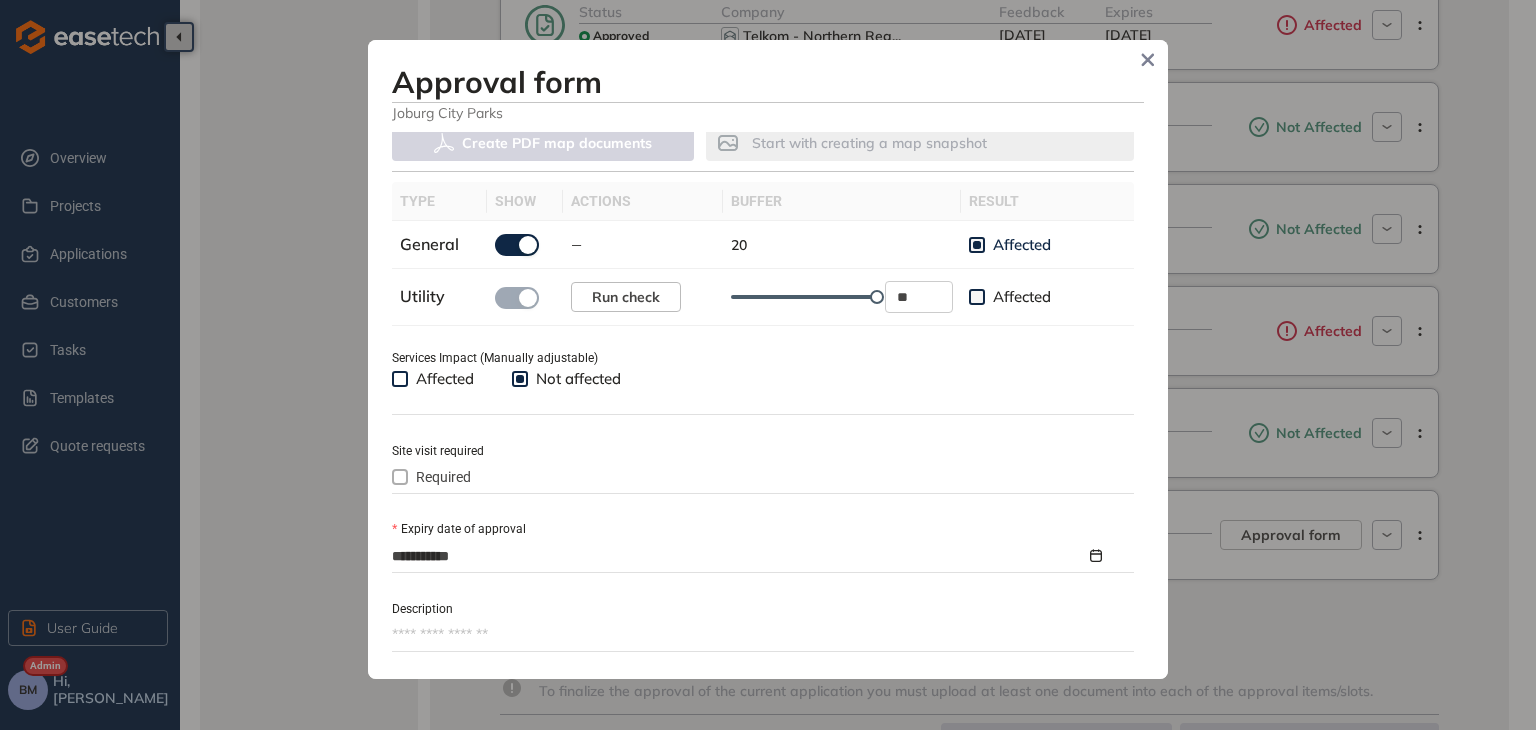 scroll, scrollTop: 700, scrollLeft: 0, axis: vertical 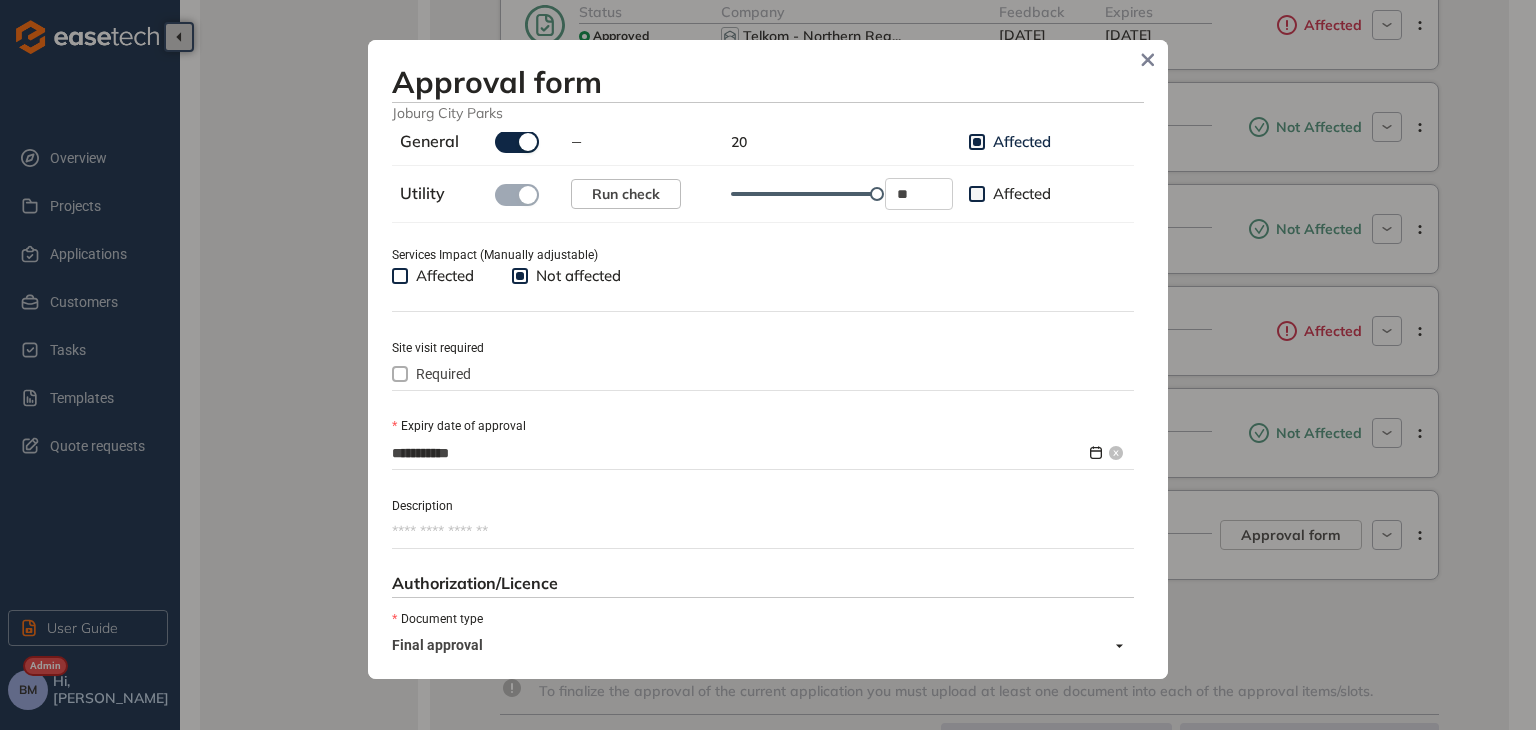 click on "**********" at bounding box center (739, 453) 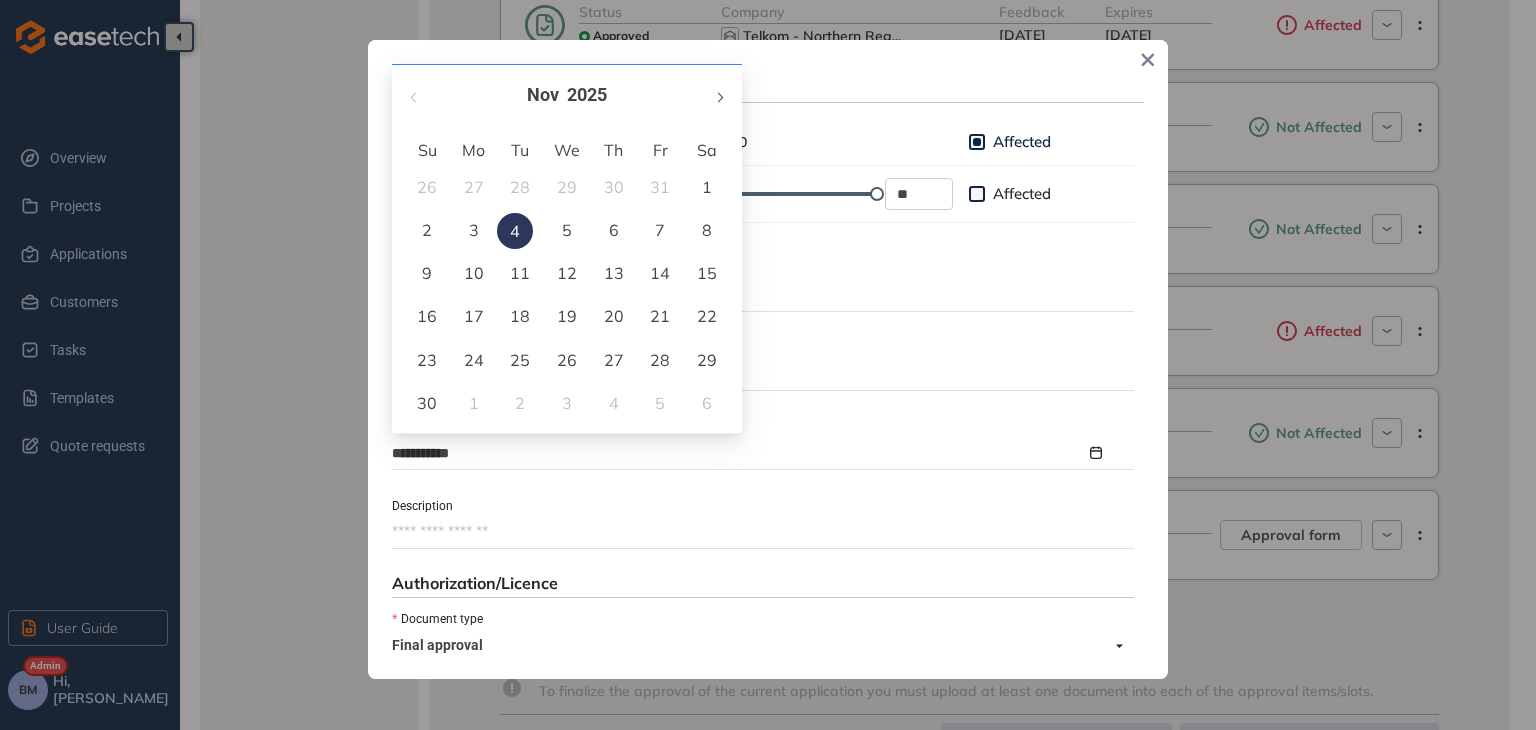 click at bounding box center [719, 97] 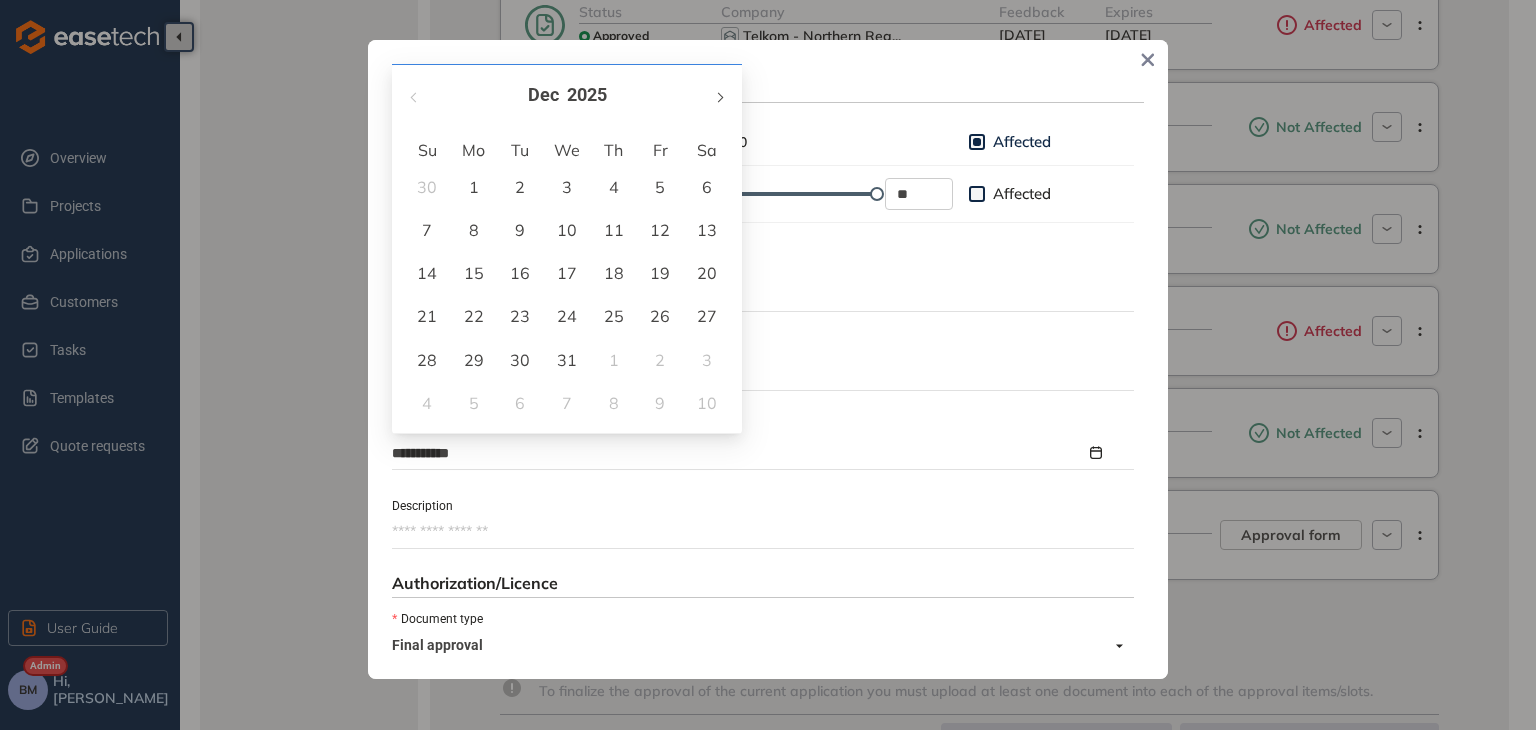 click at bounding box center [719, 97] 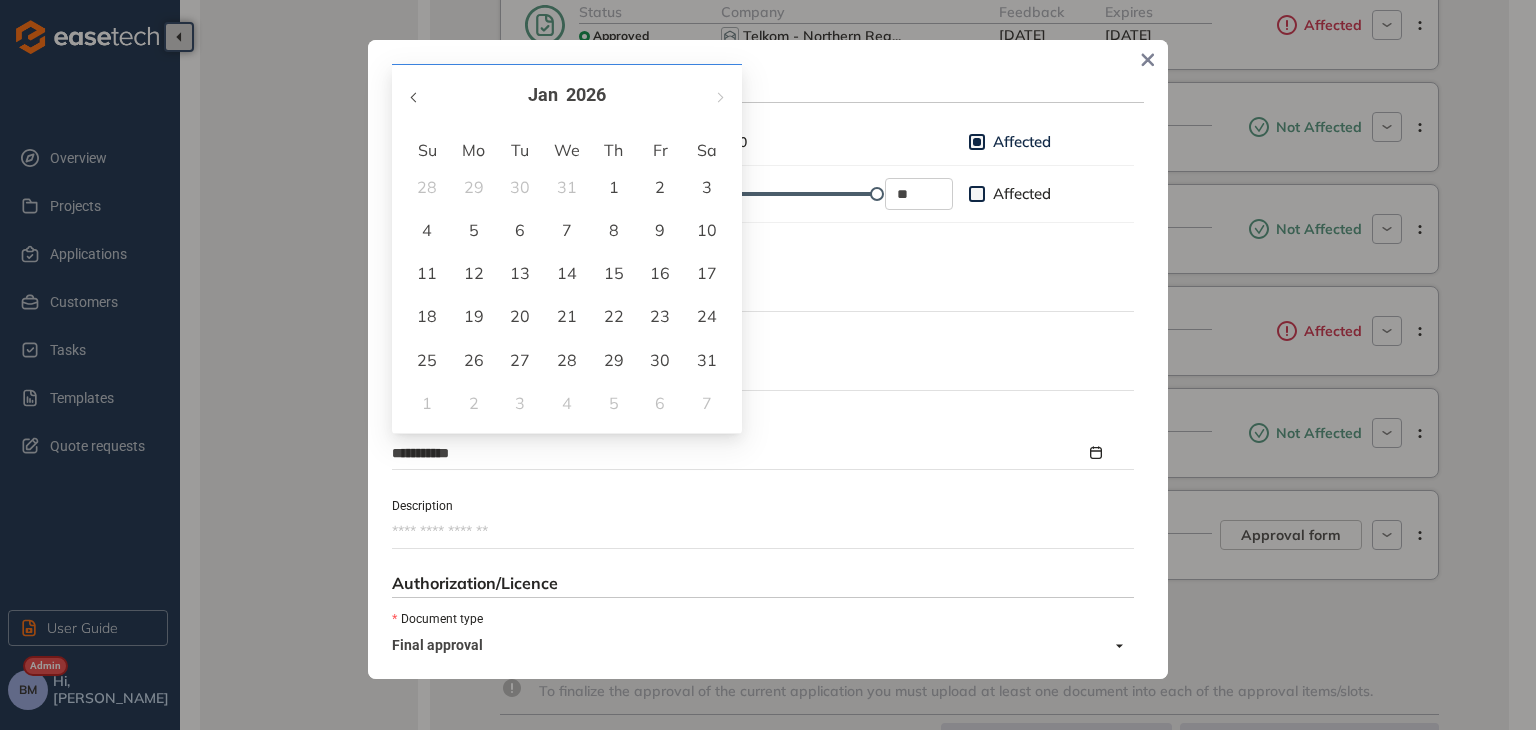 click at bounding box center [415, 95] 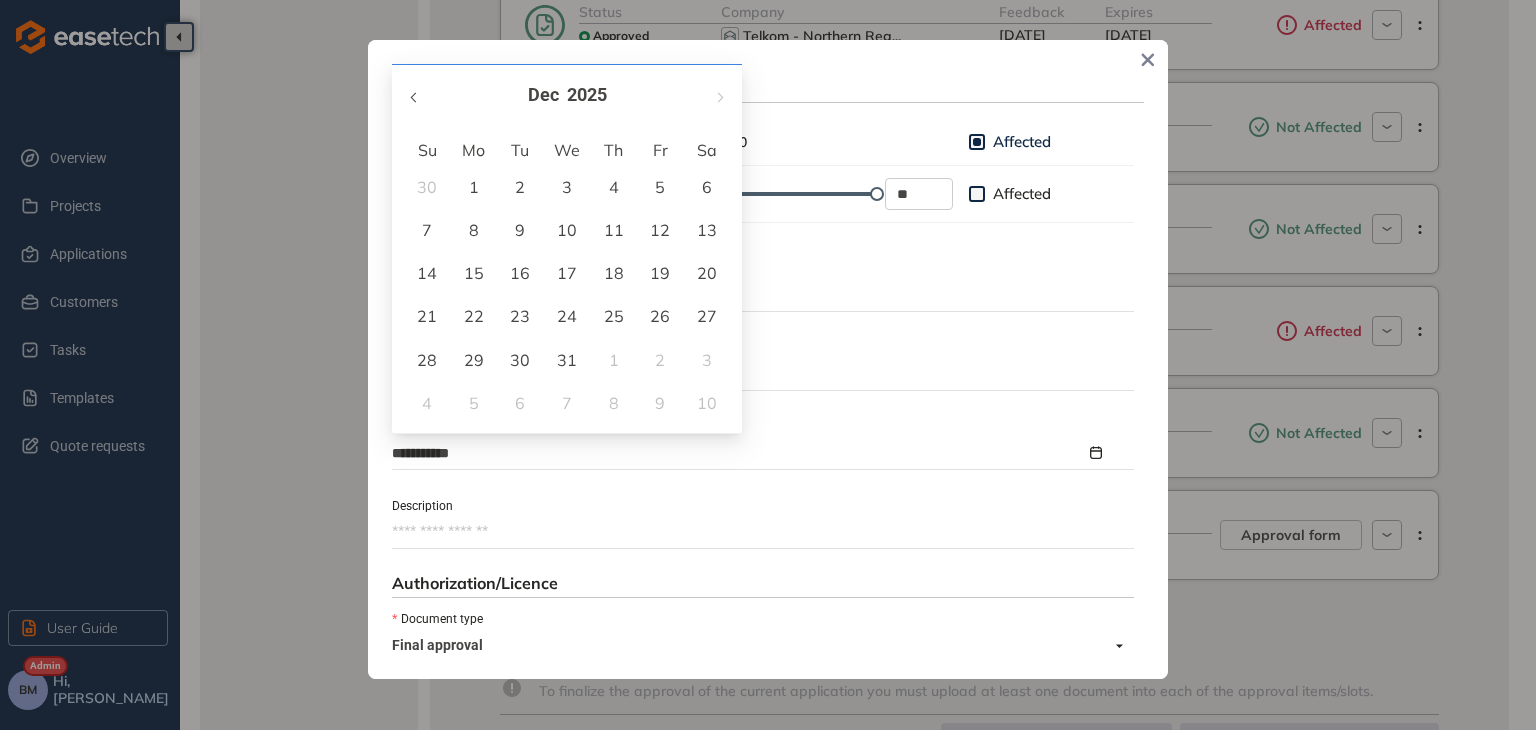 click at bounding box center [415, 95] 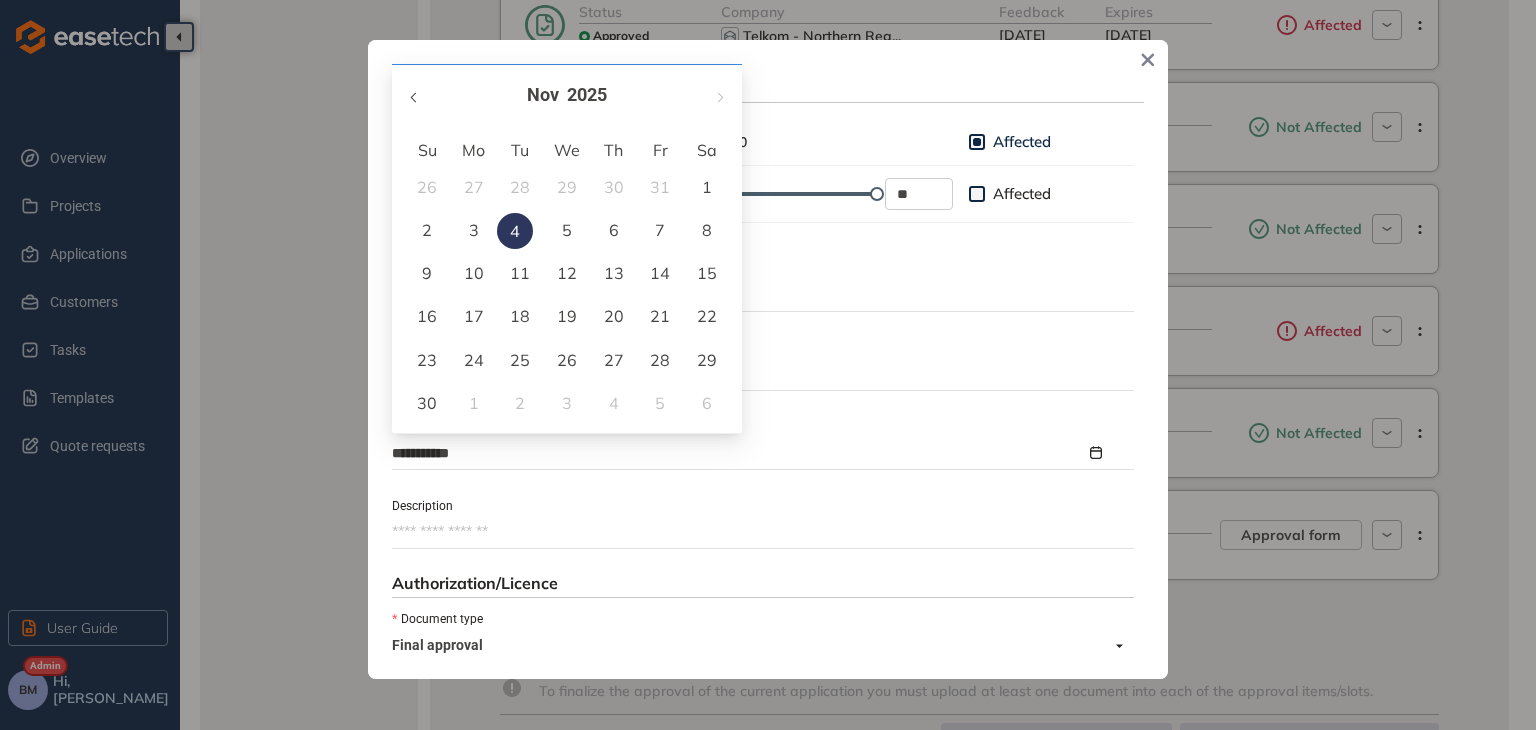 click at bounding box center (415, 95) 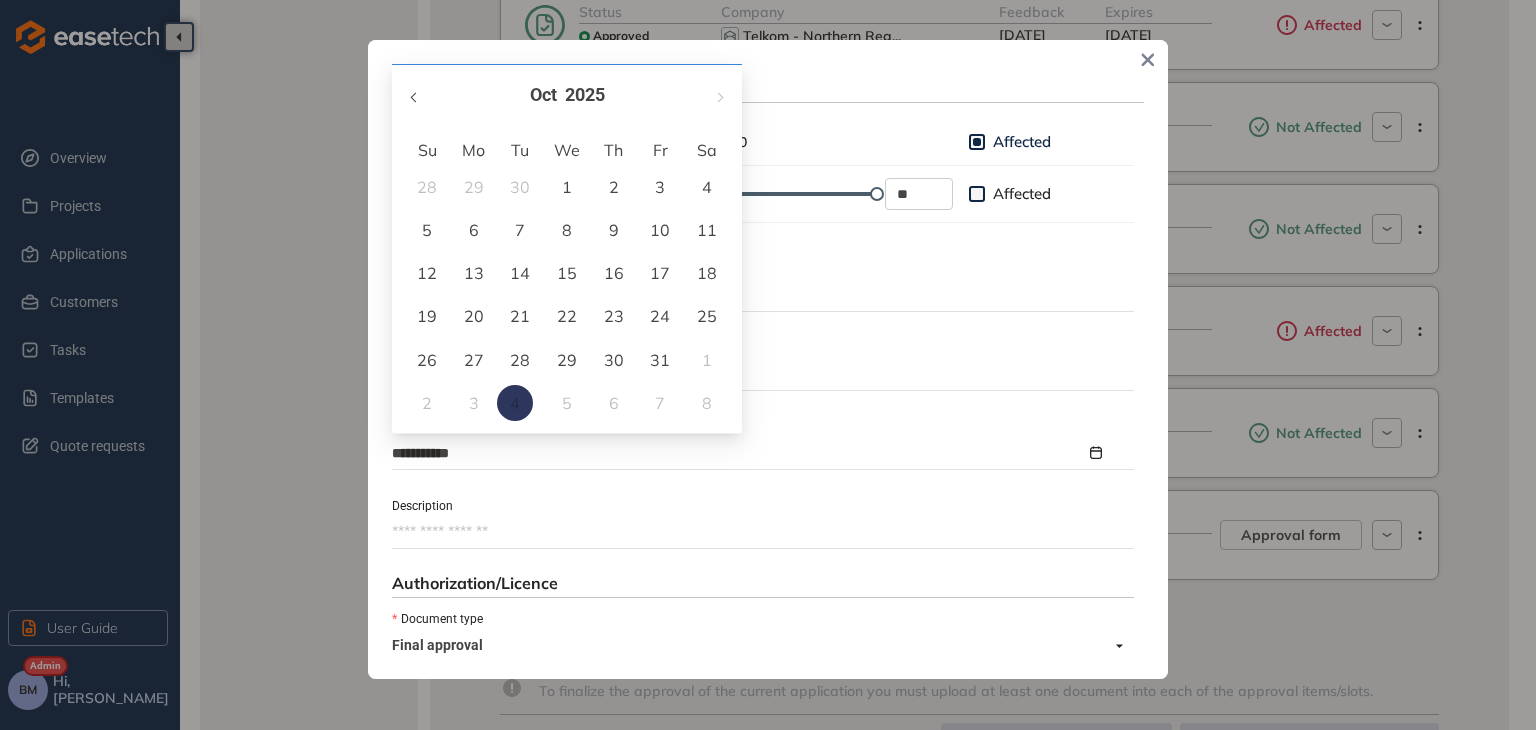 click at bounding box center (415, 95) 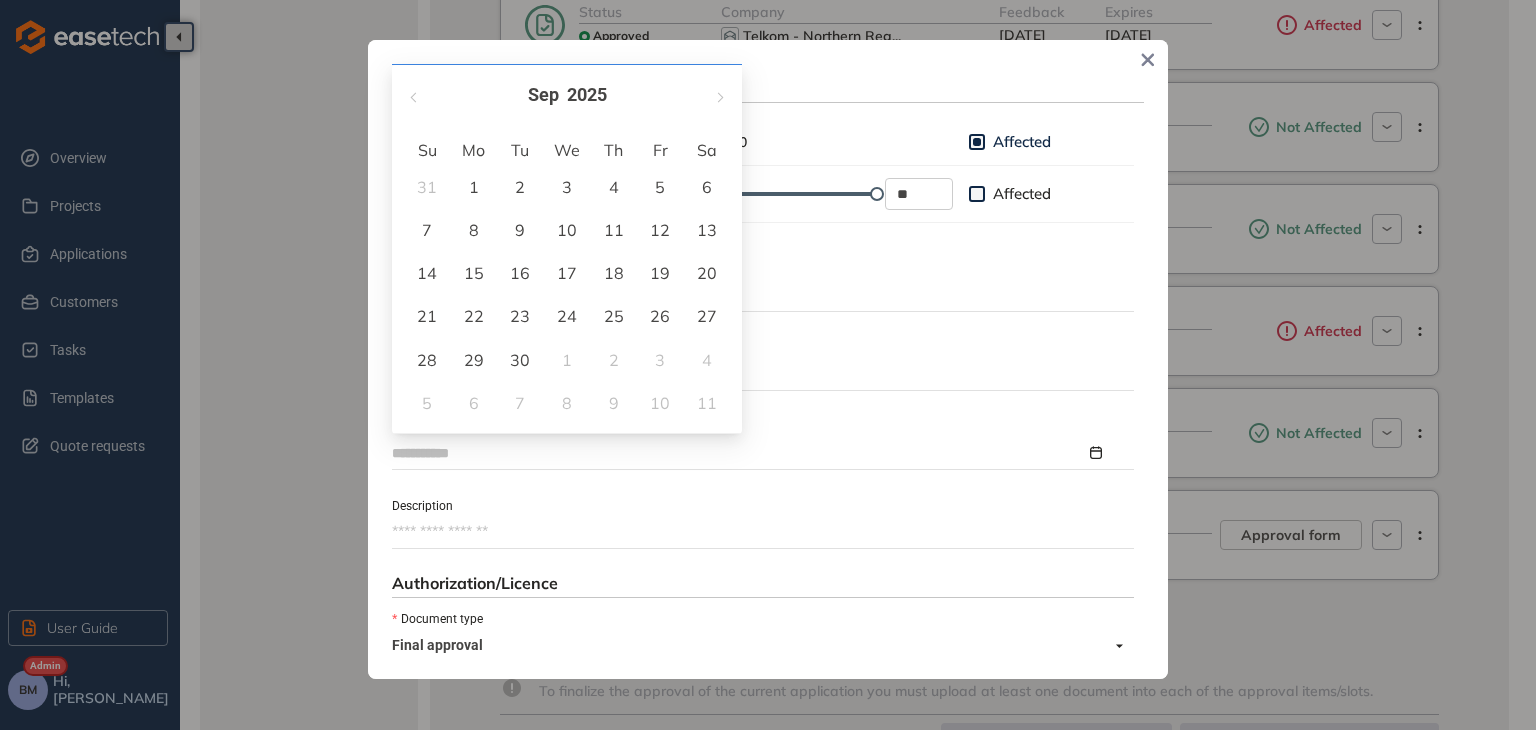 type on "**********" 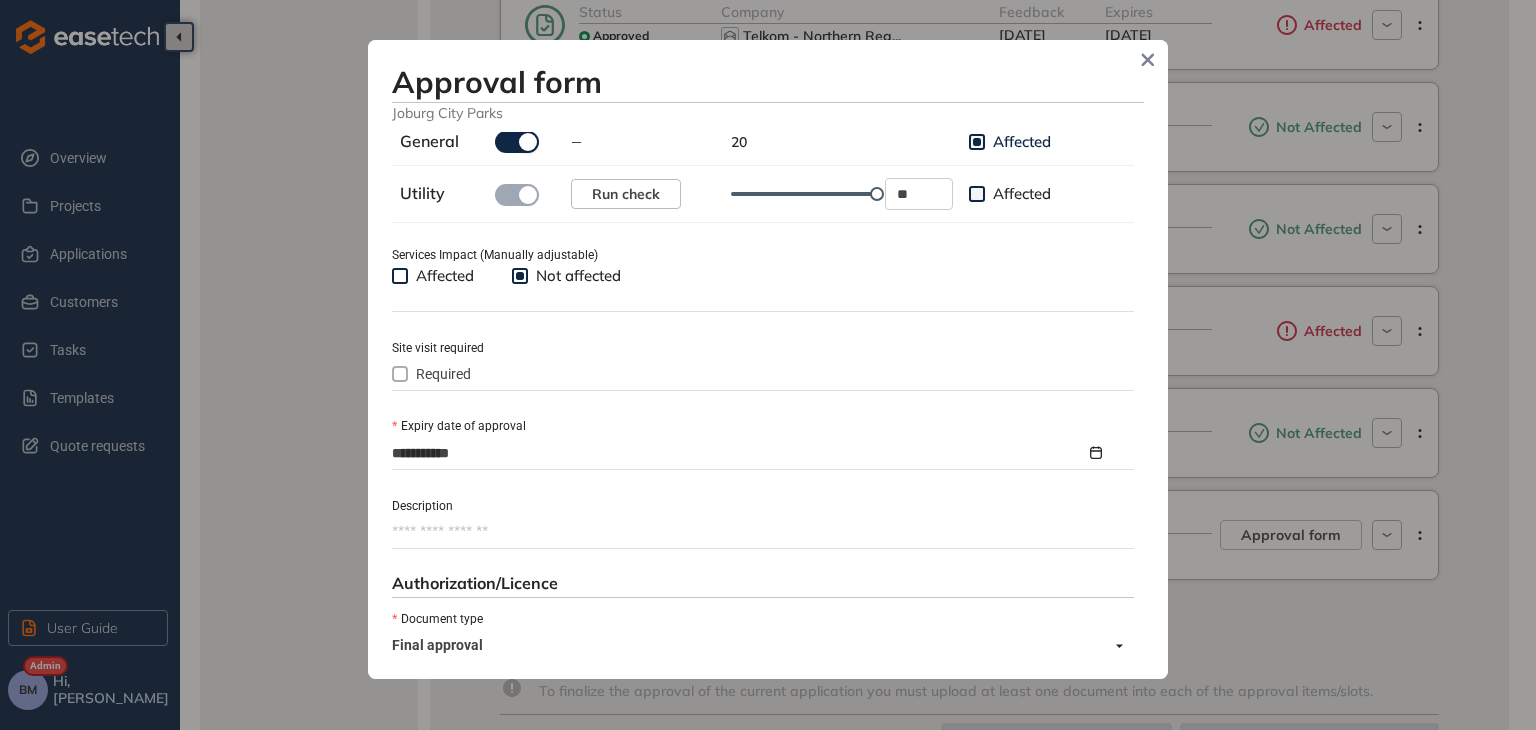 scroll, scrollTop: 917, scrollLeft: 0, axis: vertical 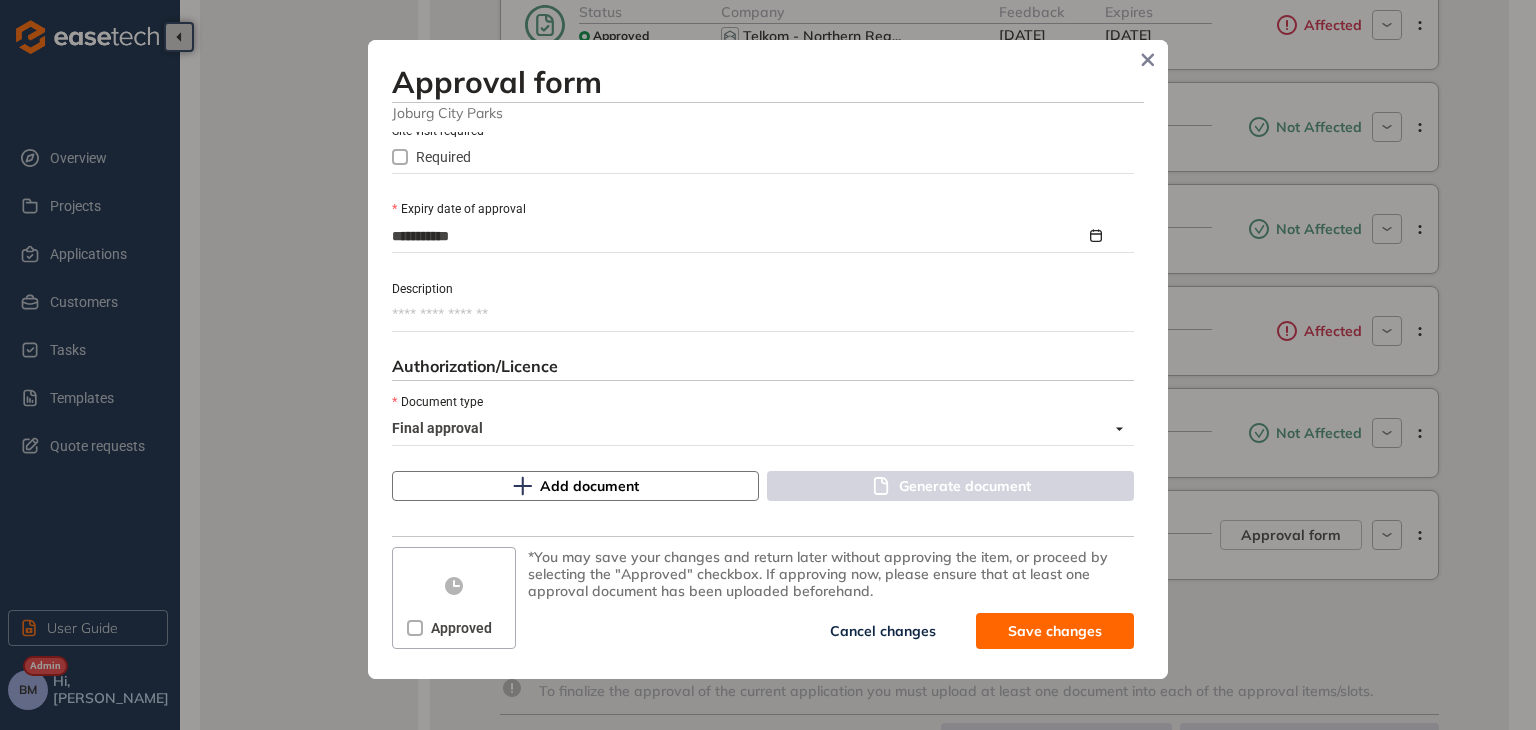 click on "Add document" at bounding box center [575, 486] 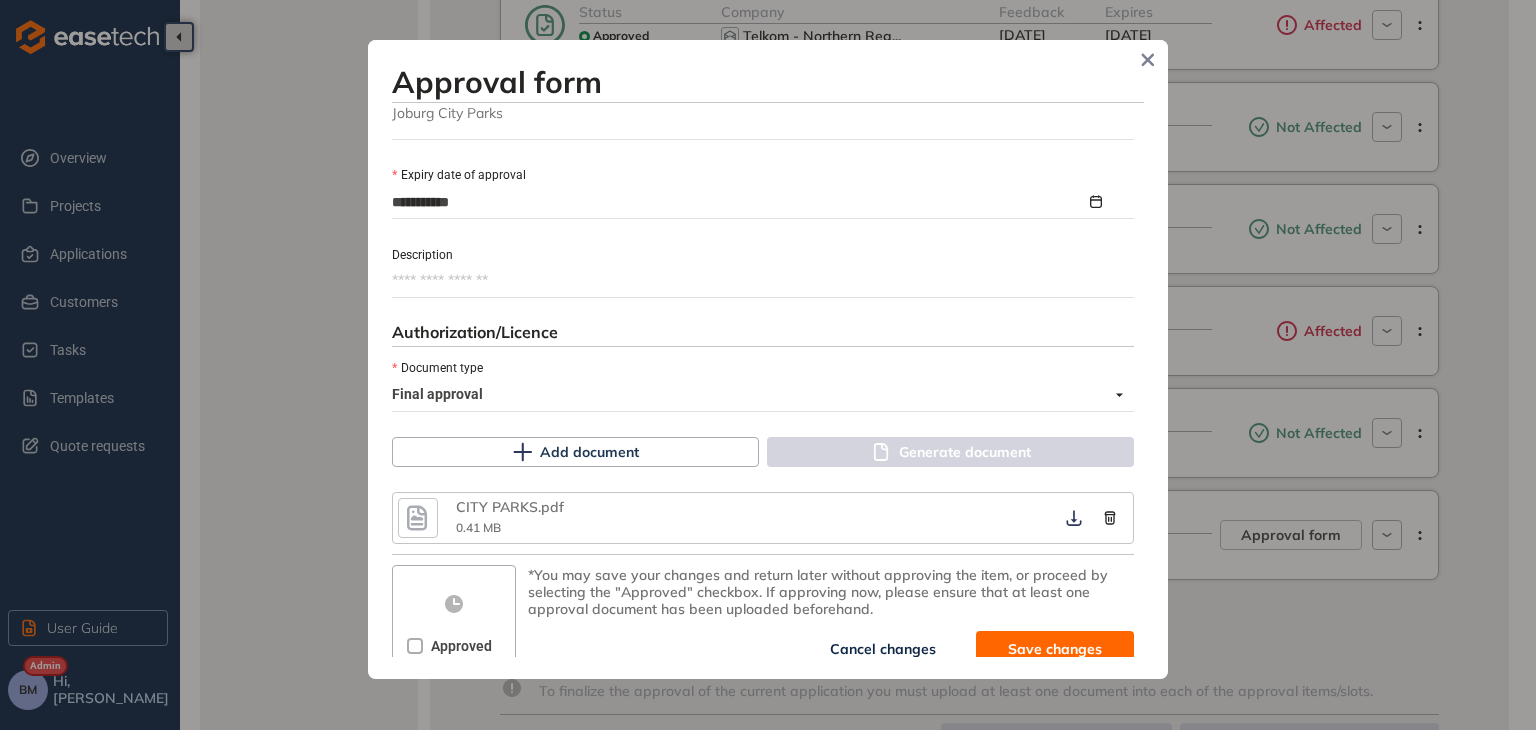 scroll, scrollTop: 969, scrollLeft: 0, axis: vertical 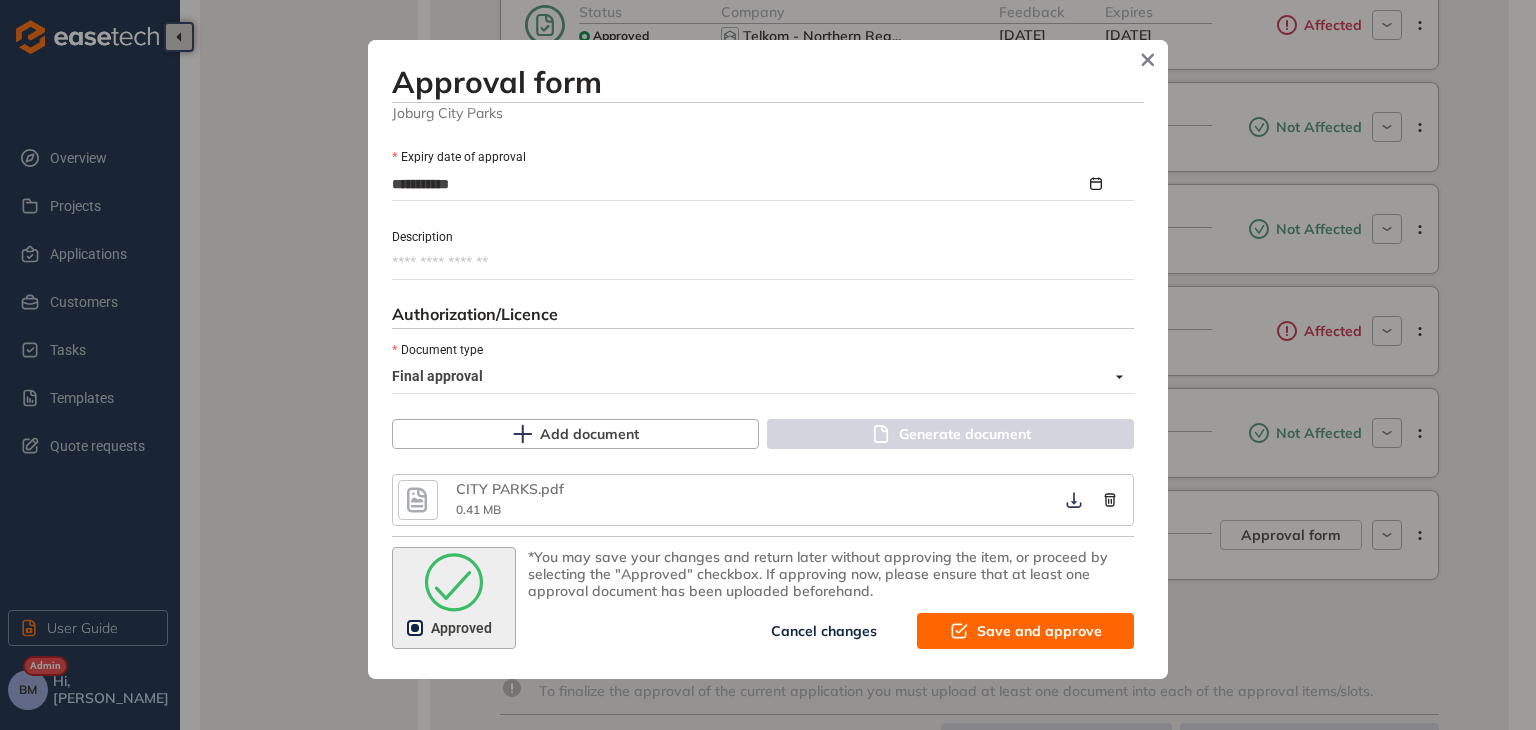 click on "Save and approve" at bounding box center (1039, 631) 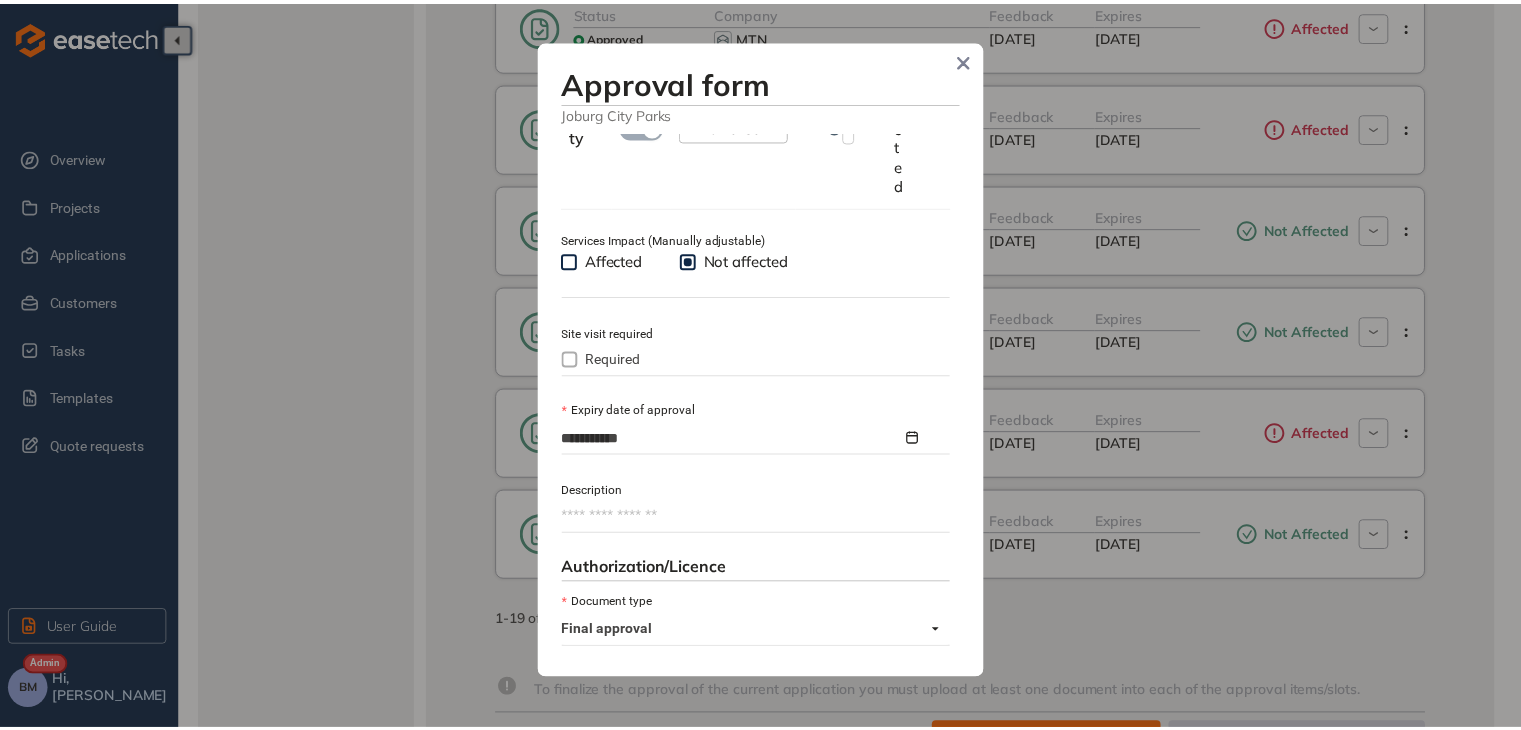 scroll, scrollTop: 1222, scrollLeft: 0, axis: vertical 